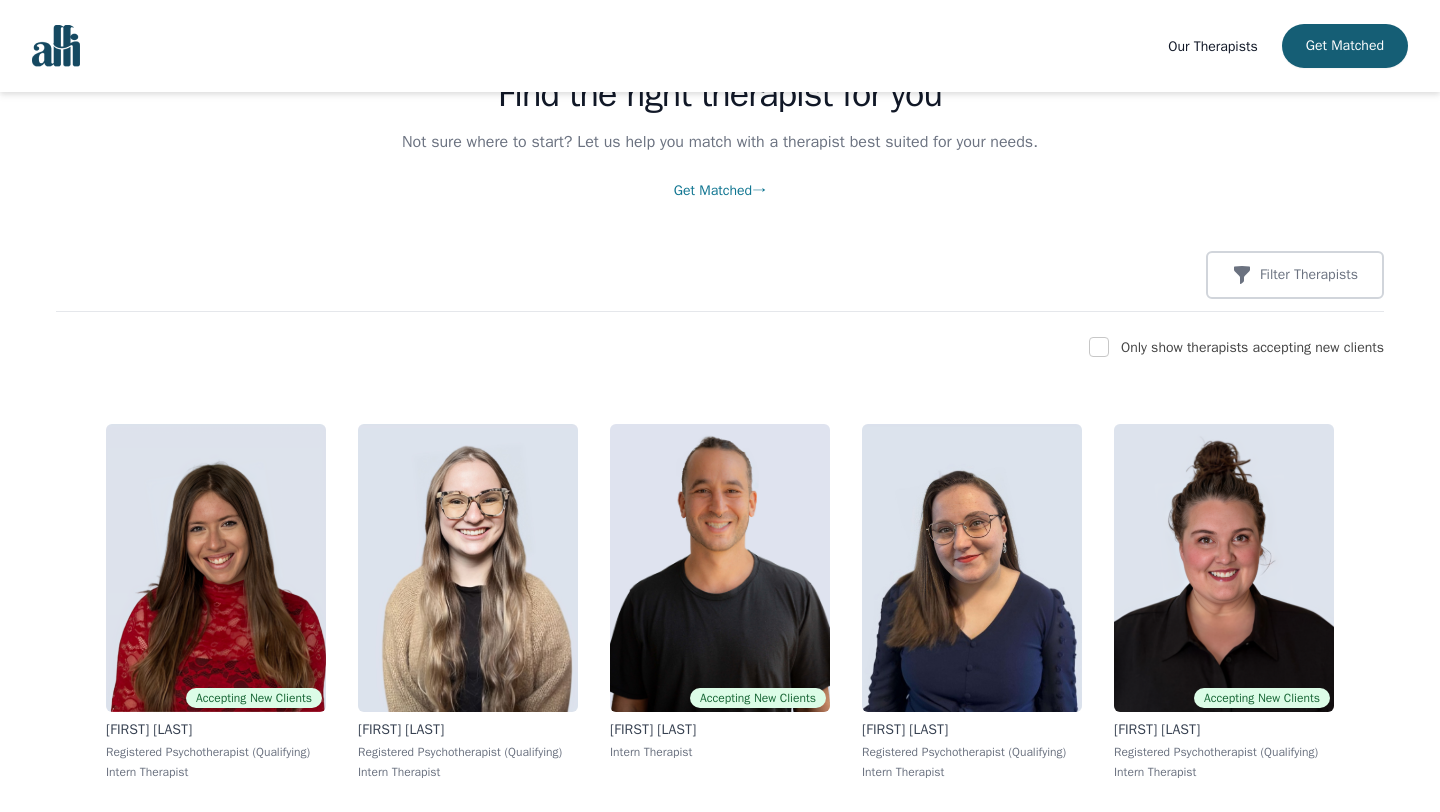scroll, scrollTop: 0, scrollLeft: 0, axis: both 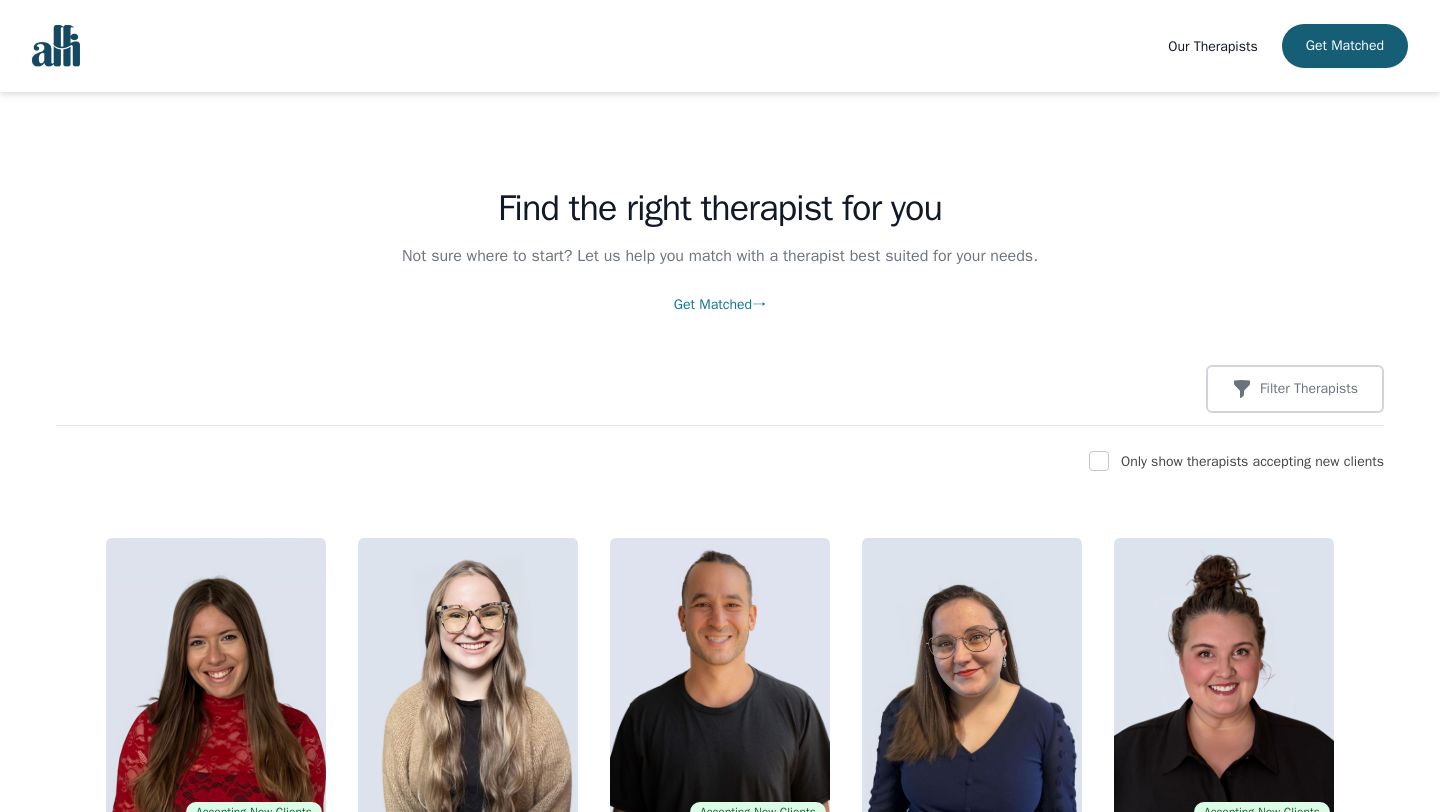 click at bounding box center (56, 46) 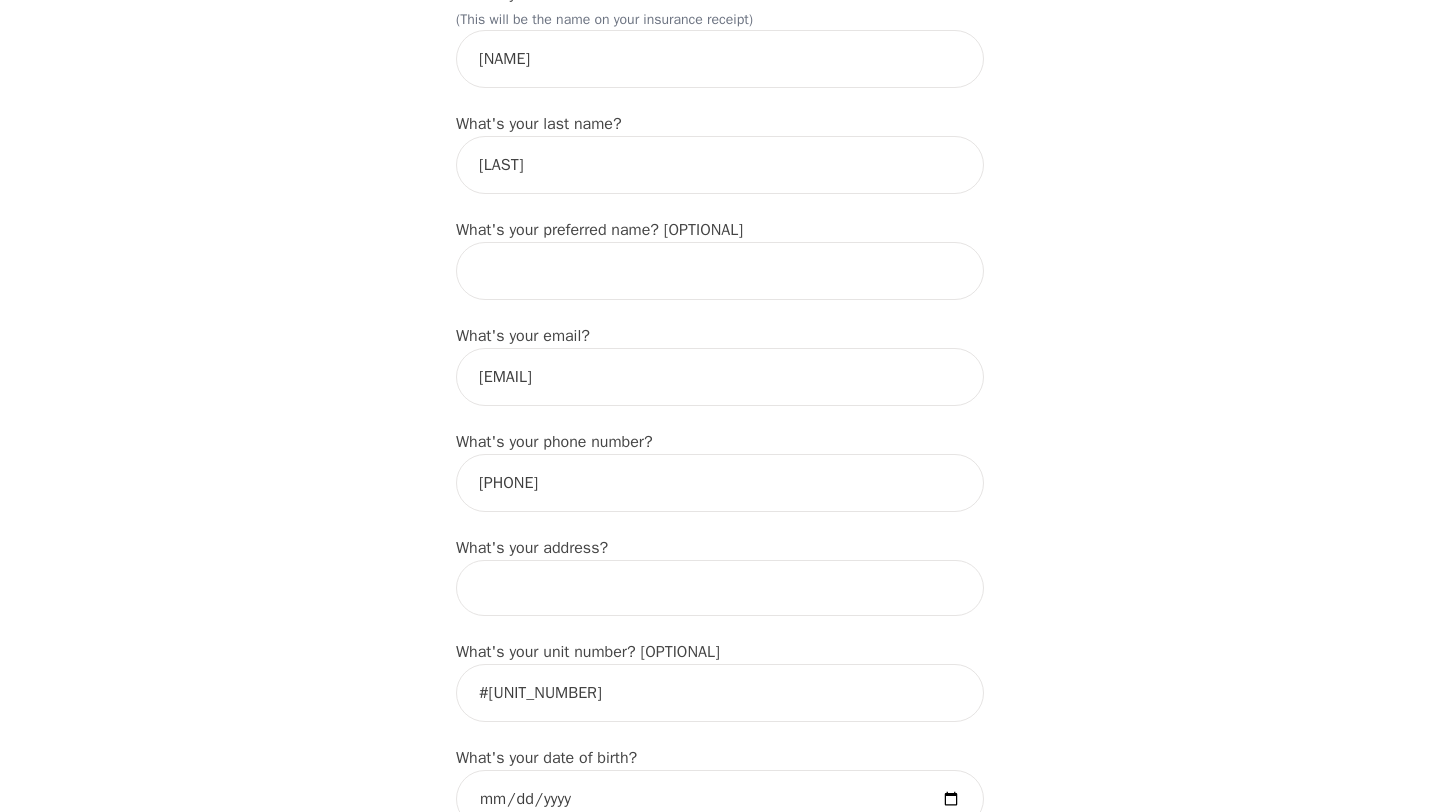 scroll, scrollTop: 323, scrollLeft: 0, axis: vertical 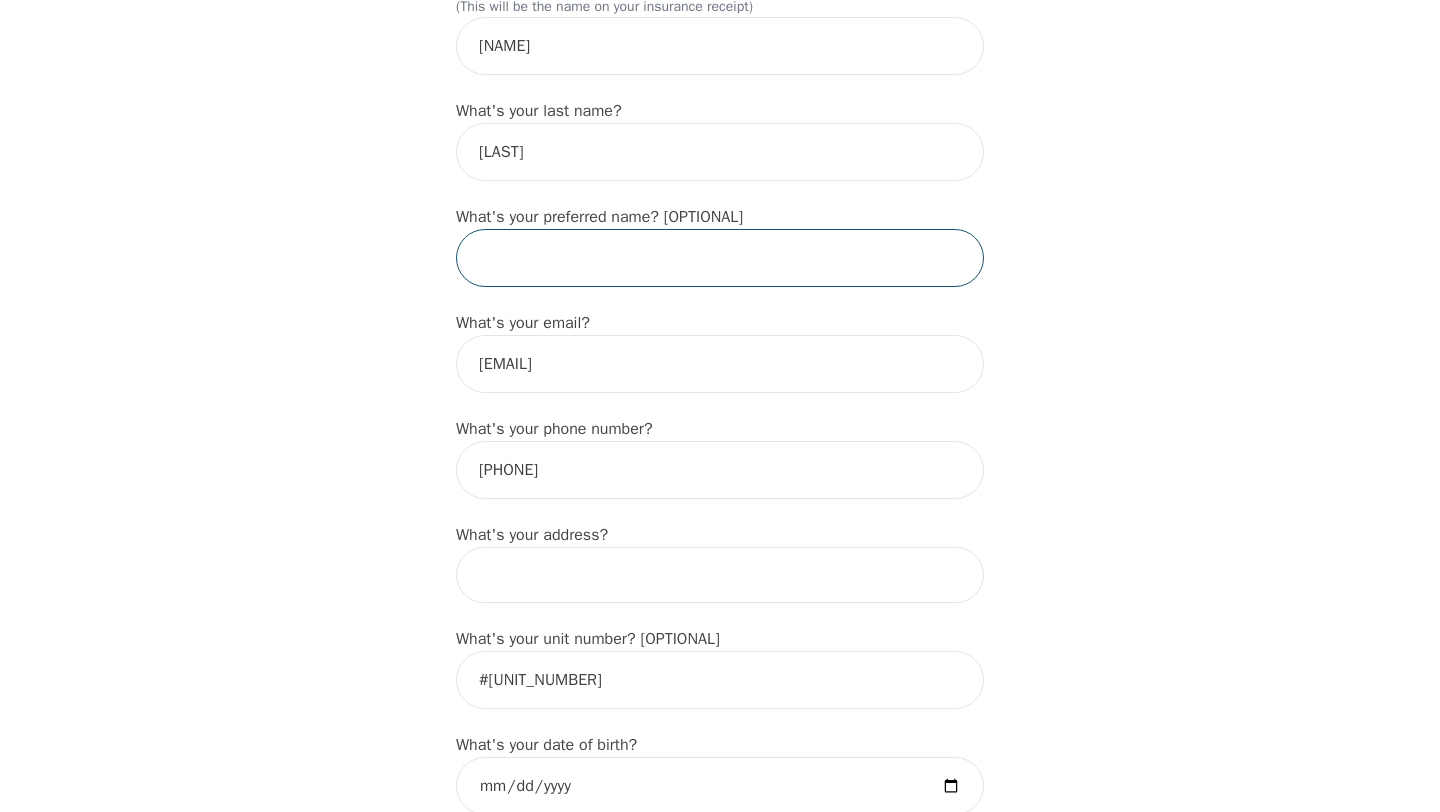 click at bounding box center [720, 258] 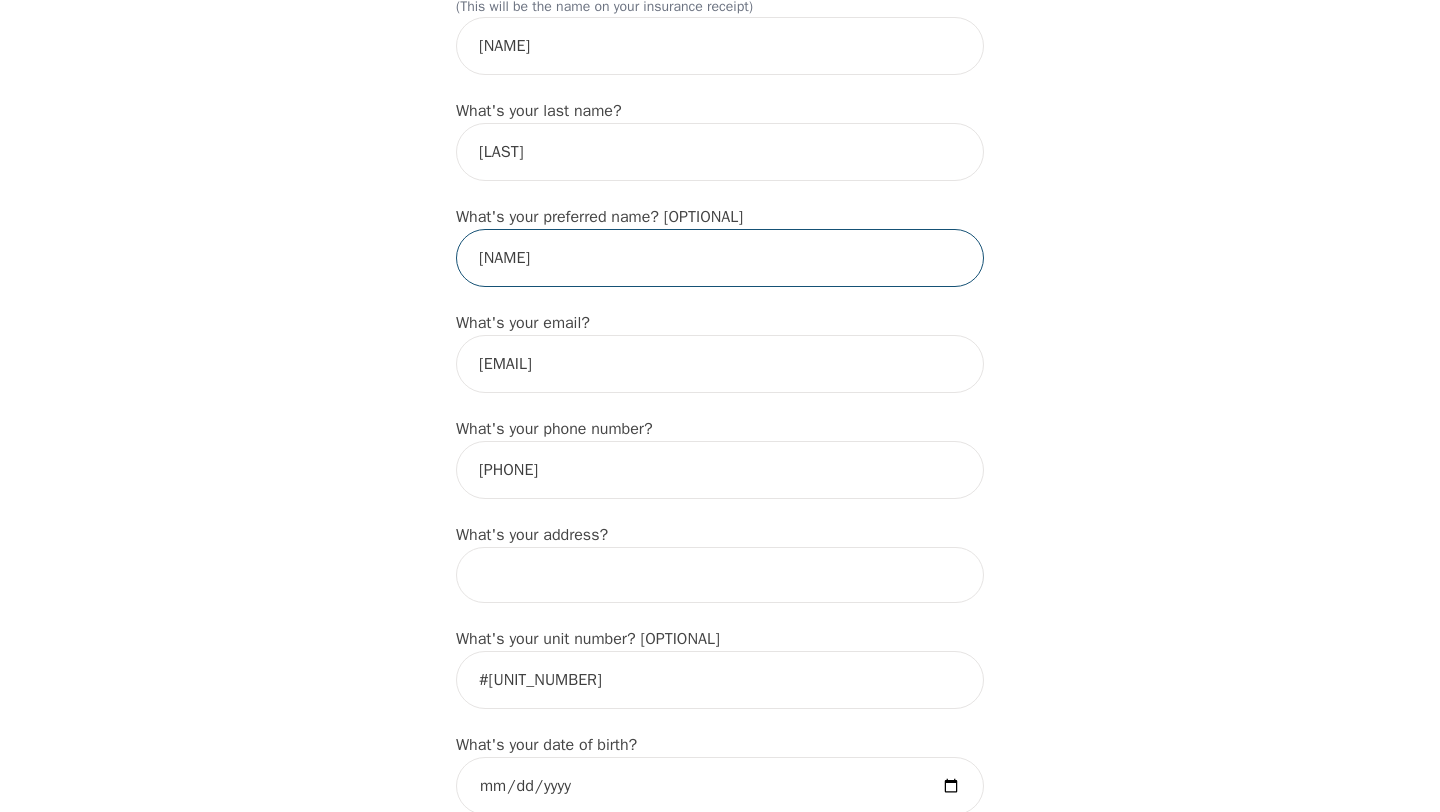 type on "[NAME]" 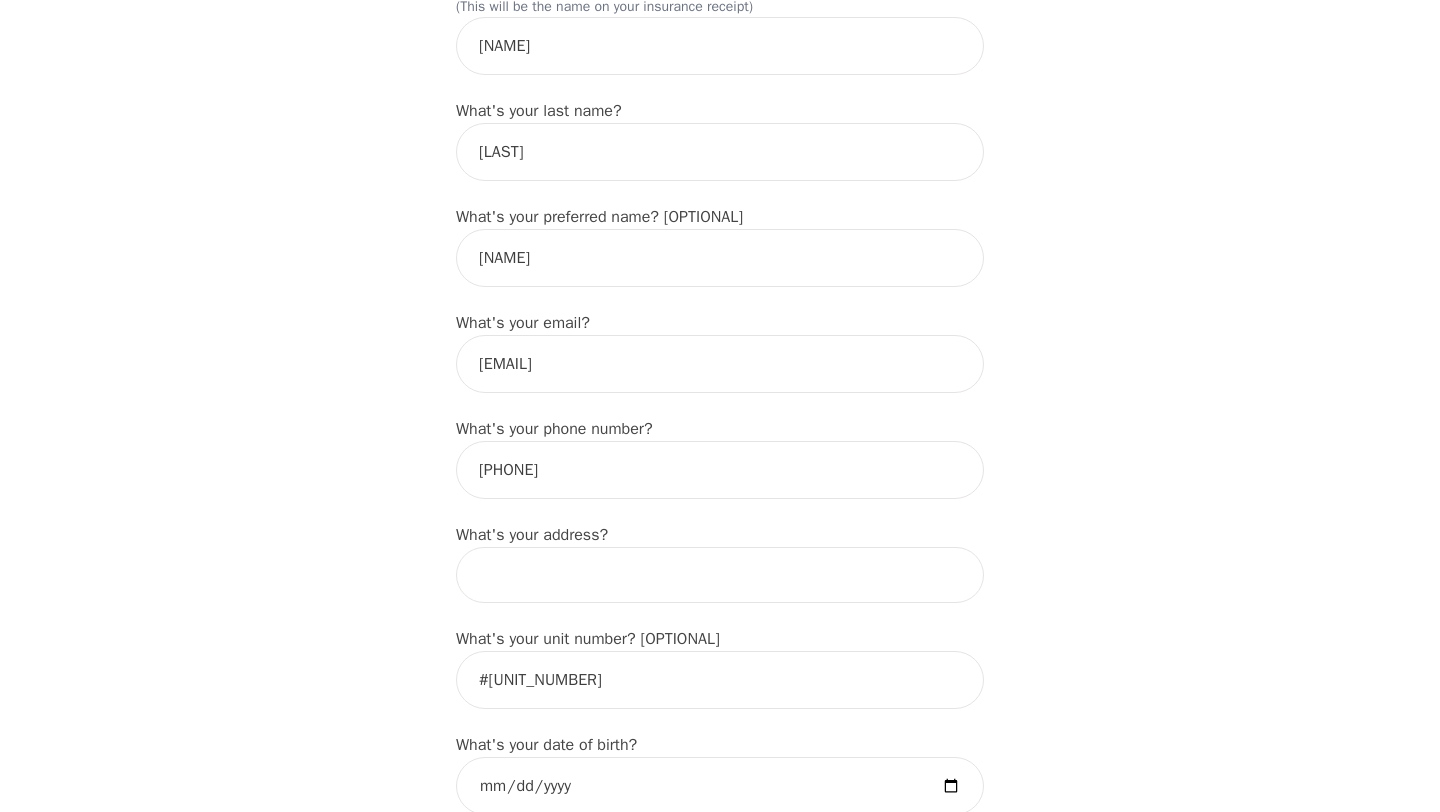 click on "Intake Assessment for [FIRST] [LAST] Part 1 of 2: Tell Us About Yourself Please complete the following information before your initial session. This step is crucial to kickstart your therapeutic journey with your therapist: What's your first name? (This will be the name on your insurance receipt) [FIRST] What's your last name? [LAST] What's your preferred name? [OPTIONAL] [FIRST] What's your email? [EMAIL] What's your phone number? [PHONE] What's your address? What's your unit number? [OPTIONAL] [UNIT] What's your date of birth? What's the name of your emergency contact? [NAME] What's the phone number of your emergency contact? [PHONE] What's the full name of your primary care physician? What's the phone number of your primary care physician? Below are optional questions - Please tell us more about yourself: What is your gender? -Select- male female non-binary transgender intersex prefer_not_to_say What are your preferred pronouns? -Select- he/him she/her they/them ze/zir xe/xem ey/em ve/ver e/e" at bounding box center (720, 1174) 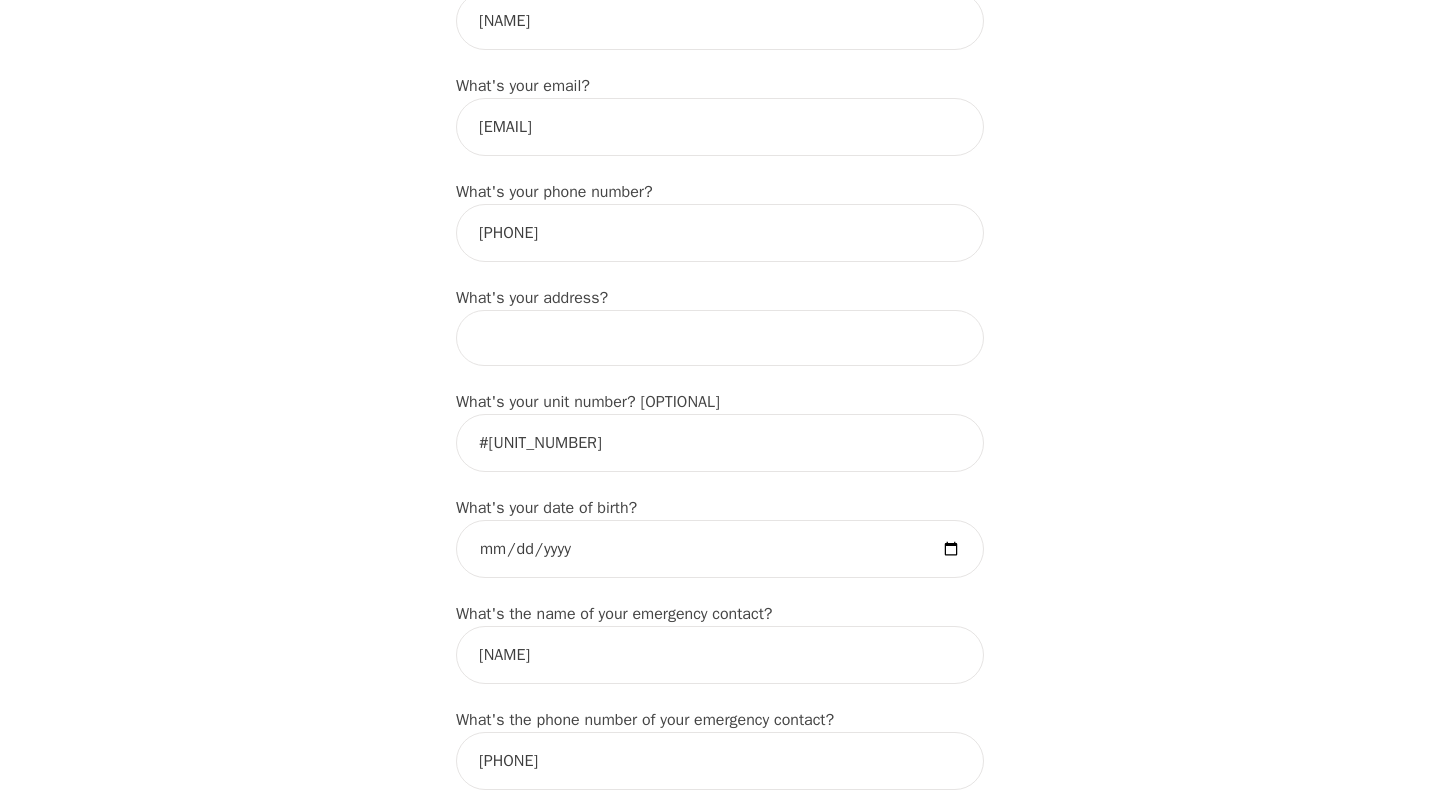 scroll, scrollTop: 564, scrollLeft: 0, axis: vertical 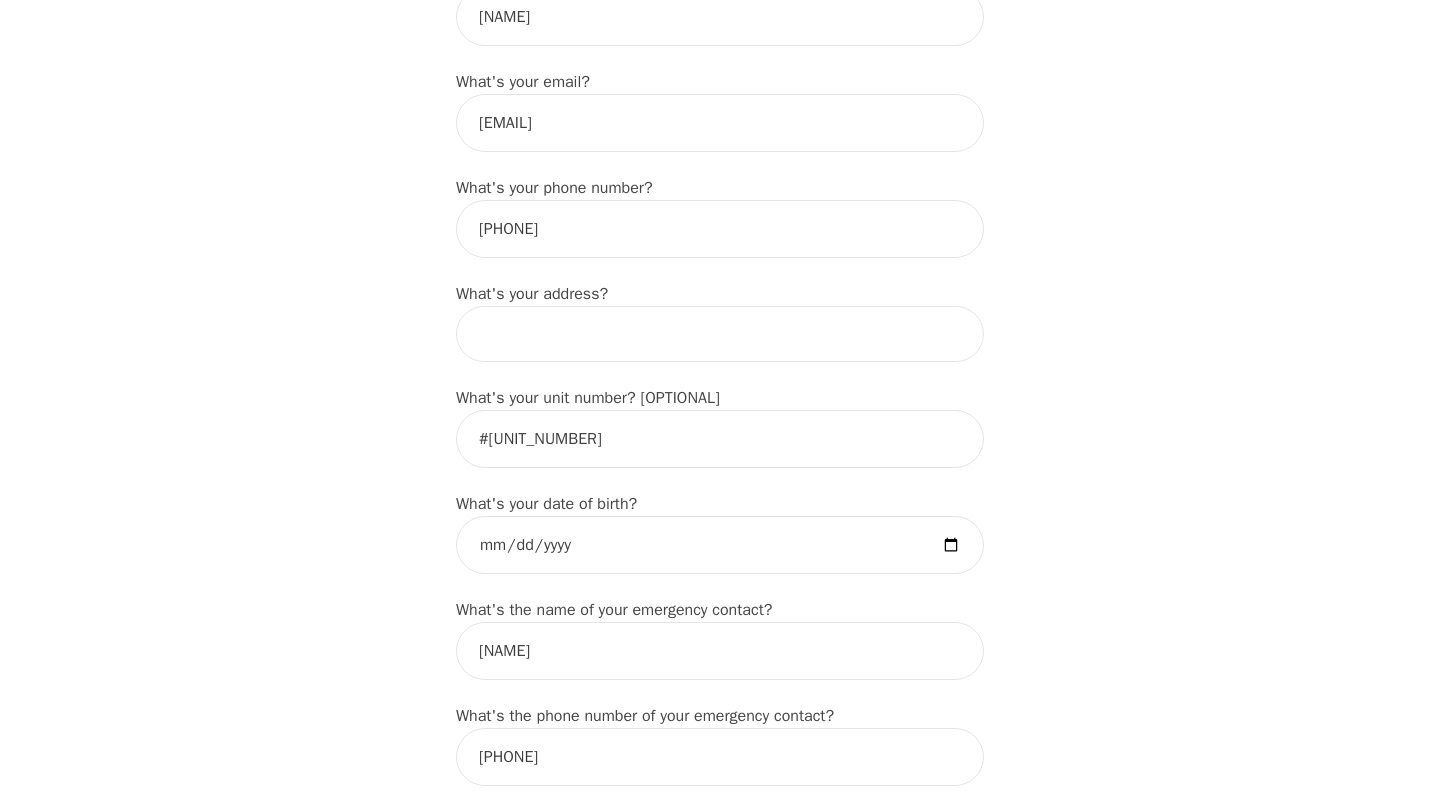 click at bounding box center (720, 334) 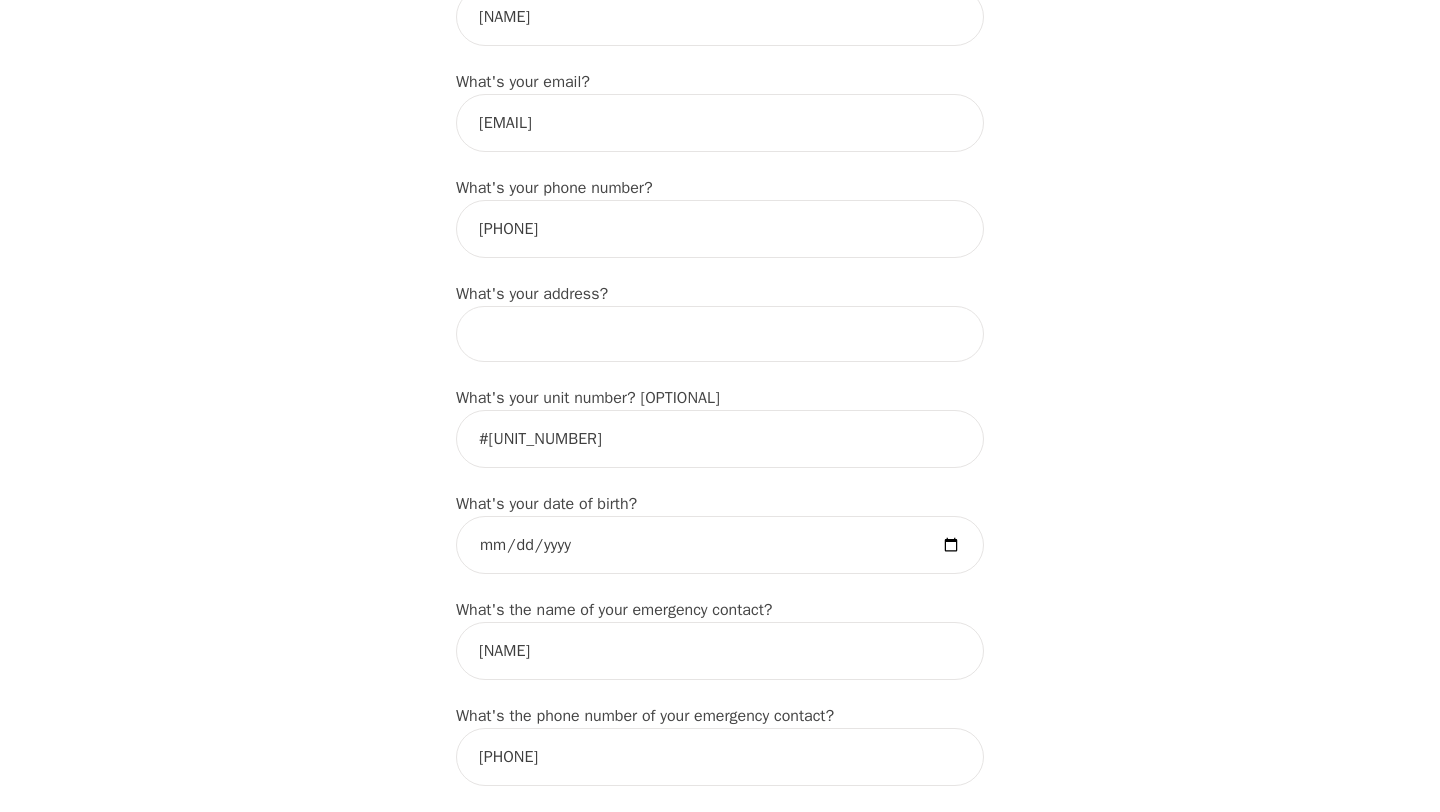 type on "[NUMBER] [STREET]" 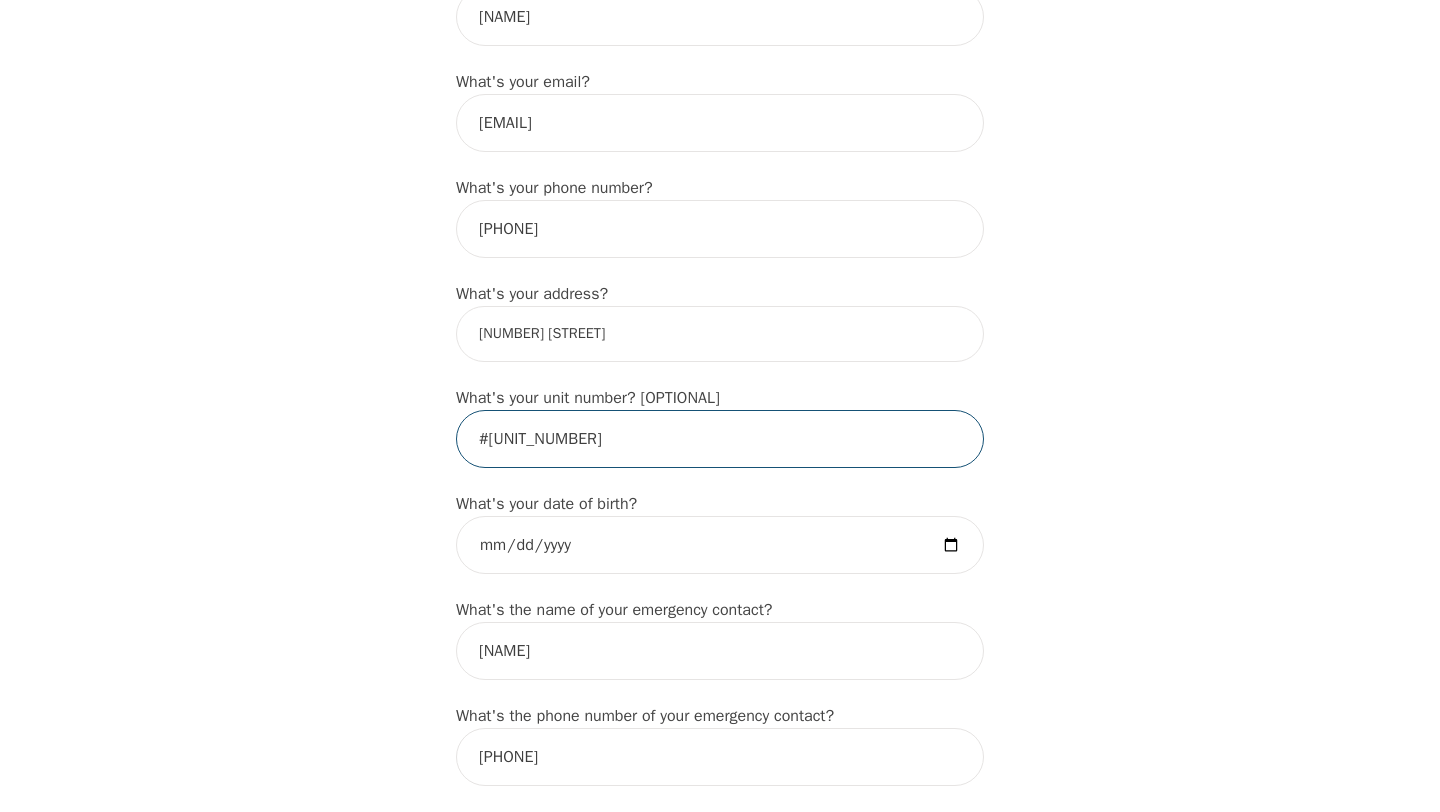 type on "#[NUMBER]" 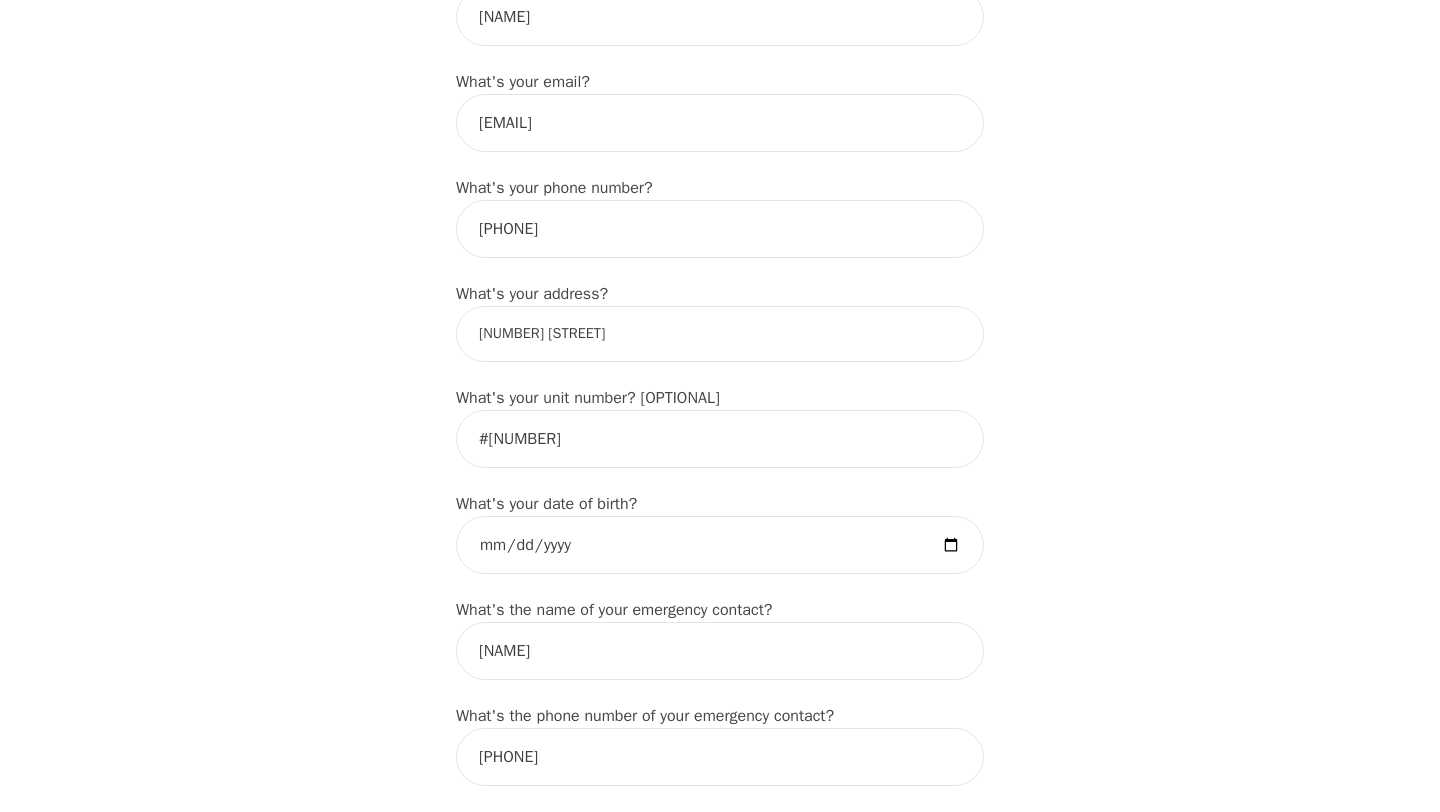 click on "Intake Assessment for [FIRST] [LAST] Part 1 of 2: Tell Us About Yourself Please complete the following information before your initial session. This step is crucial to kickstart your therapeutic journey with your therapist: What's your first name? (This will be the name on your insurance receipt) [FIRST] What's your last name? [LAST] What's your preferred name? [OPTIONAL] [FIRST] What's your email? [EMAIL] What's your phone number? [PHONE] What's your address? [NUMBER] [STREET] What's your unit number? [OPTIONAL] #[UNIT_NUMBER] What's your date of birth? [DATE] What's the name of your emergency contact? [NAME] What's the phone number of your emergency contact? ([AREA_CODE]) [PHONE] What's the full name of your primary care physician? What's the phone number of your primary care physician? Below are optional questions - Please tell us more about yourself: What is your gender? -Select- male female non-binary transgender intersex prefer_not_to_say What are your preferred pronouns? -Select- he/him she/her they/them ze/zir" at bounding box center [720, 933] 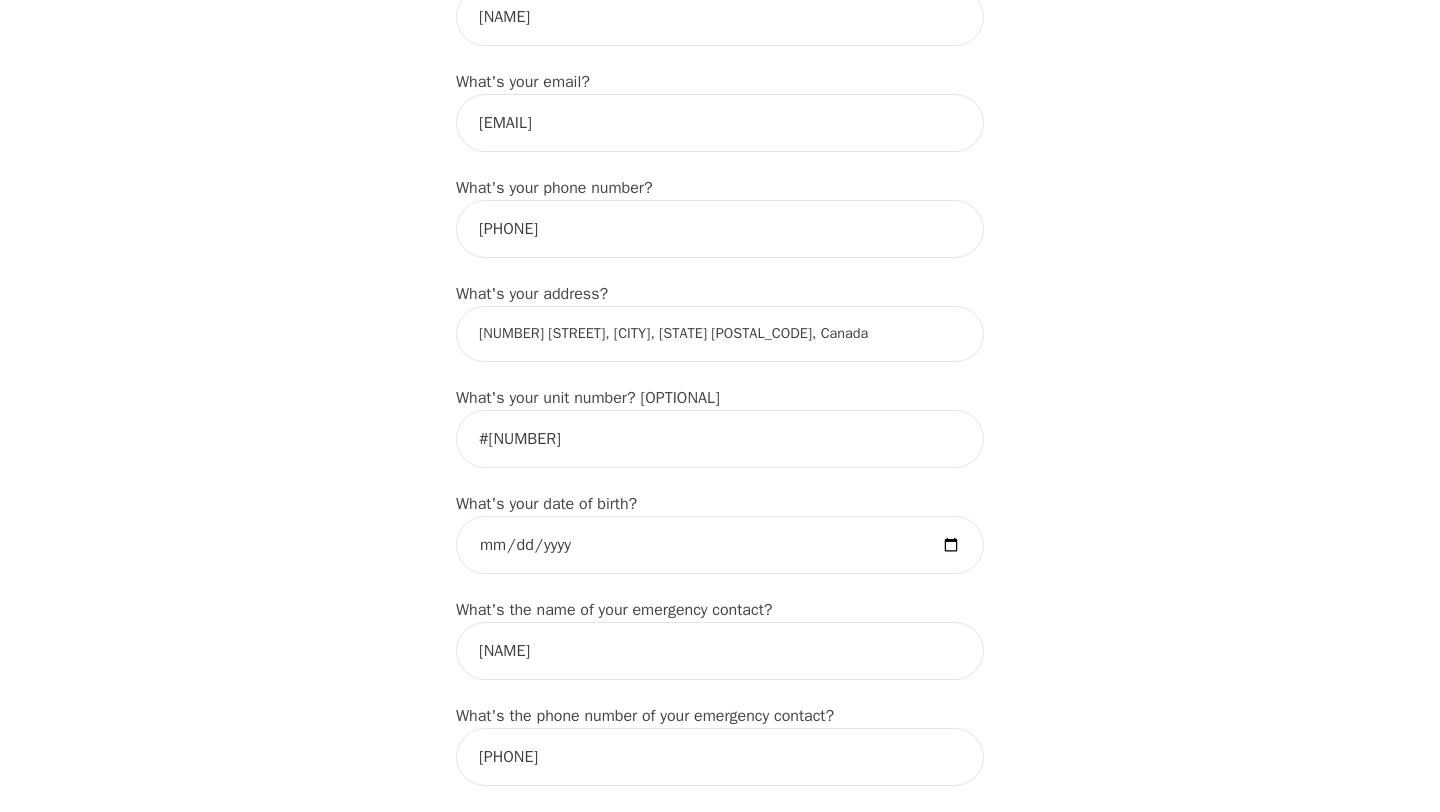 click on "Intake Assessment for [FIRST] [LAST] Part 1 of 2: Tell Us About Yourself Please complete the following information before your initial session. This step is crucial to kickstart your therapeutic journey with your therapist: What's your first name? (This will be the name on your insurance receipt) [FIRST] What's your last name? [LAST] What's your preferred name? [OPTIONAL] [FIRST] What's your email? [EMAIL] What's your phone number? [PHONE] What's your address? [NUMBER] [STREET], [CITY], [STATE] [POSTAL_CODE], [COUNTRY] What's your unit number? [OPTIONAL] #[UNIT_NUMBER] What's your date of birth? [DATE] What's the name of your emergency contact? [NAME] What's the phone number of your emergency contact? ([AREA_CODE]) [PHONE] What's the full name of your primary care physician? What's the phone number of your primary care physician? Below are optional questions - Please tell us more about yourself: What is your gender? -Select- male female non-binary transgender intersex prefer_not_to_say What are your preferred pronouns? -Select- he/him" at bounding box center [720, 933] 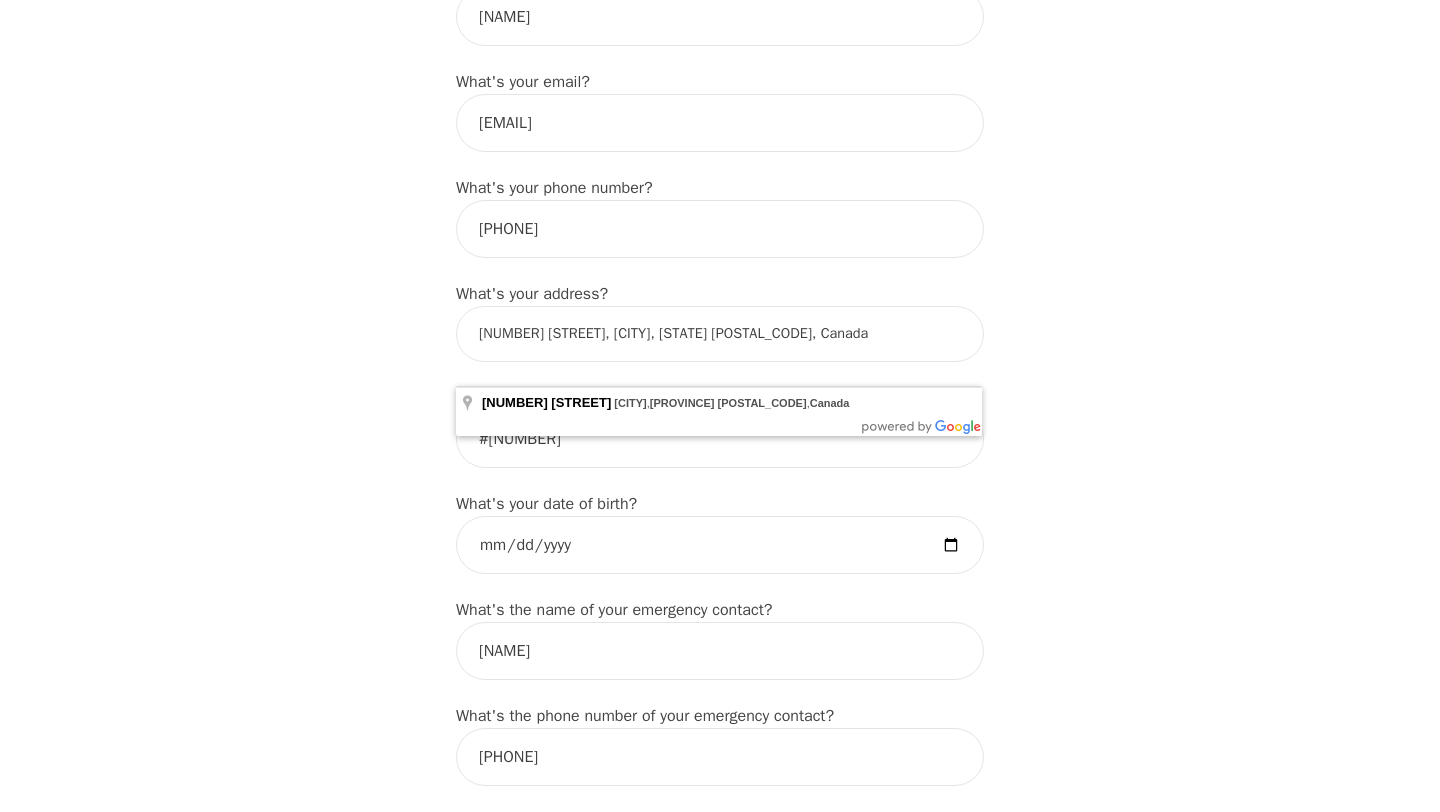 drag, startPoint x: 757, startPoint y: 361, endPoint x: 668, endPoint y: 361, distance: 89 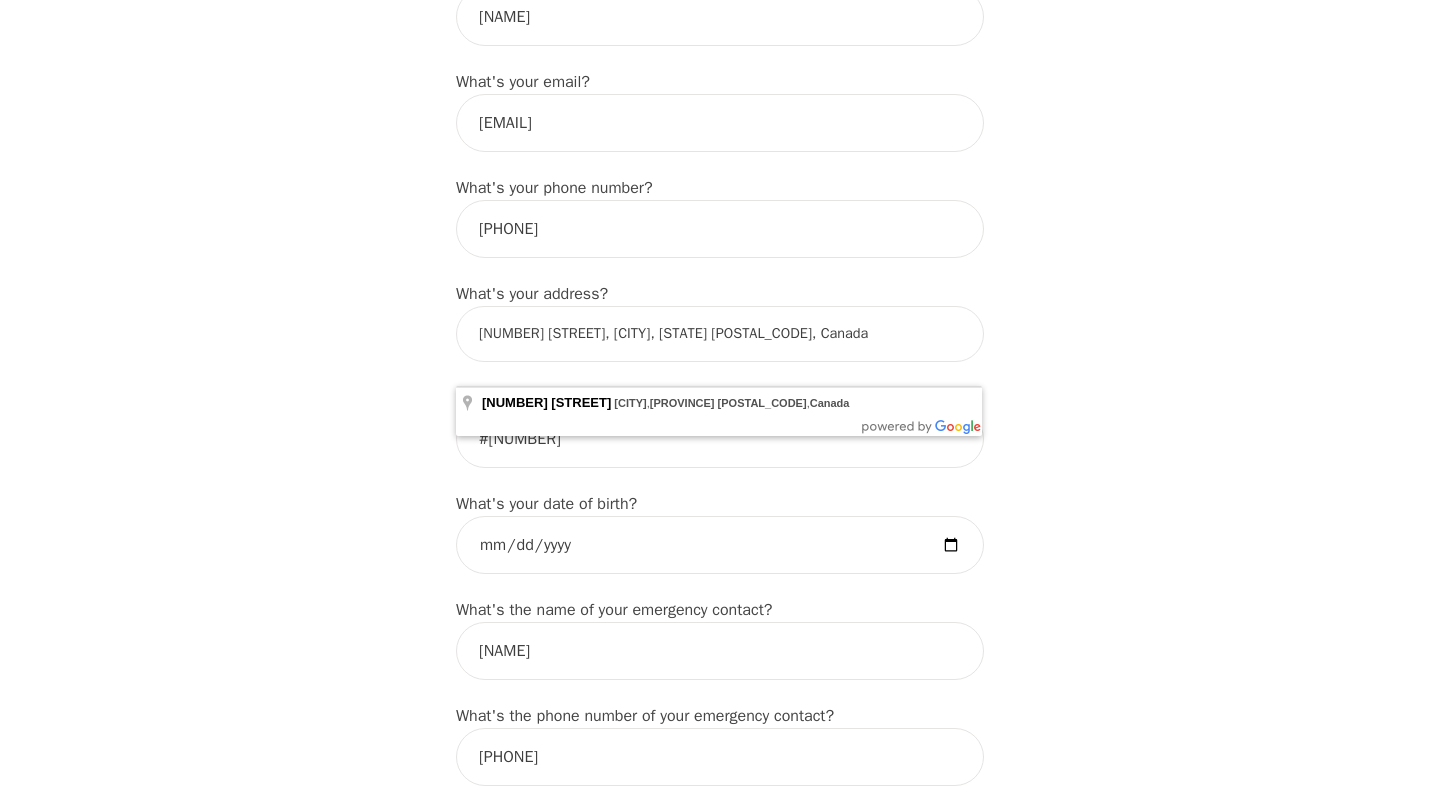 click on "[NUMBER] [STREET], [CITY], [STATE] [POSTAL_CODE], Canada" at bounding box center (720, 334) 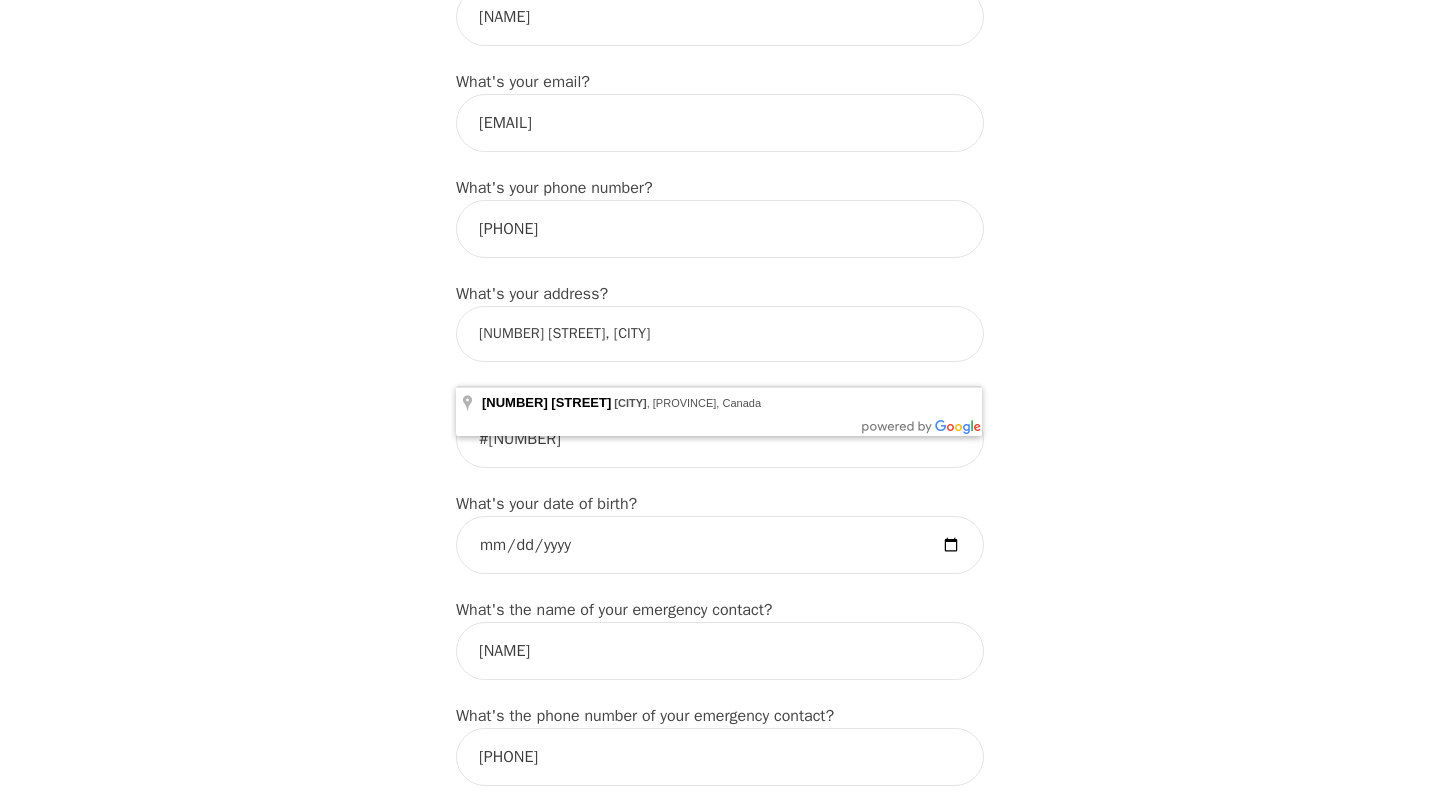 type on "[NUMBER] [STREET], [CITY]" 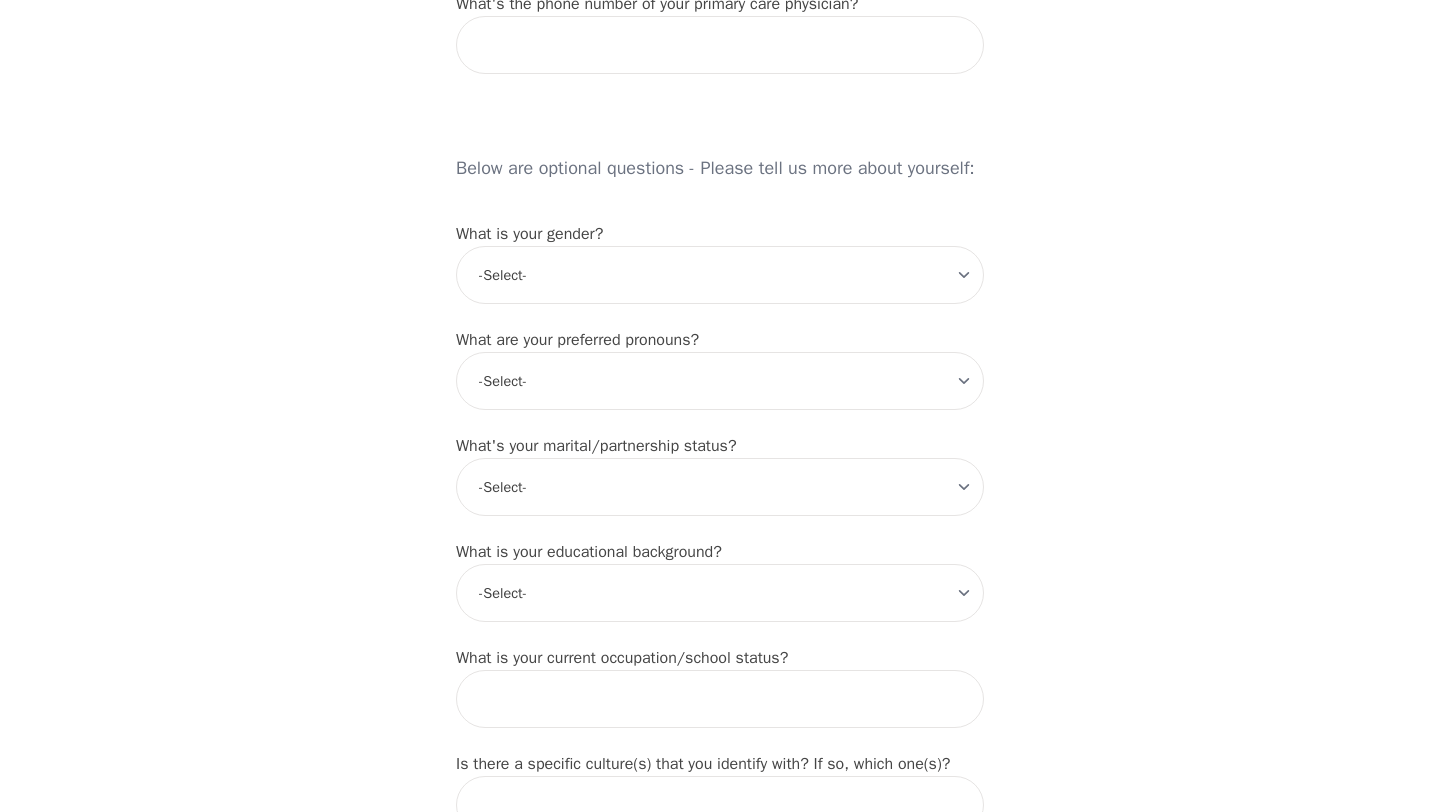 scroll, scrollTop: 1544, scrollLeft: 0, axis: vertical 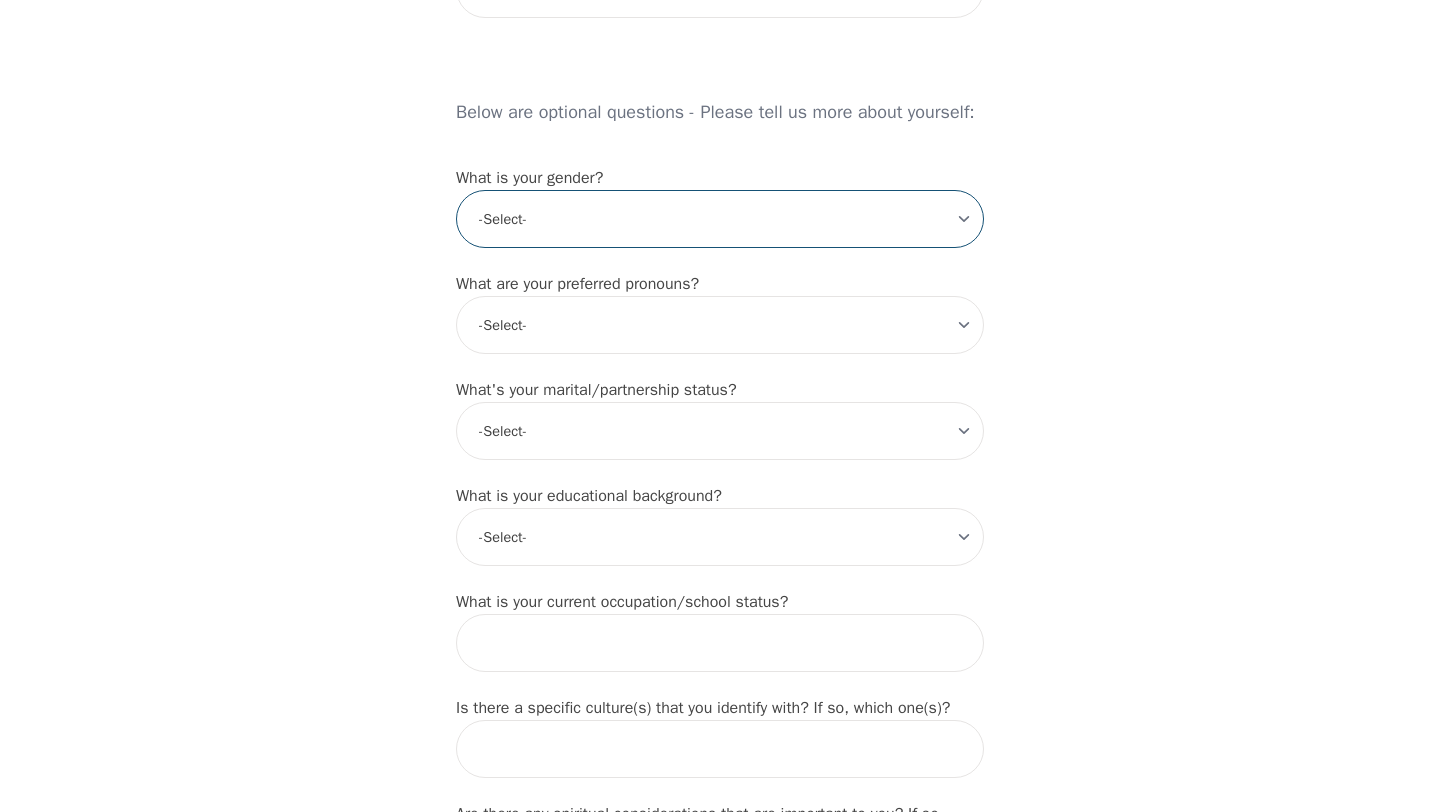 click on "-Select- male female non-binary transgender intersex prefer_not_to_say" at bounding box center [720, 219] 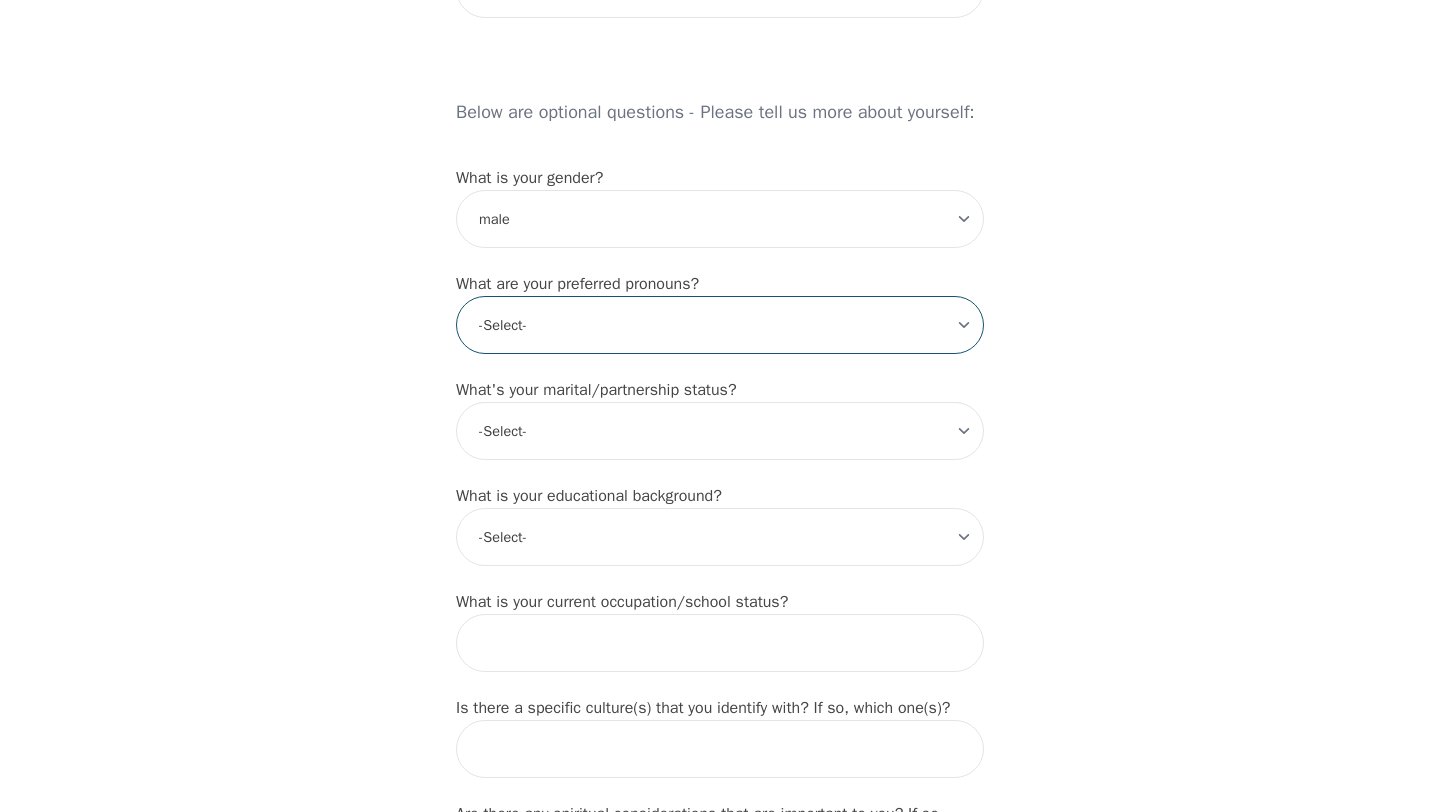 click on "-Select- he/him she/her they/them ze/zir xe/xem ey/em ve/ver tey/ter e/e per/per prefer_not_to_say" at bounding box center [720, 325] 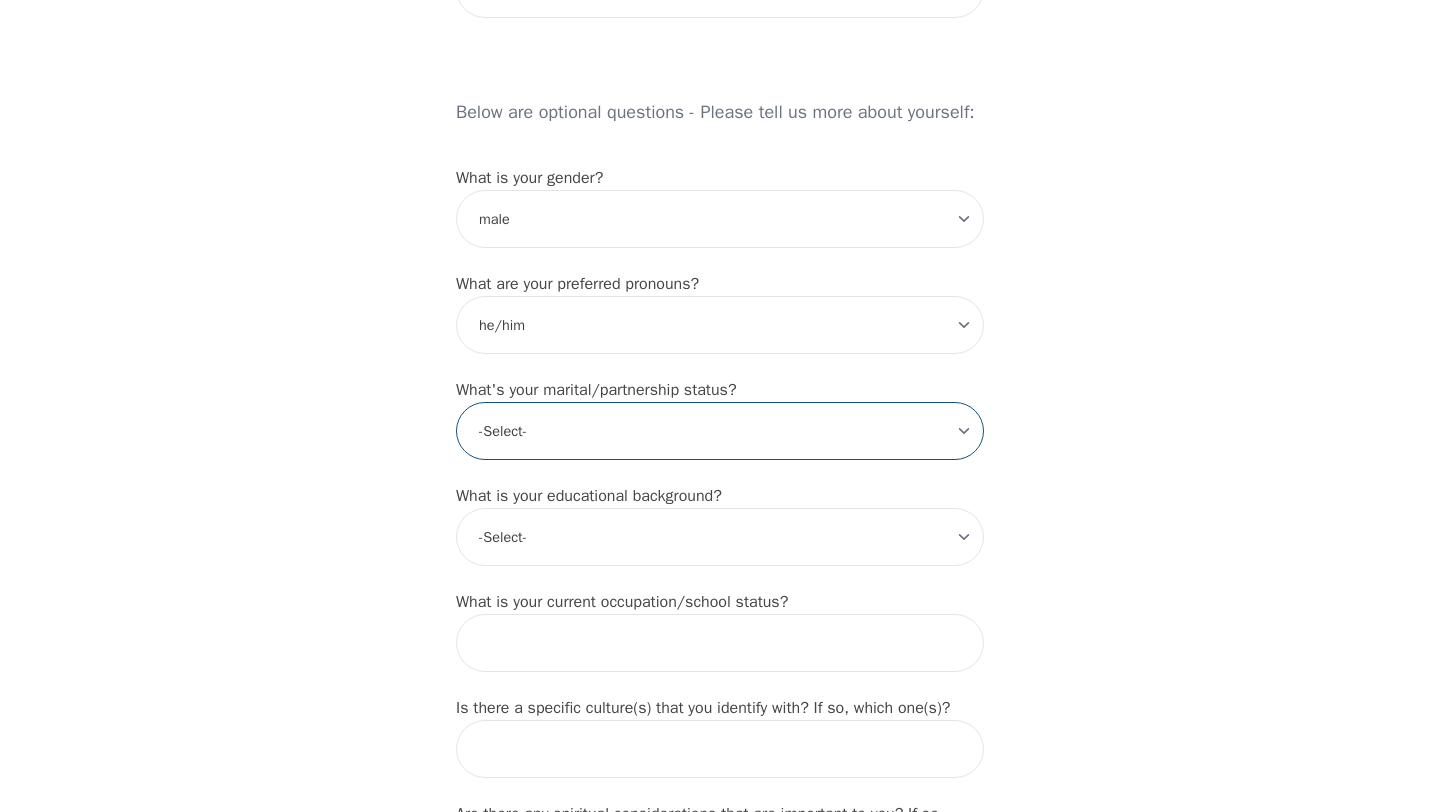 click on "-Select- Single Partnered Married Common Law Widowed Separated Divorced" at bounding box center [720, 431] 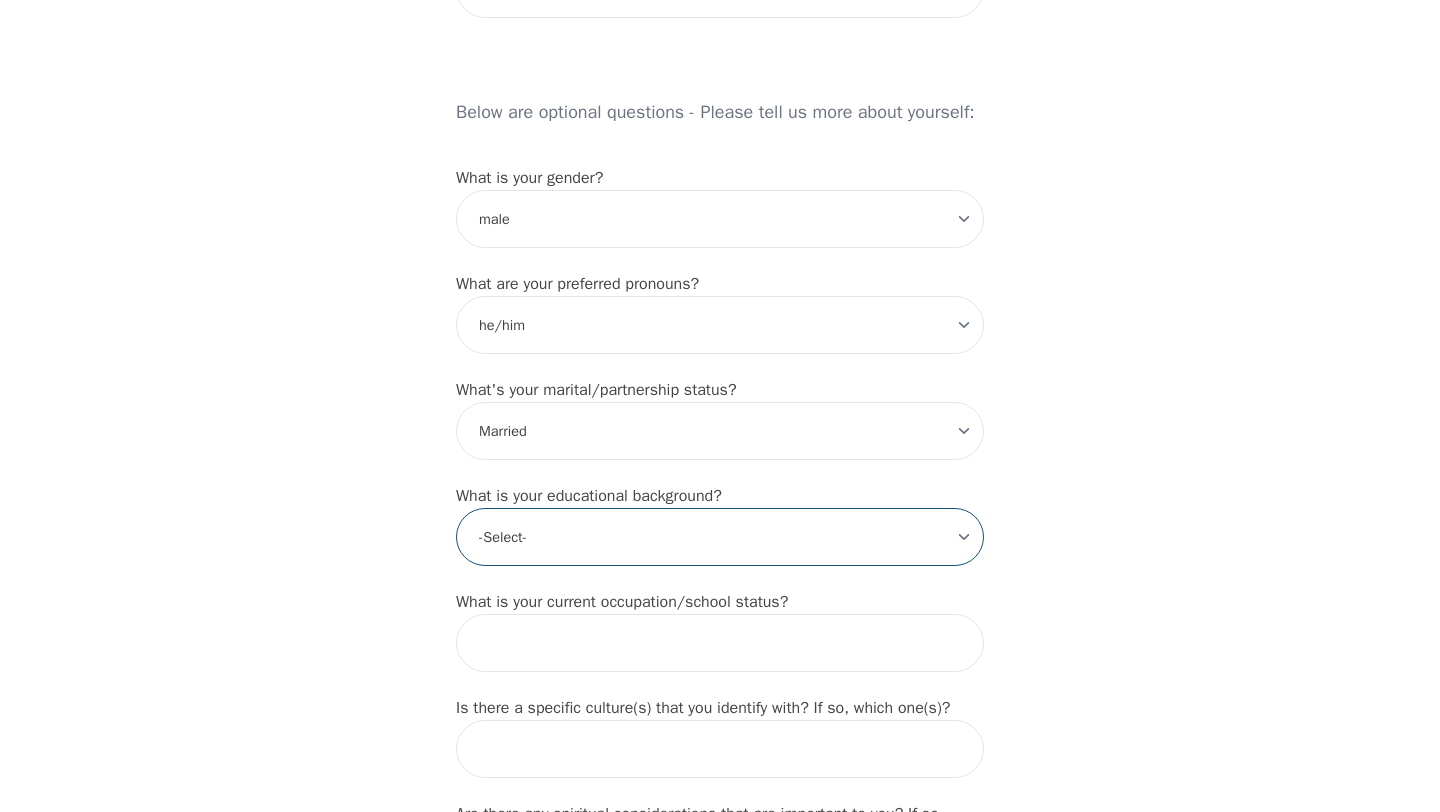 click on "-Select- Less than high school High school Associate degree Bachelor degree Master's degree Professional degree Doctorial degree" at bounding box center [720, 537] 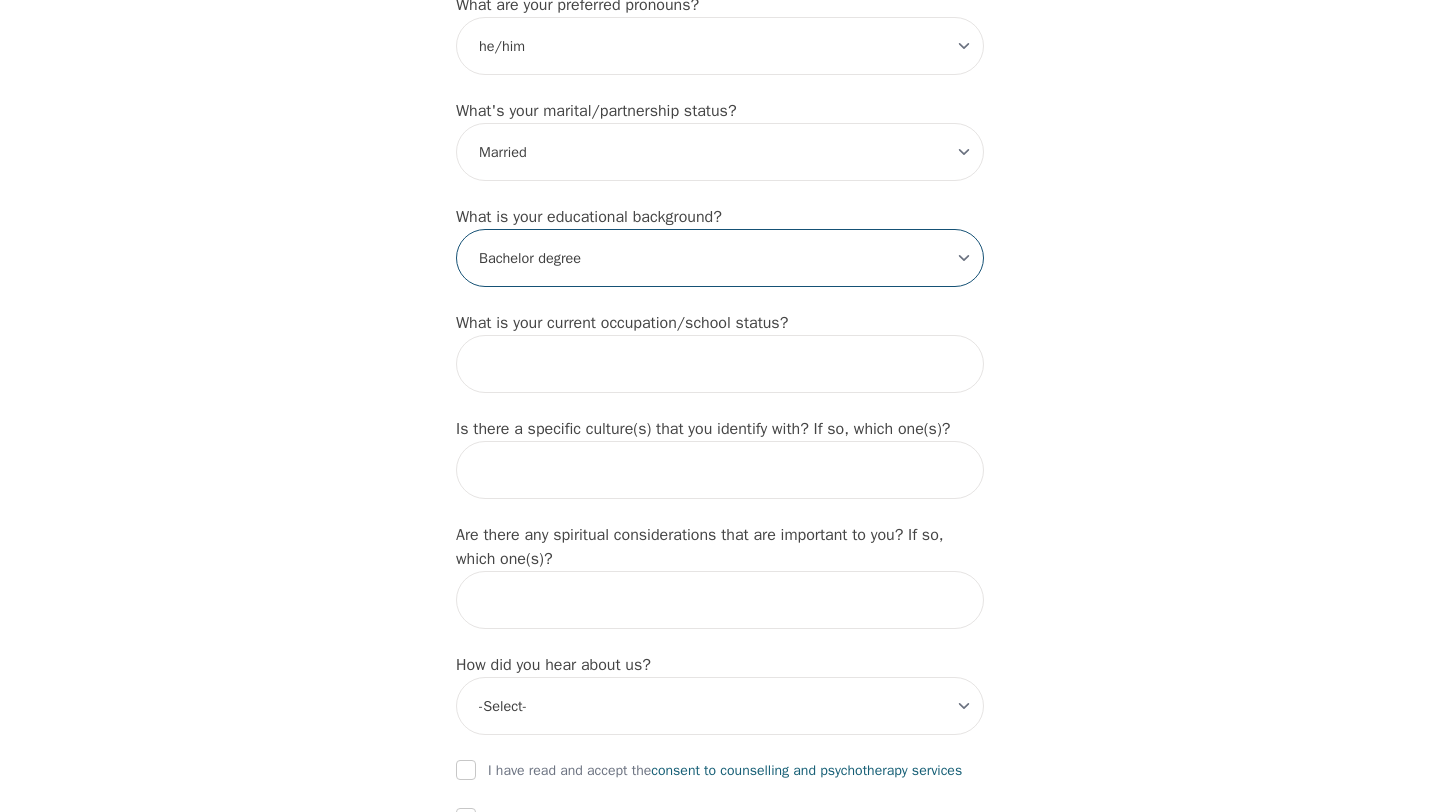 scroll, scrollTop: 1844, scrollLeft: 0, axis: vertical 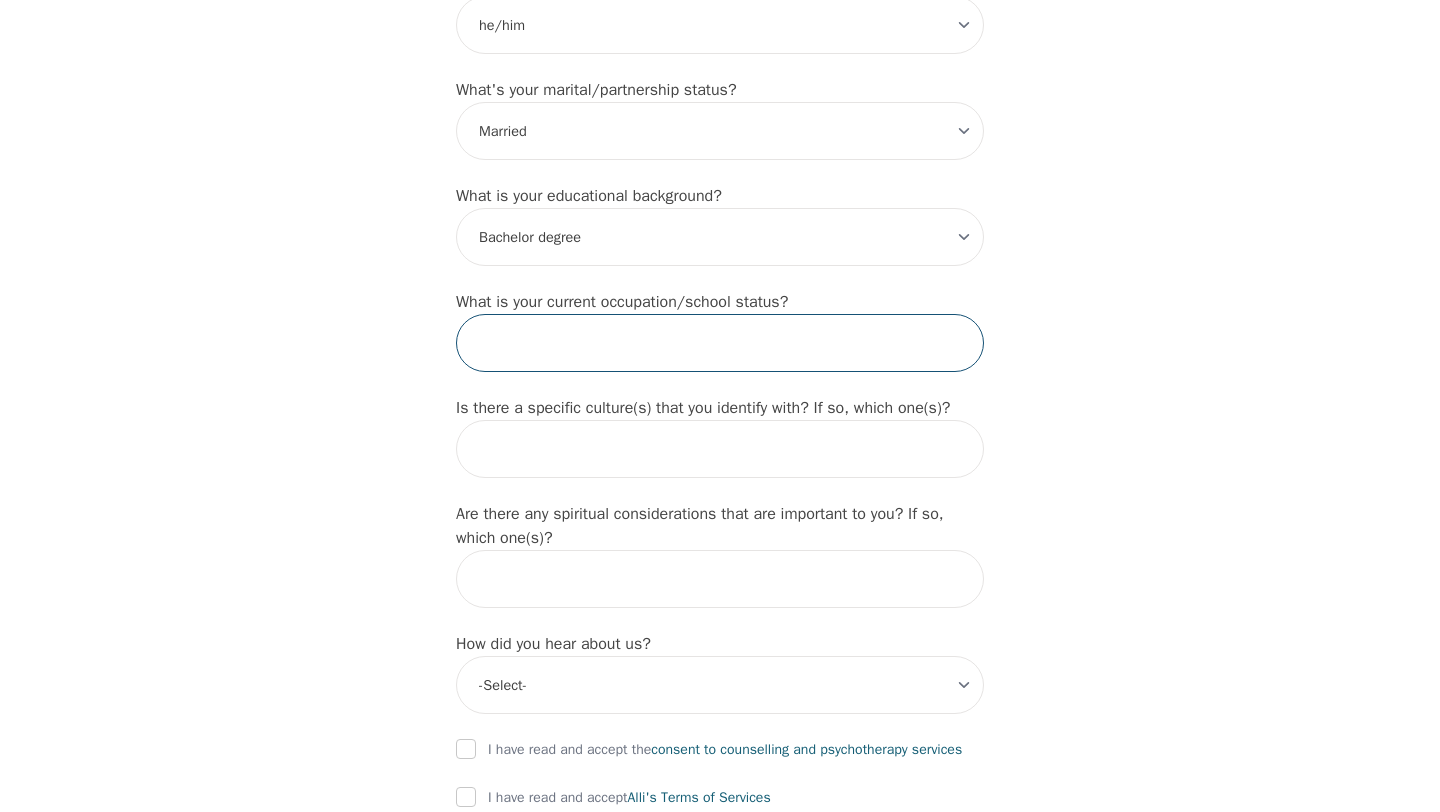click at bounding box center (720, 343) 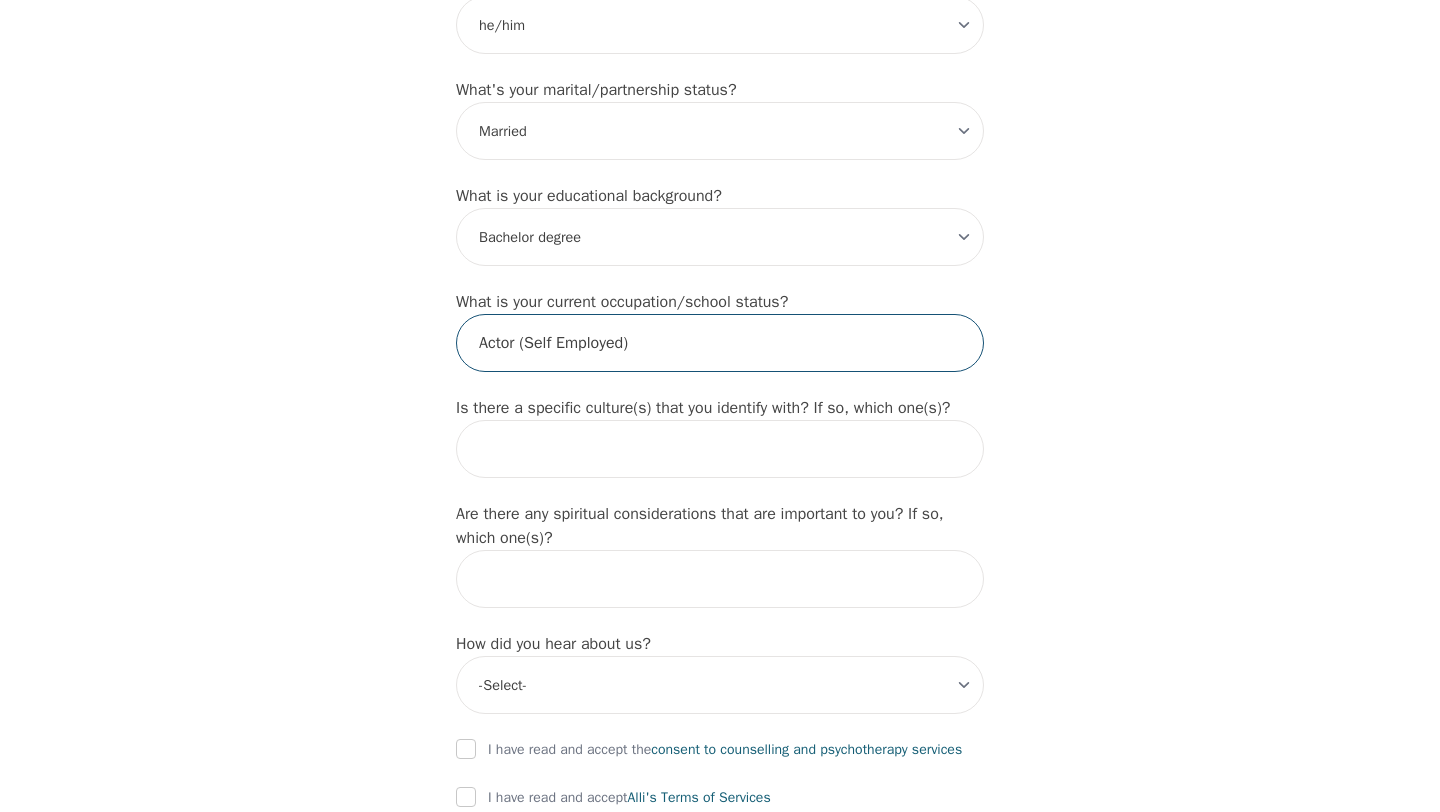 type on "Actor (Self Employed)" 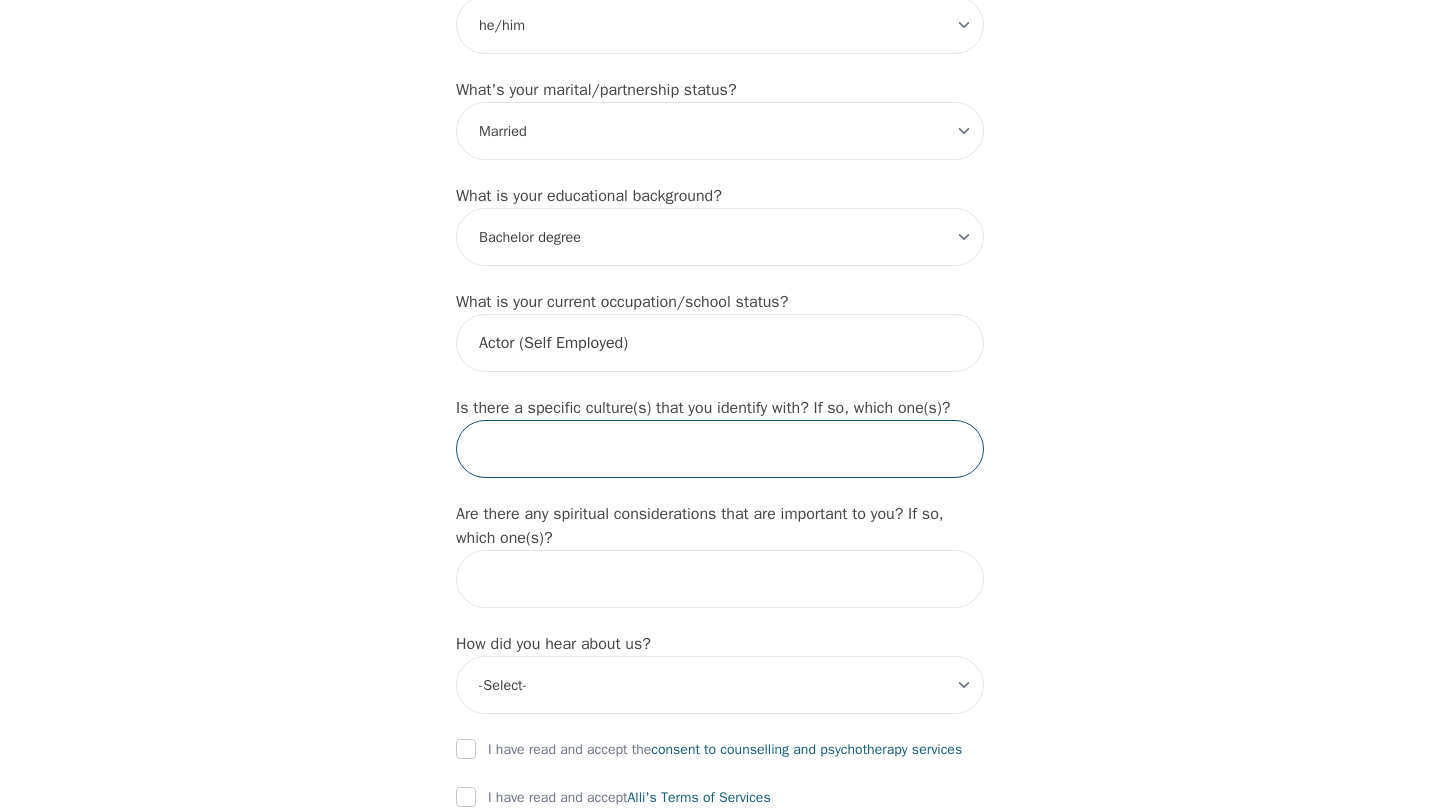 click at bounding box center (720, 449) 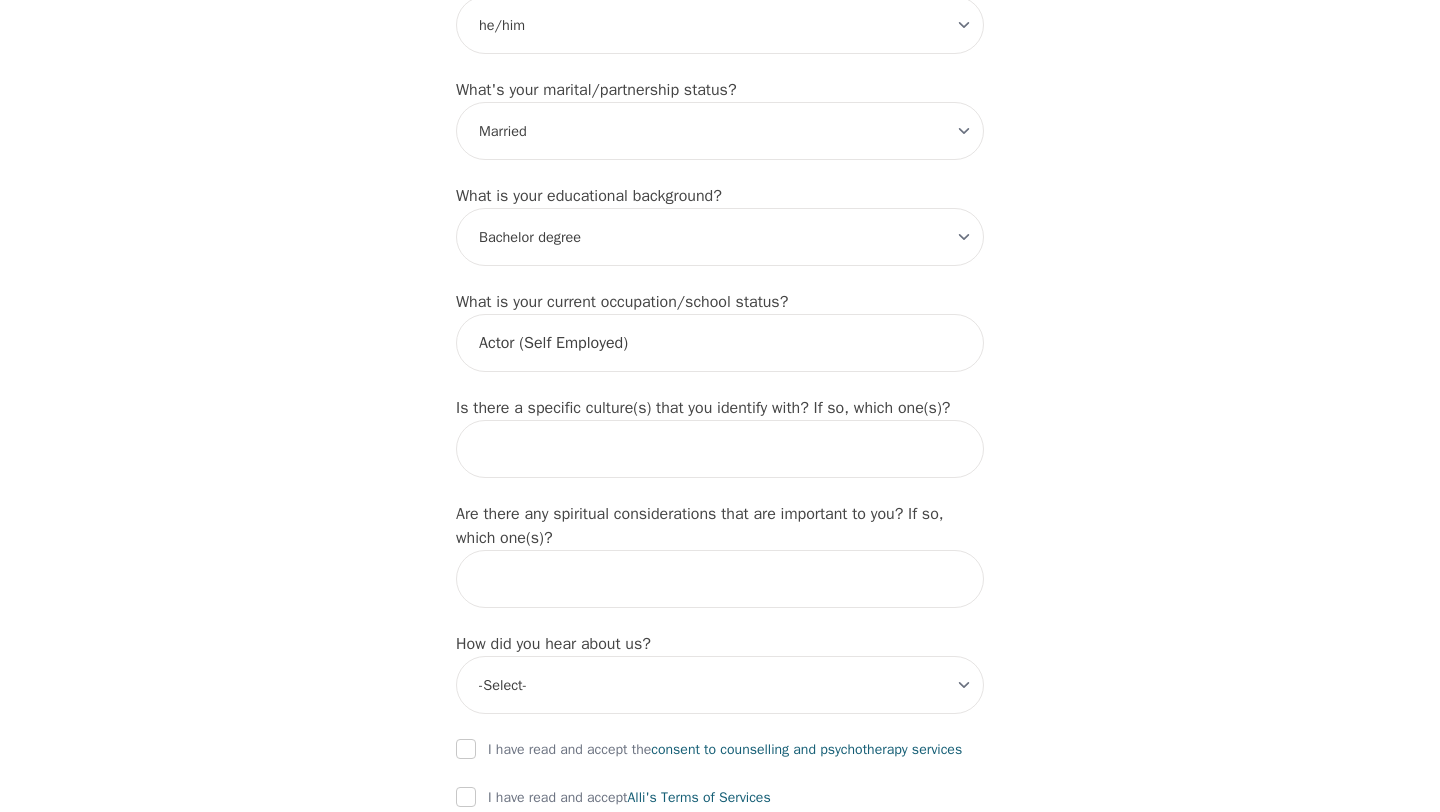 click on "Intake Assessment for [FIRST] [LAST] Part 1 of 2: Tell Us About Yourself Please complete the following information before your initial session. This step is crucial to kickstart your therapeutic journey with your therapist: What's your first name? (This will be the name on your insurance receipt) [FIRST] What's your last name? [LAST] What's your preferred name? [OPTIONAL] [FIRST] What's your email? [EMAIL] What's your phone number? [PHONE] What's your address? [NUMBER] [STREET], [UNIT] What's your unit number? [OPTIONAL] [UNIT] What's your date of birth? What's the name of your emergency contact? [NAME] What's the phone number of your emergency contact? [PHONE] What's the full name of your primary care physician? What's the phone number of your primary care physician? Below are optional questions - Please tell us more about yourself: What is your gender? -Select- male female non-binary transgender intersex prefer_not_to_say What are your preferred pronouns? -Select- he/him she/her they/them" at bounding box center [720, -347] 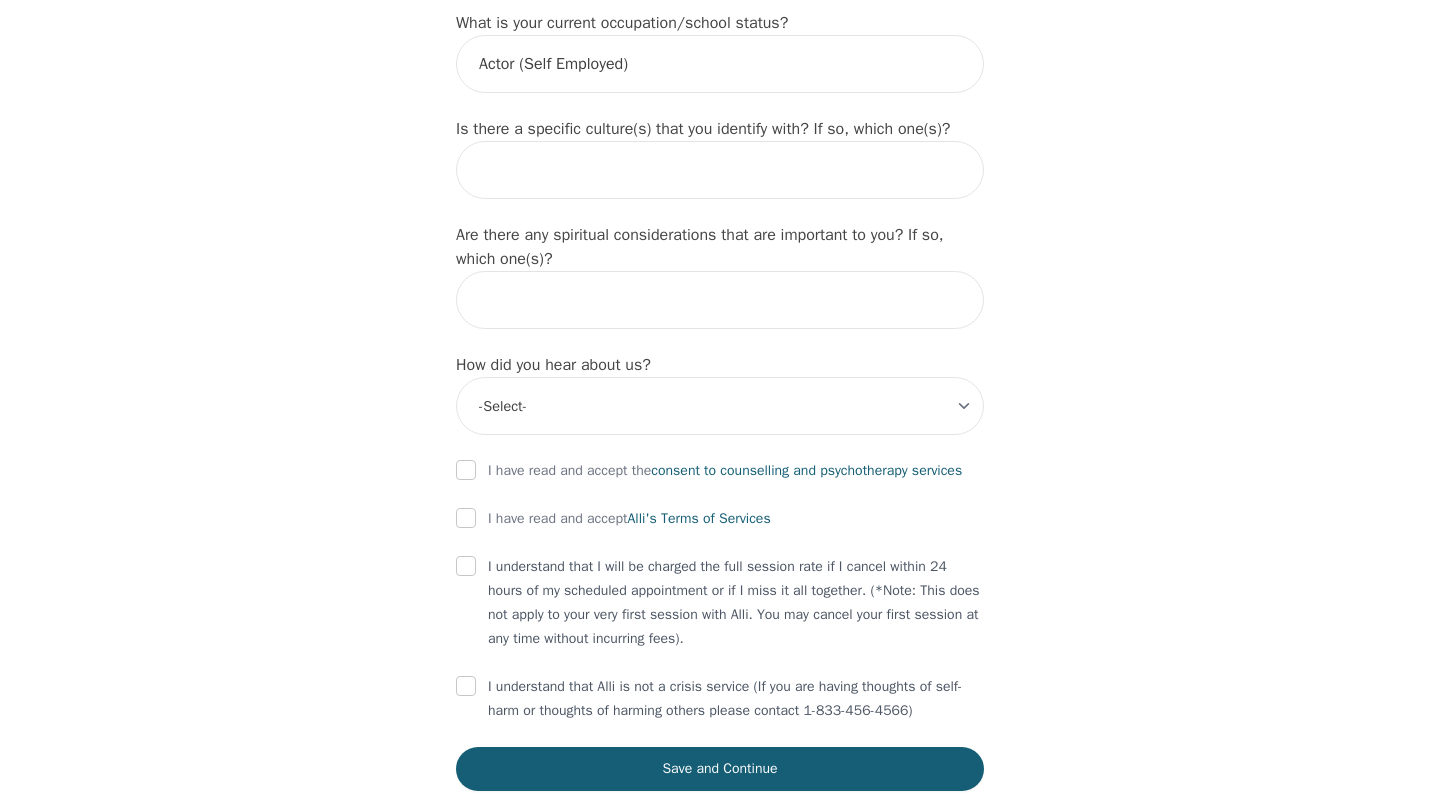 scroll, scrollTop: 2125, scrollLeft: 0, axis: vertical 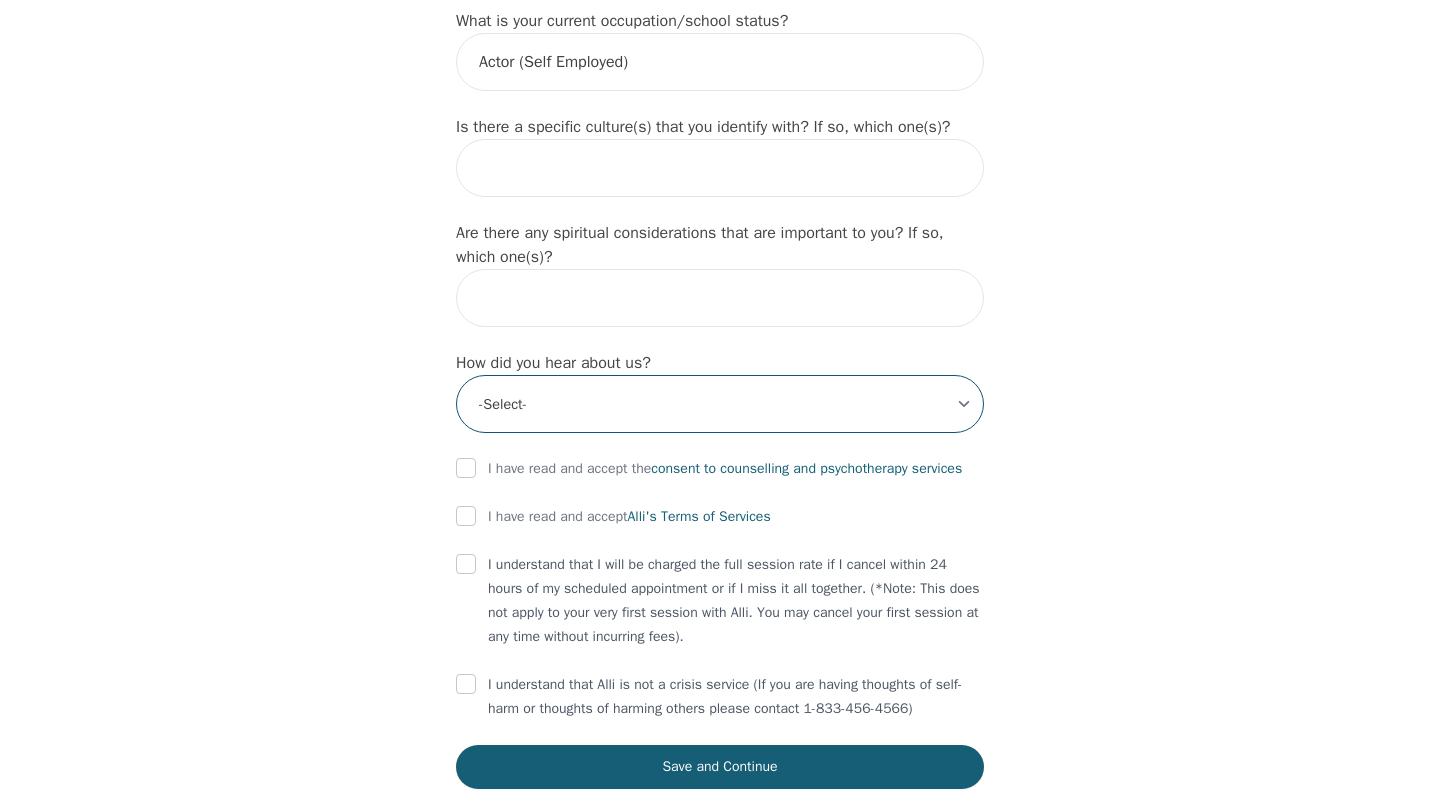 click on "-Select- Physician/Specialist Friend Facebook Instagram Google Search Google Ads Facebook/Instagram Ads Other" at bounding box center [720, 404] 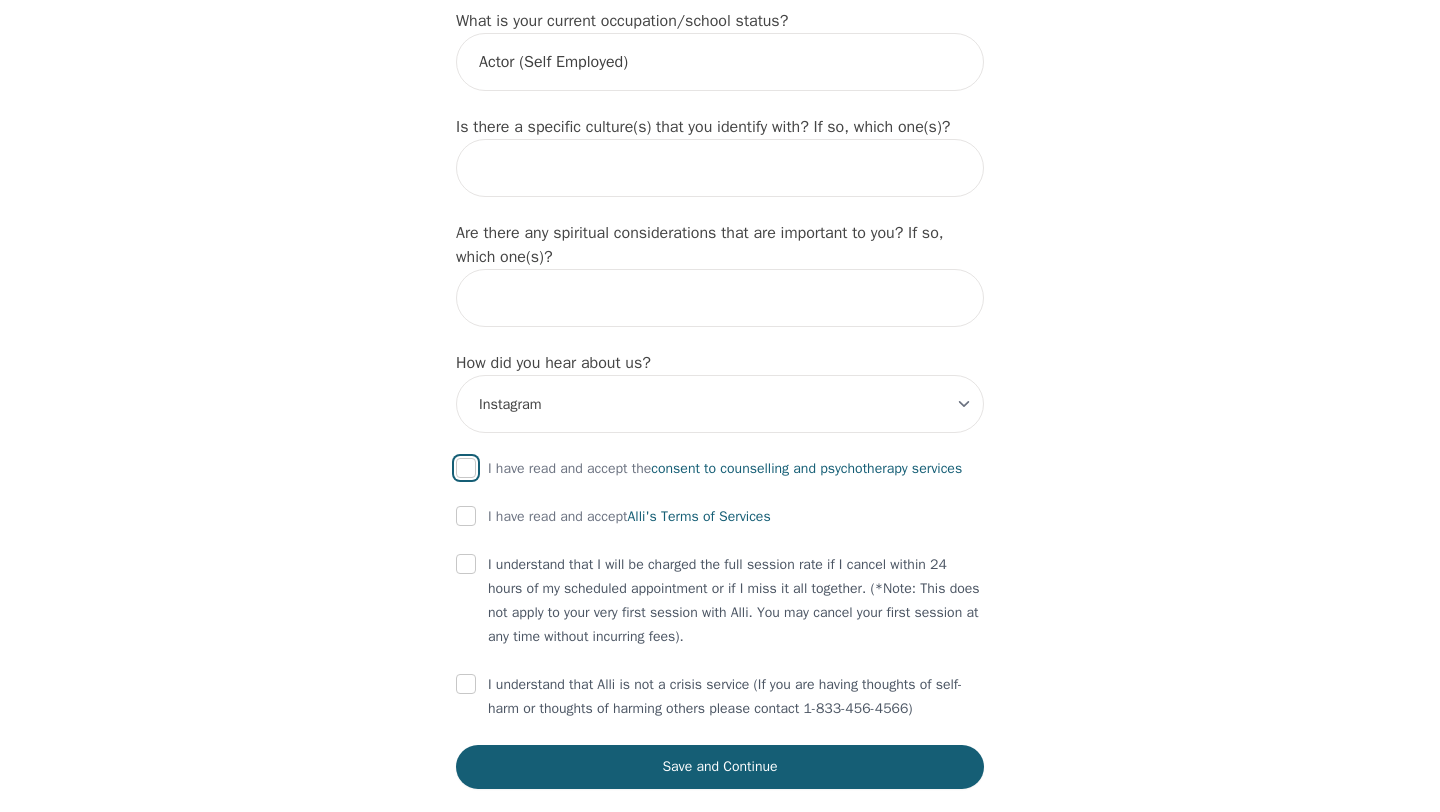 click at bounding box center (466, 468) 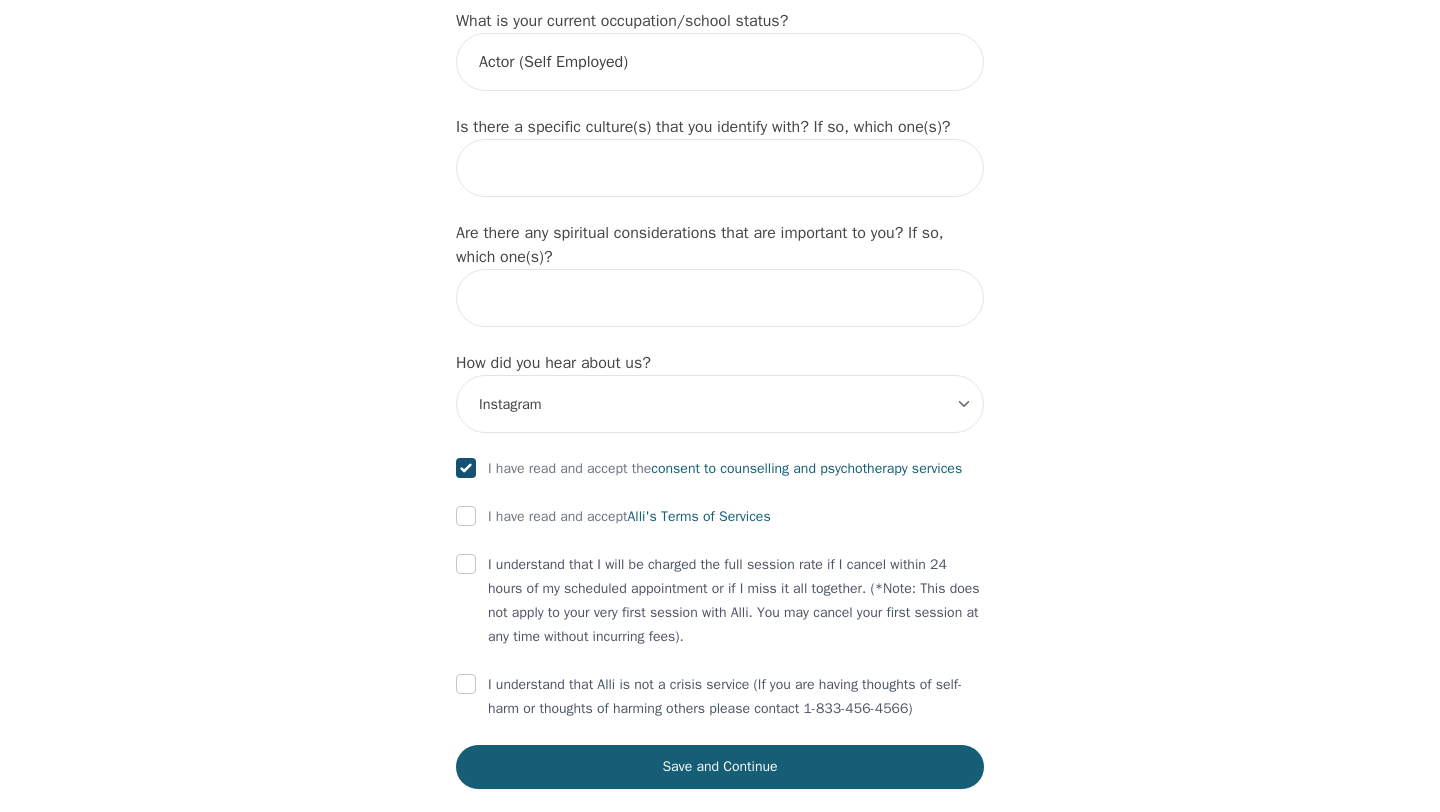 checkbox on "true" 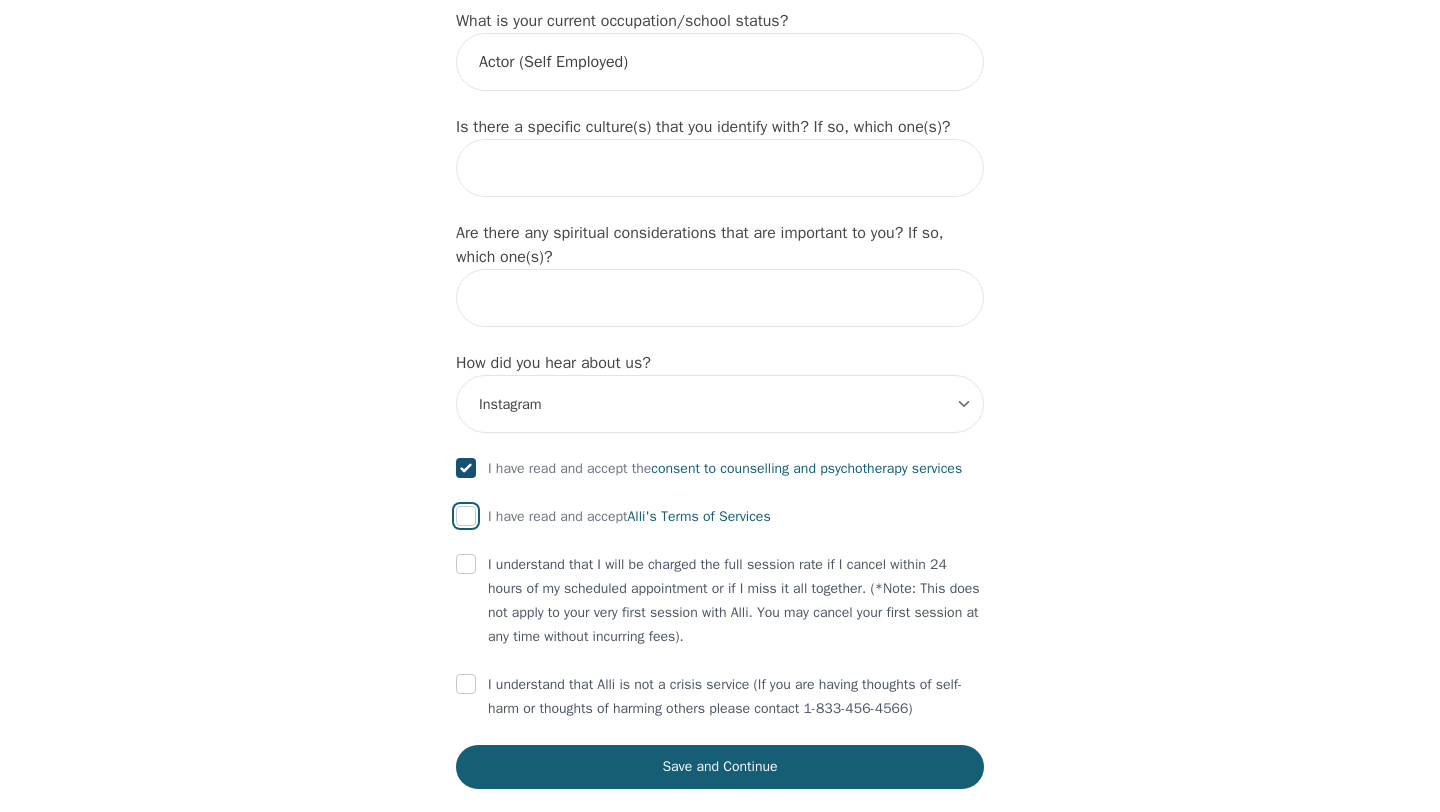 click at bounding box center [466, 516] 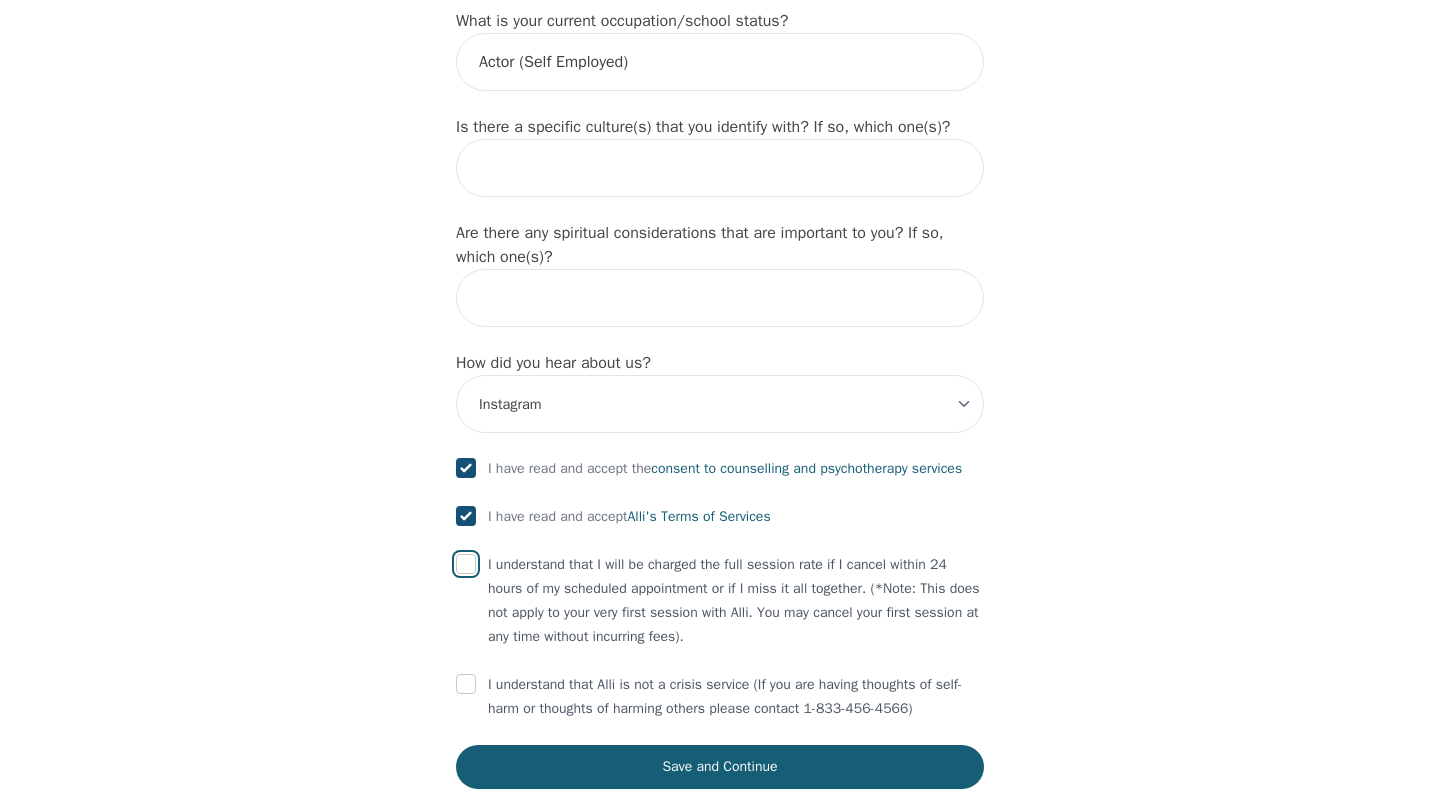 click at bounding box center [466, 564] 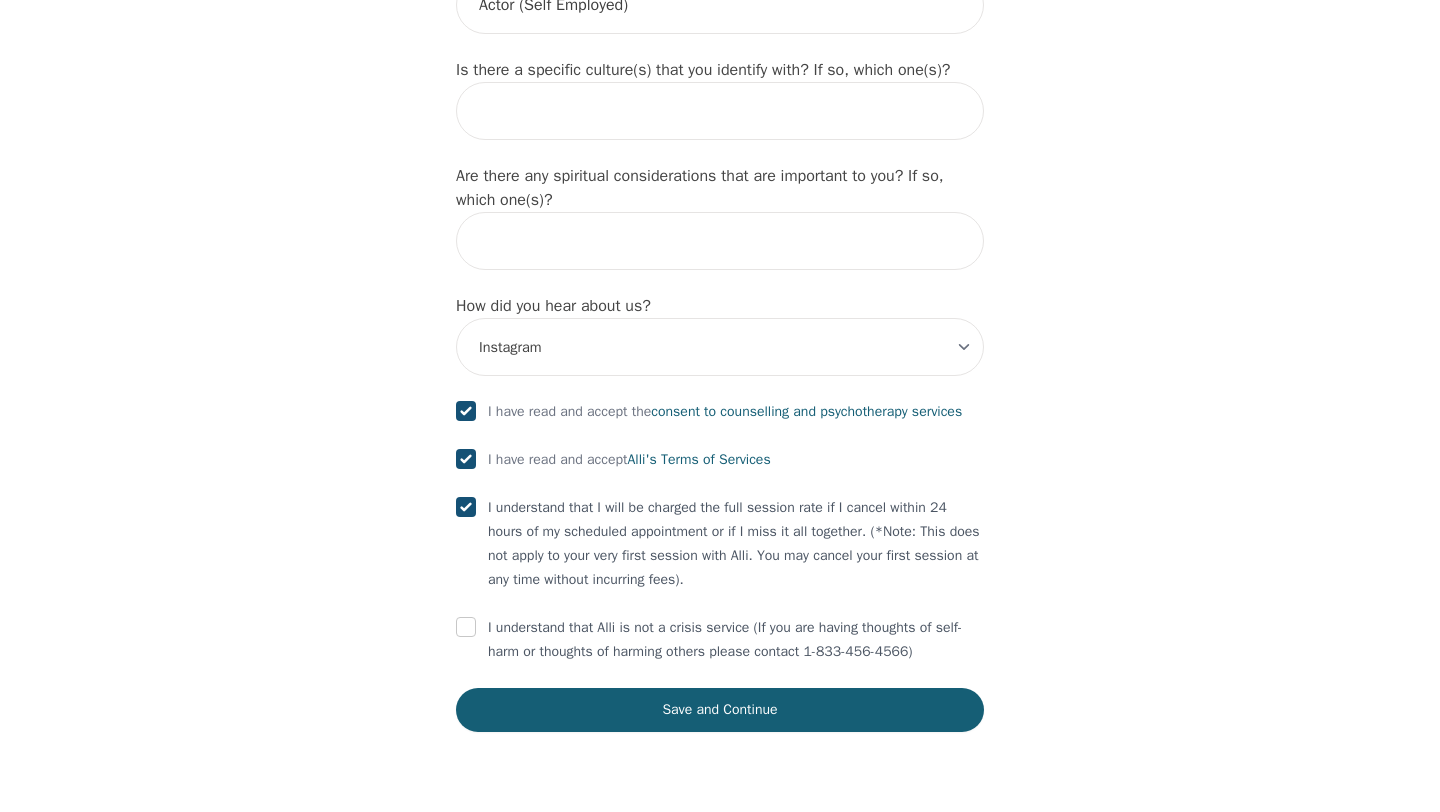 scroll, scrollTop: 2229, scrollLeft: 0, axis: vertical 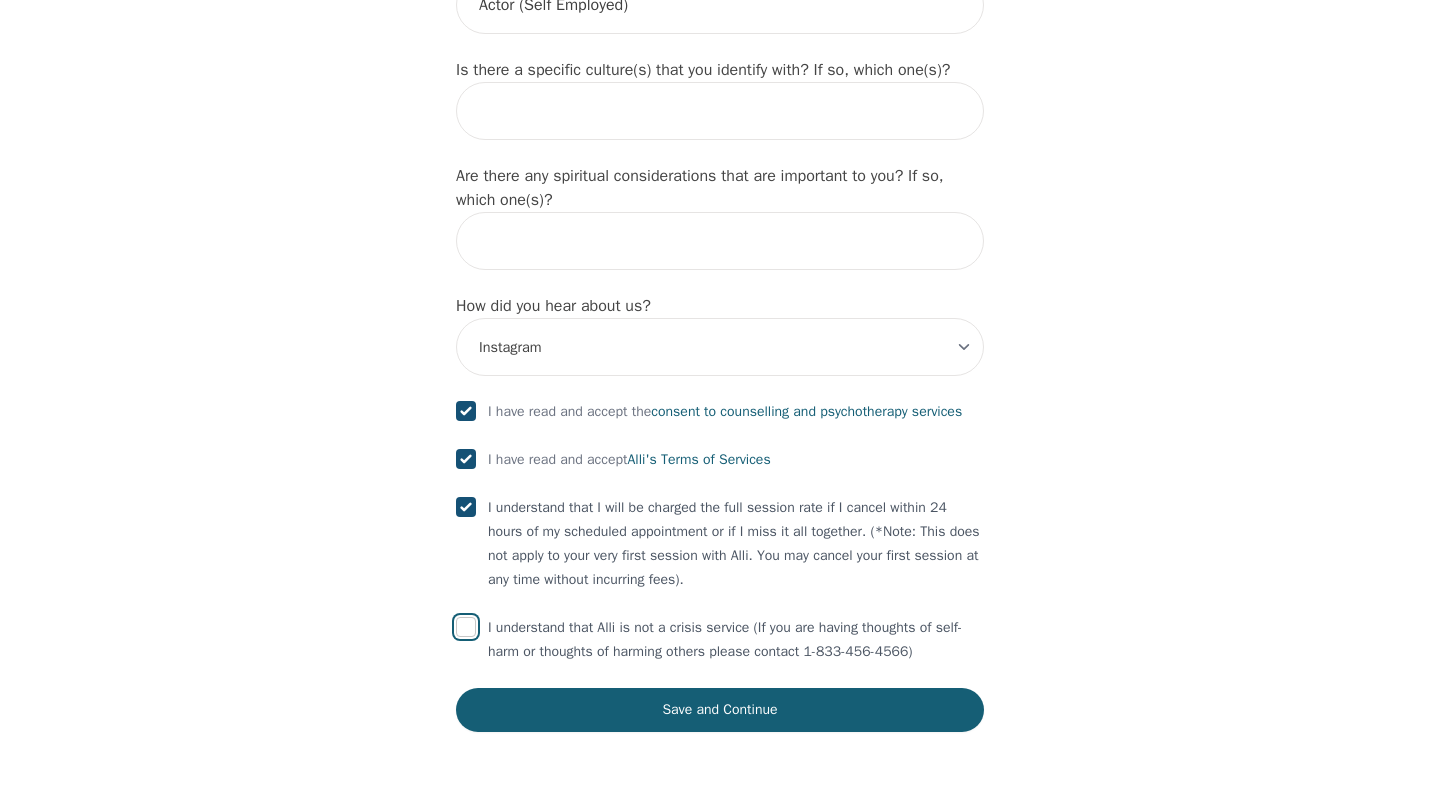 click at bounding box center (466, 627) 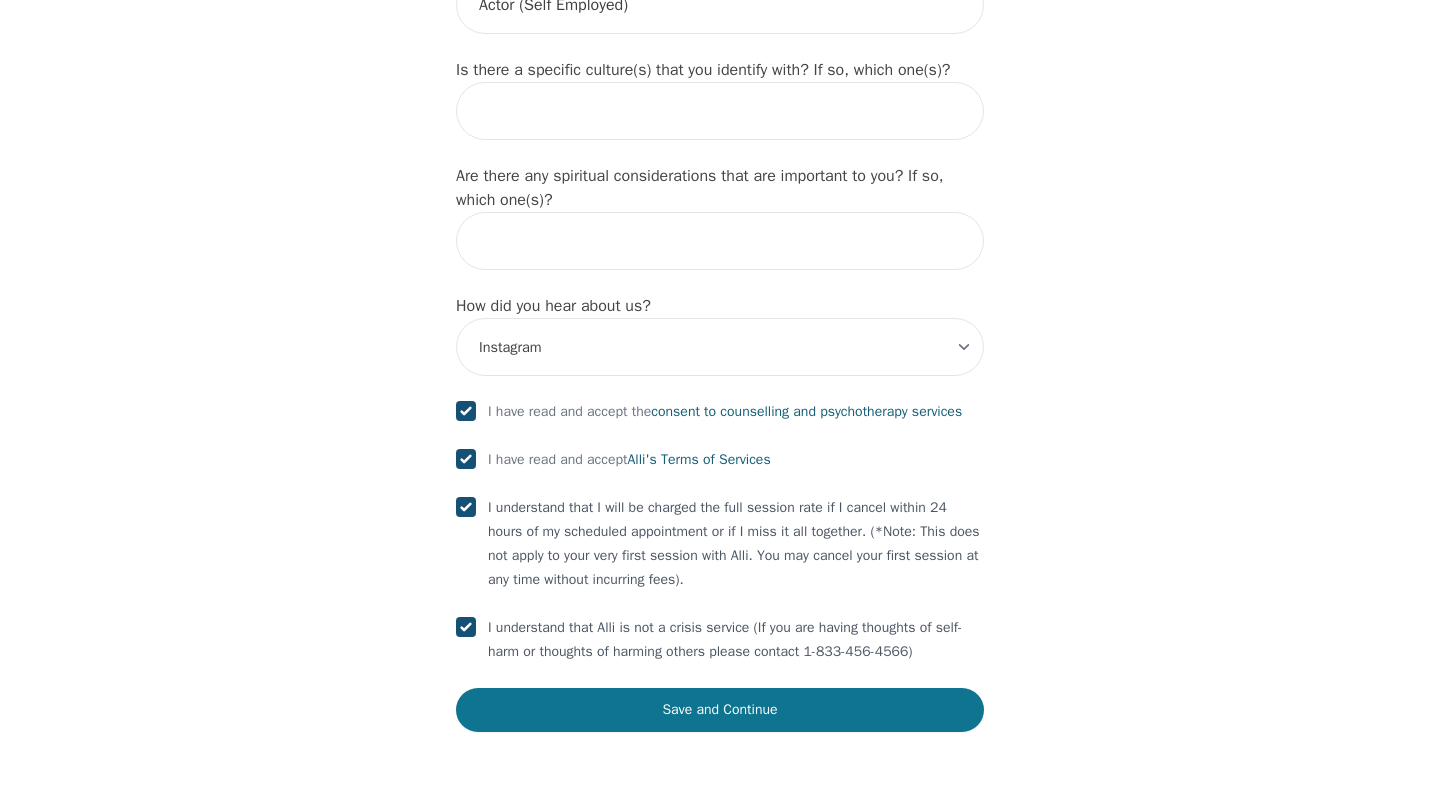 click on "Save and Continue" at bounding box center (720, 710) 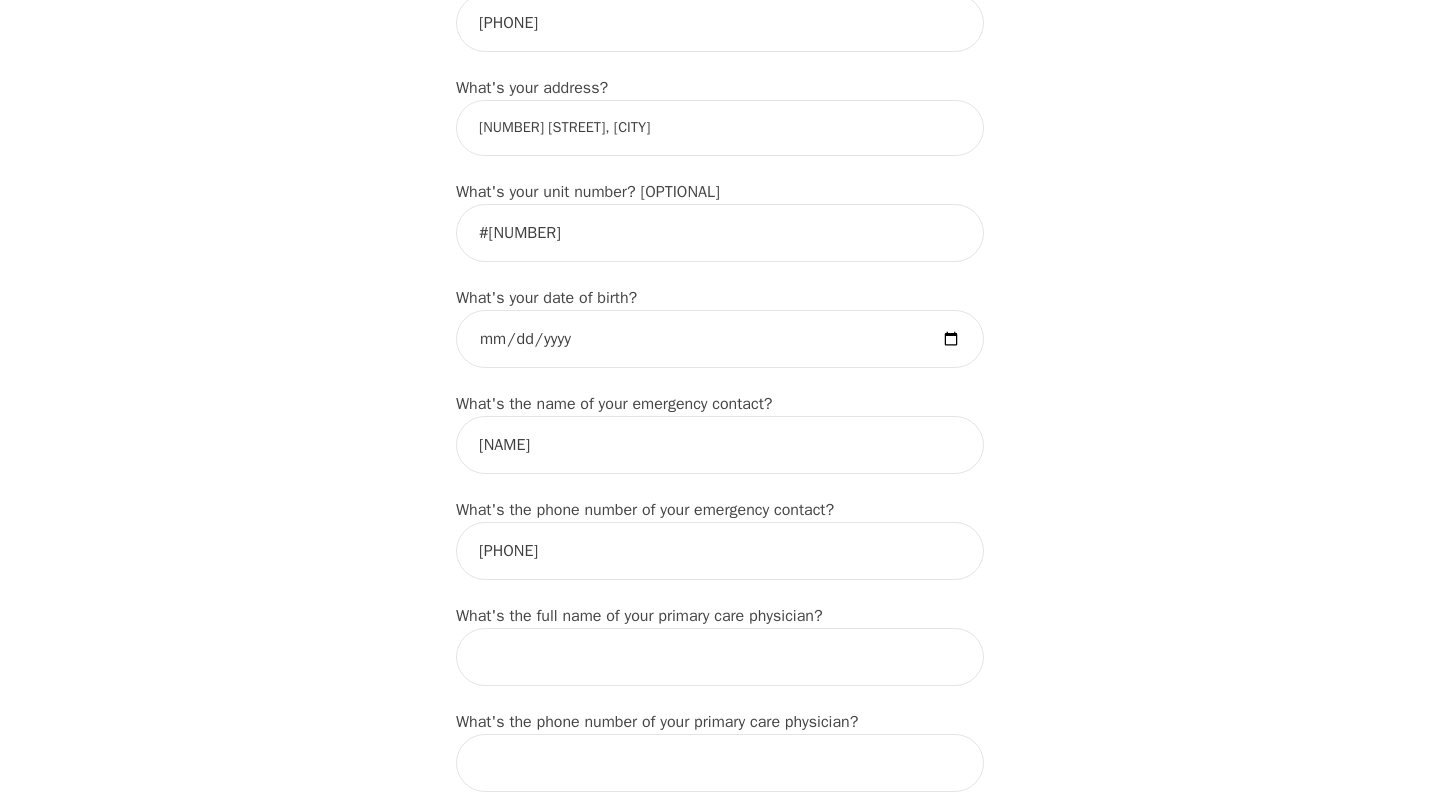 scroll, scrollTop: 782, scrollLeft: 0, axis: vertical 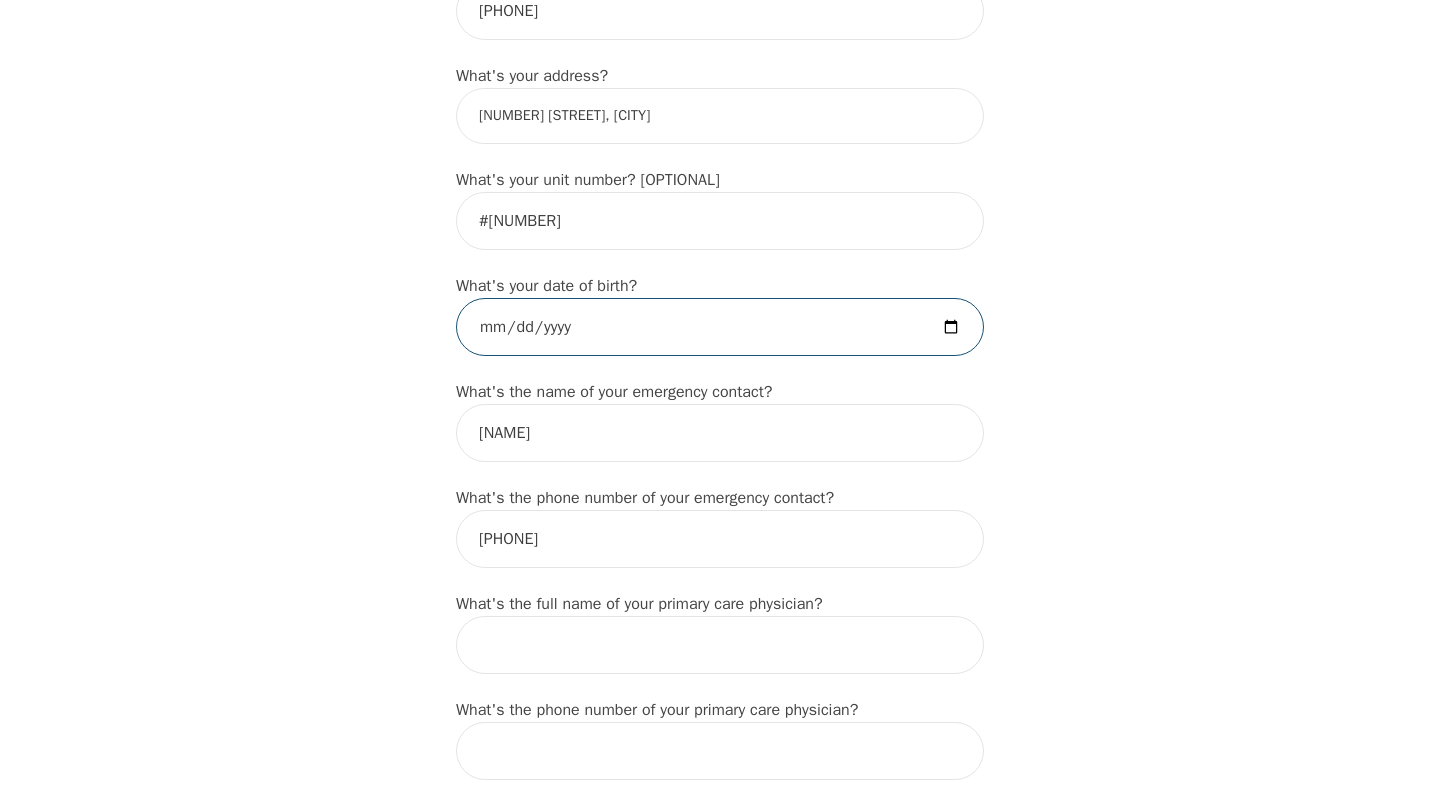 click at bounding box center (720, 327) 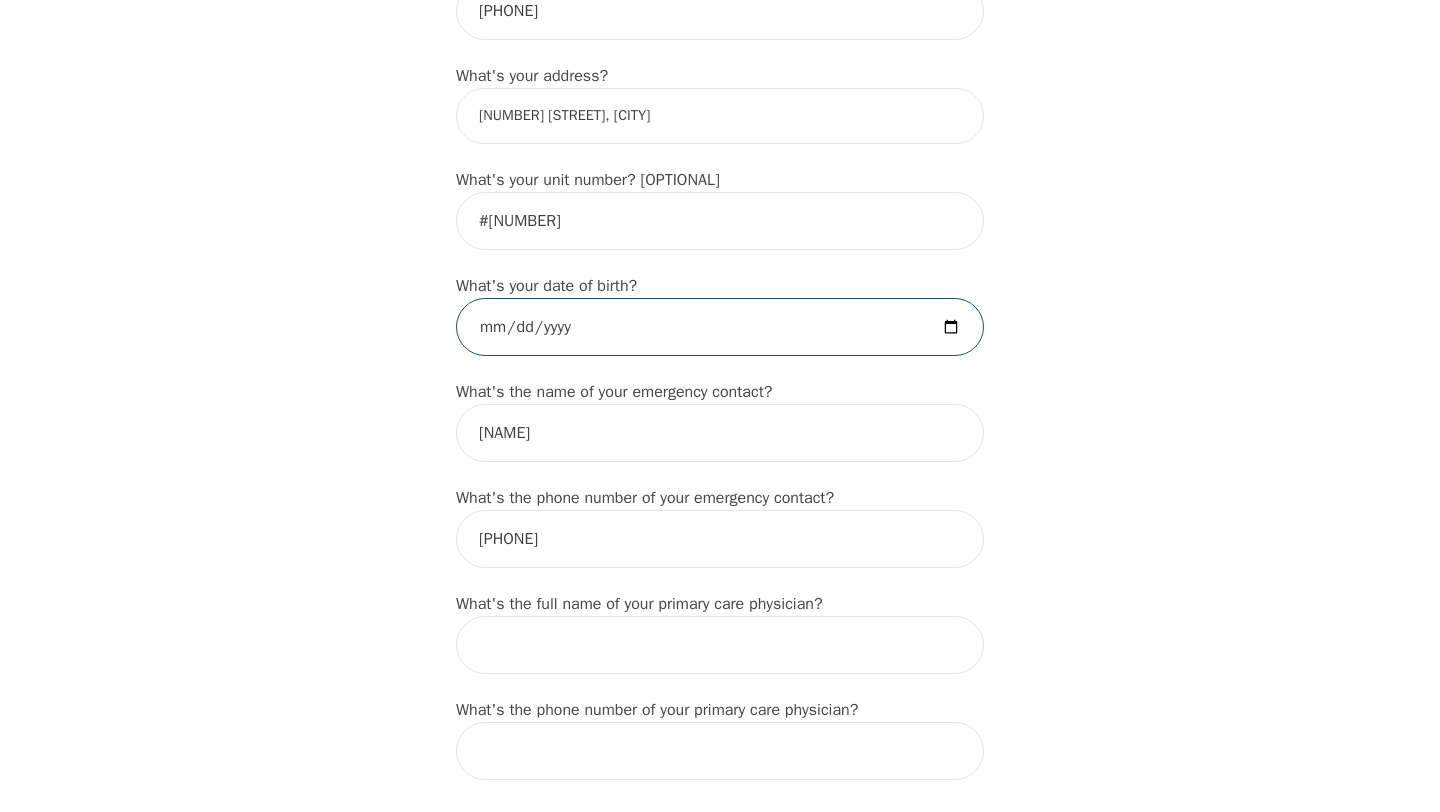 click at bounding box center (720, 327) 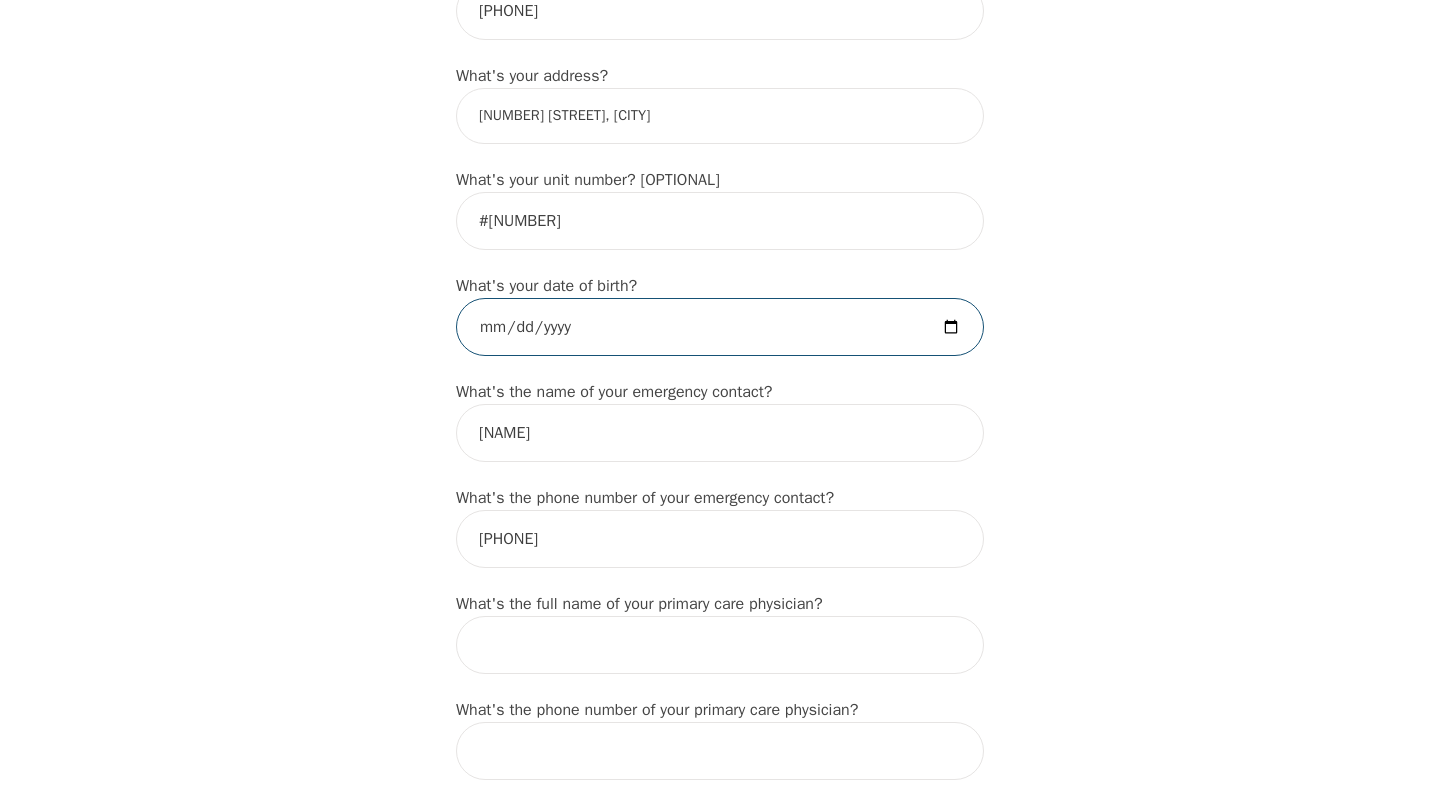 type on "[DATE]" 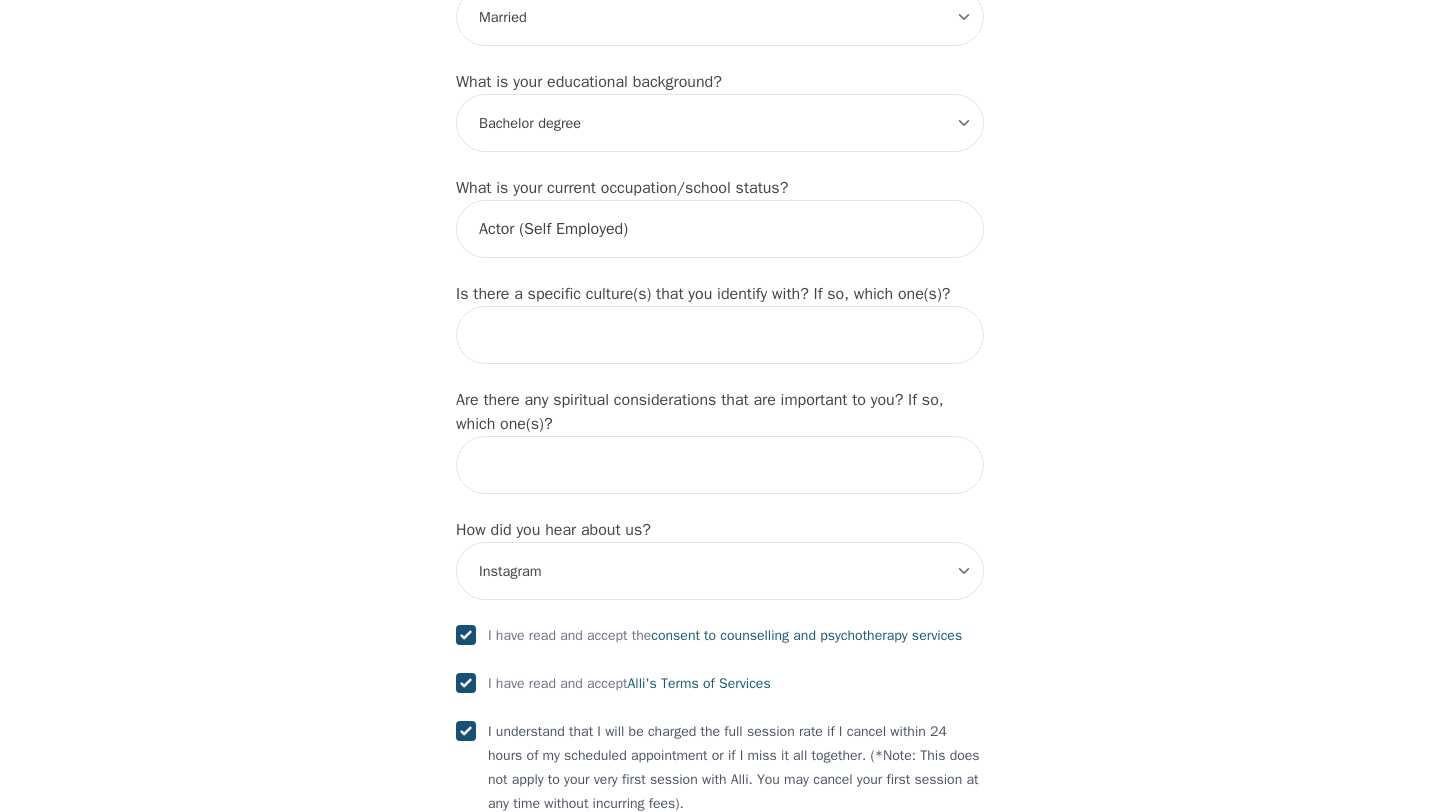 scroll, scrollTop: 2305, scrollLeft: 0, axis: vertical 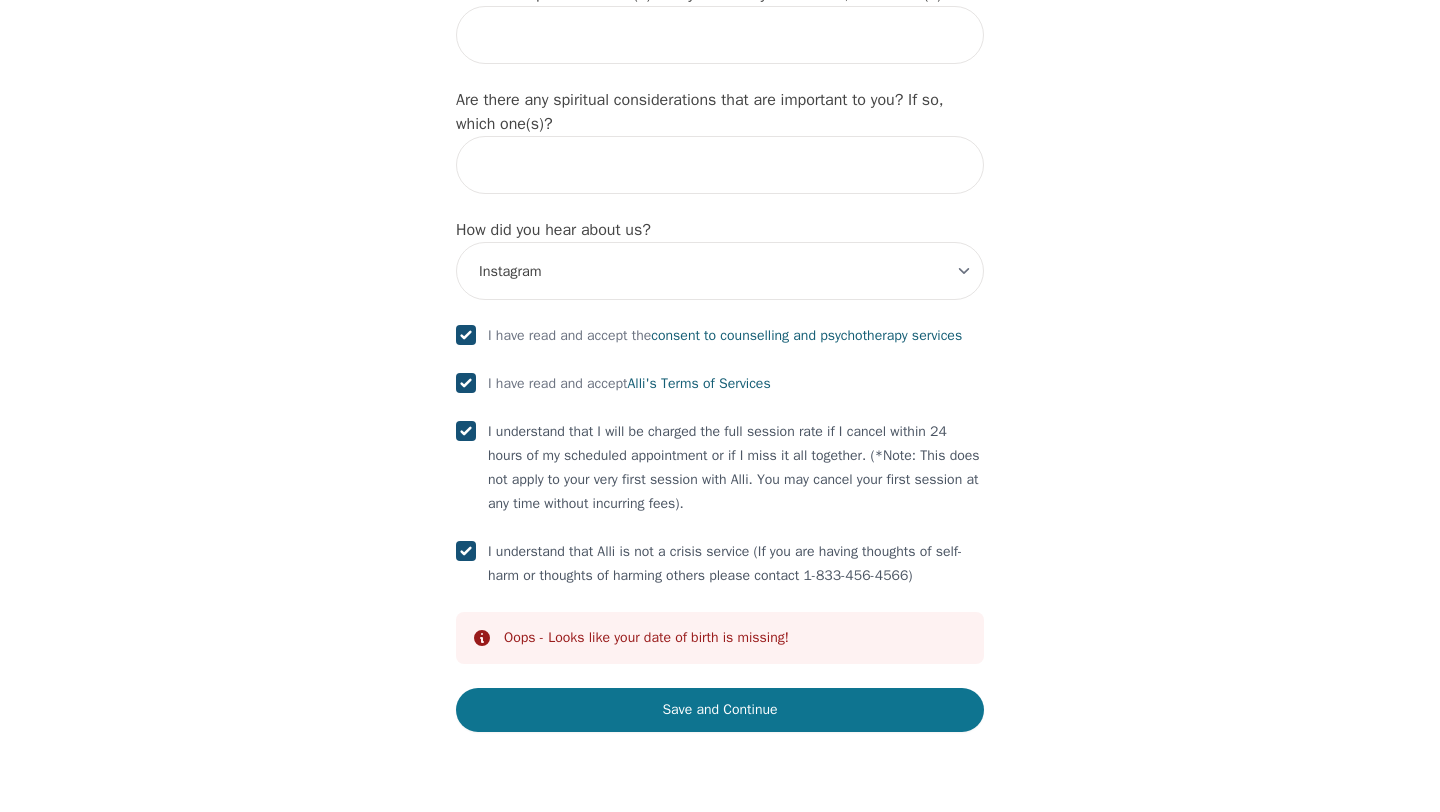 click on "Save and Continue" at bounding box center (720, 710) 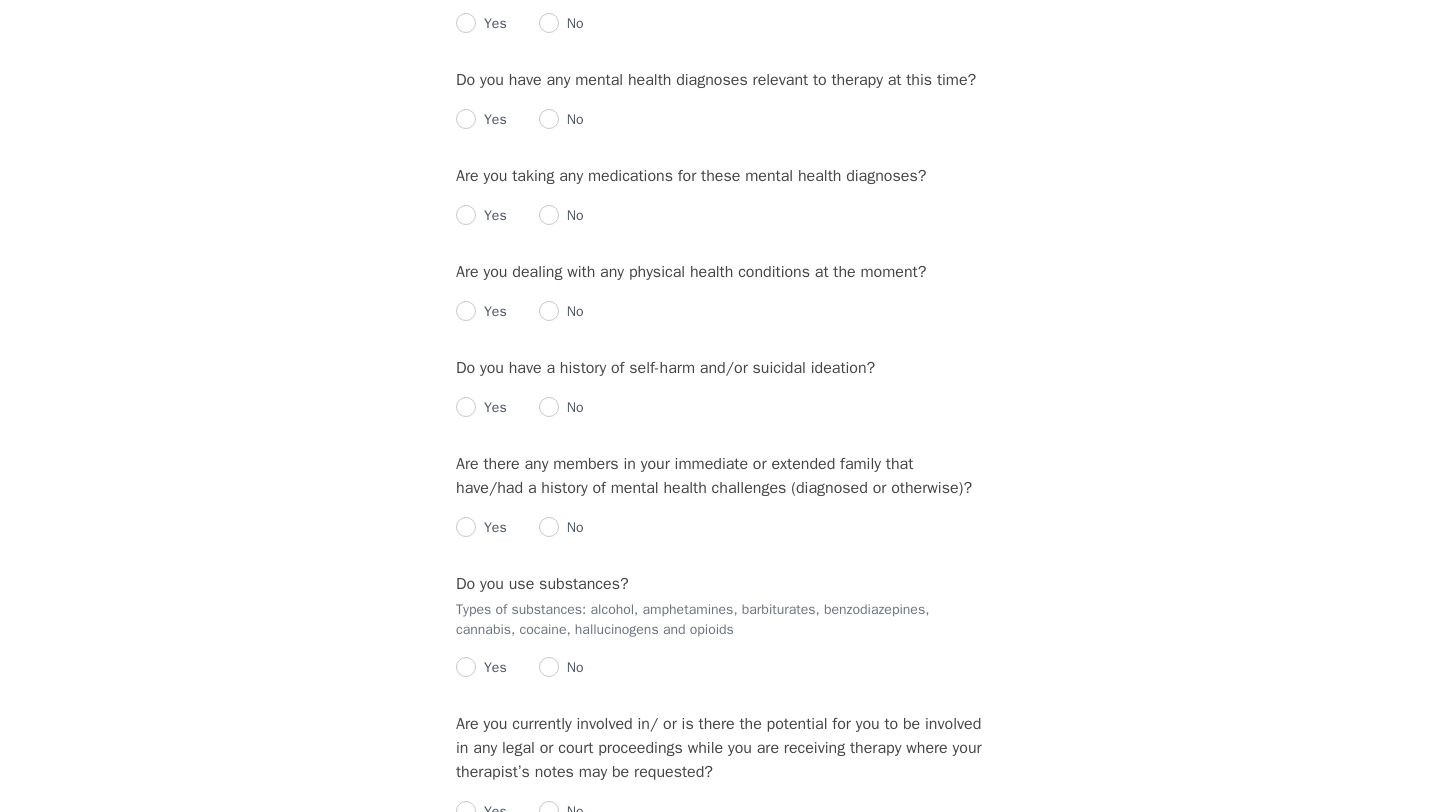 scroll, scrollTop: 0, scrollLeft: 0, axis: both 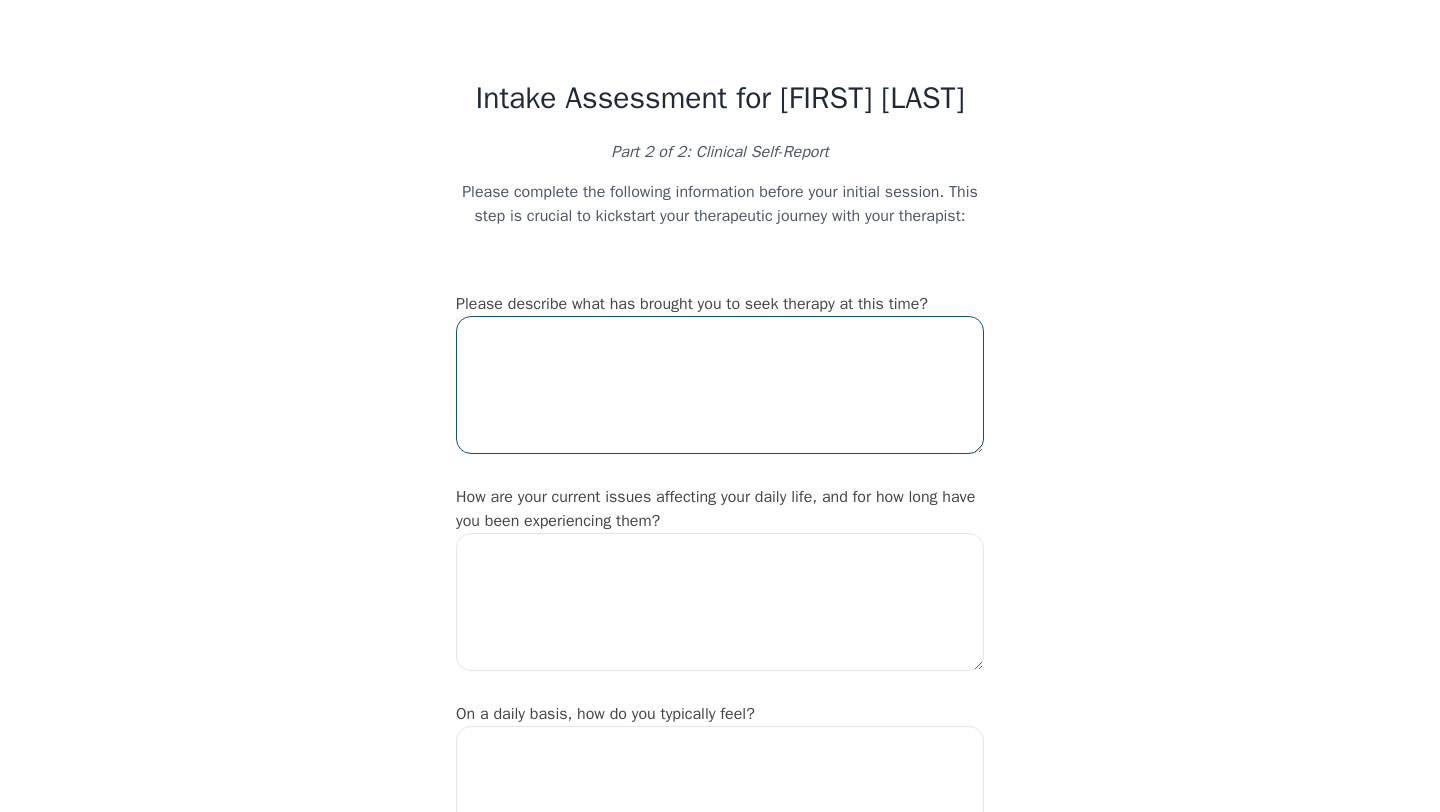 click at bounding box center (720, 385) 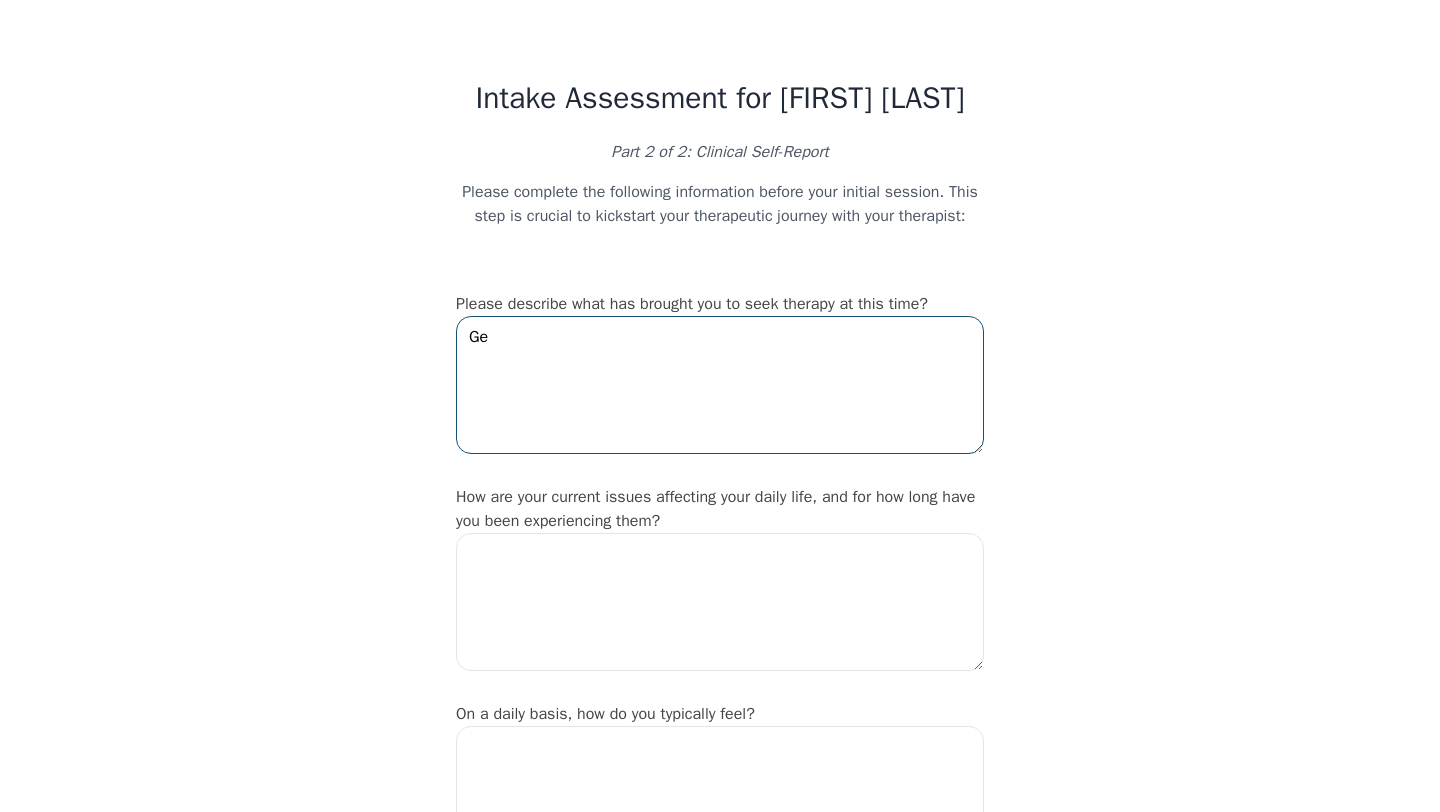 type on "G" 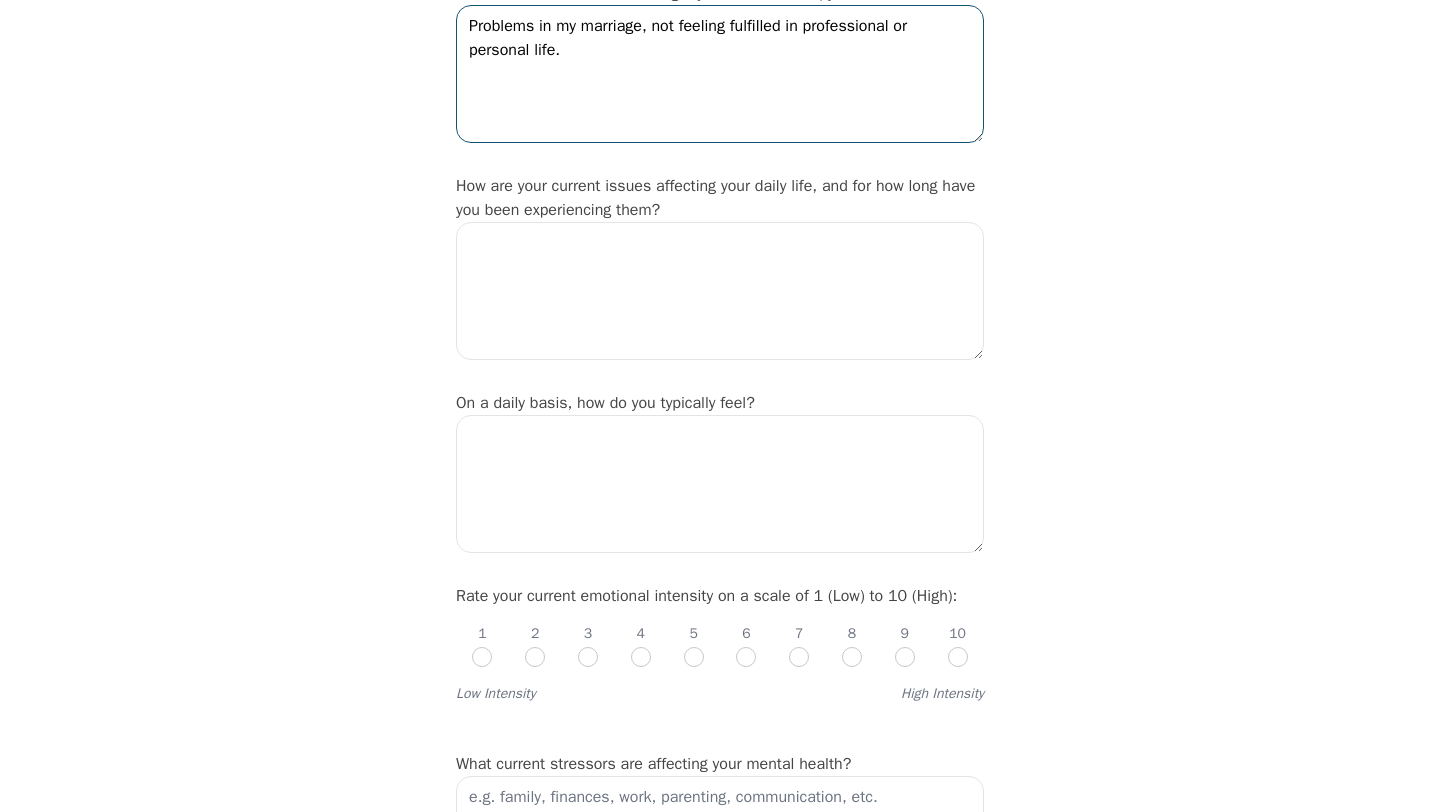 scroll, scrollTop: 355, scrollLeft: 0, axis: vertical 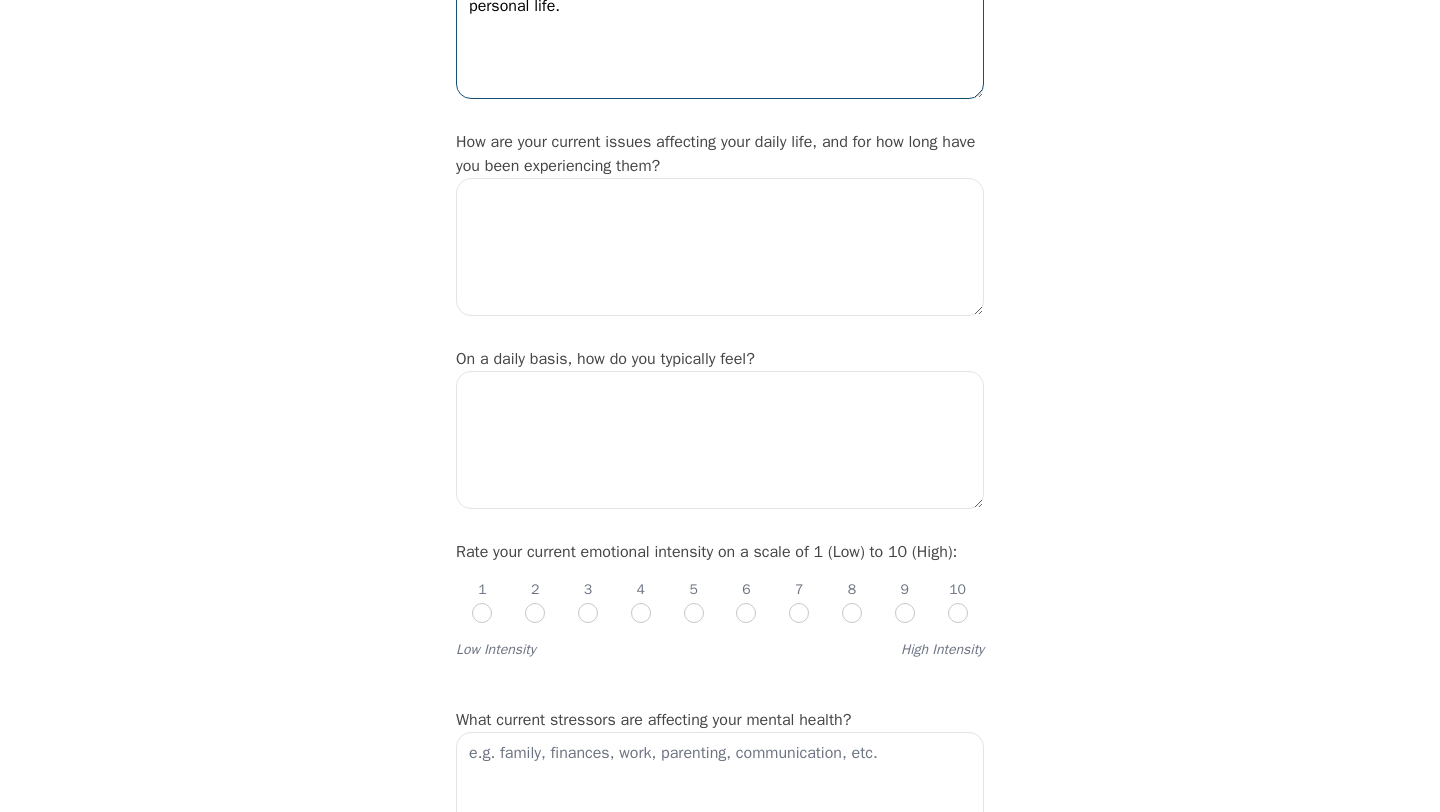 type on "Problems in my marriage, not feeling fulfilled in professional or personal life." 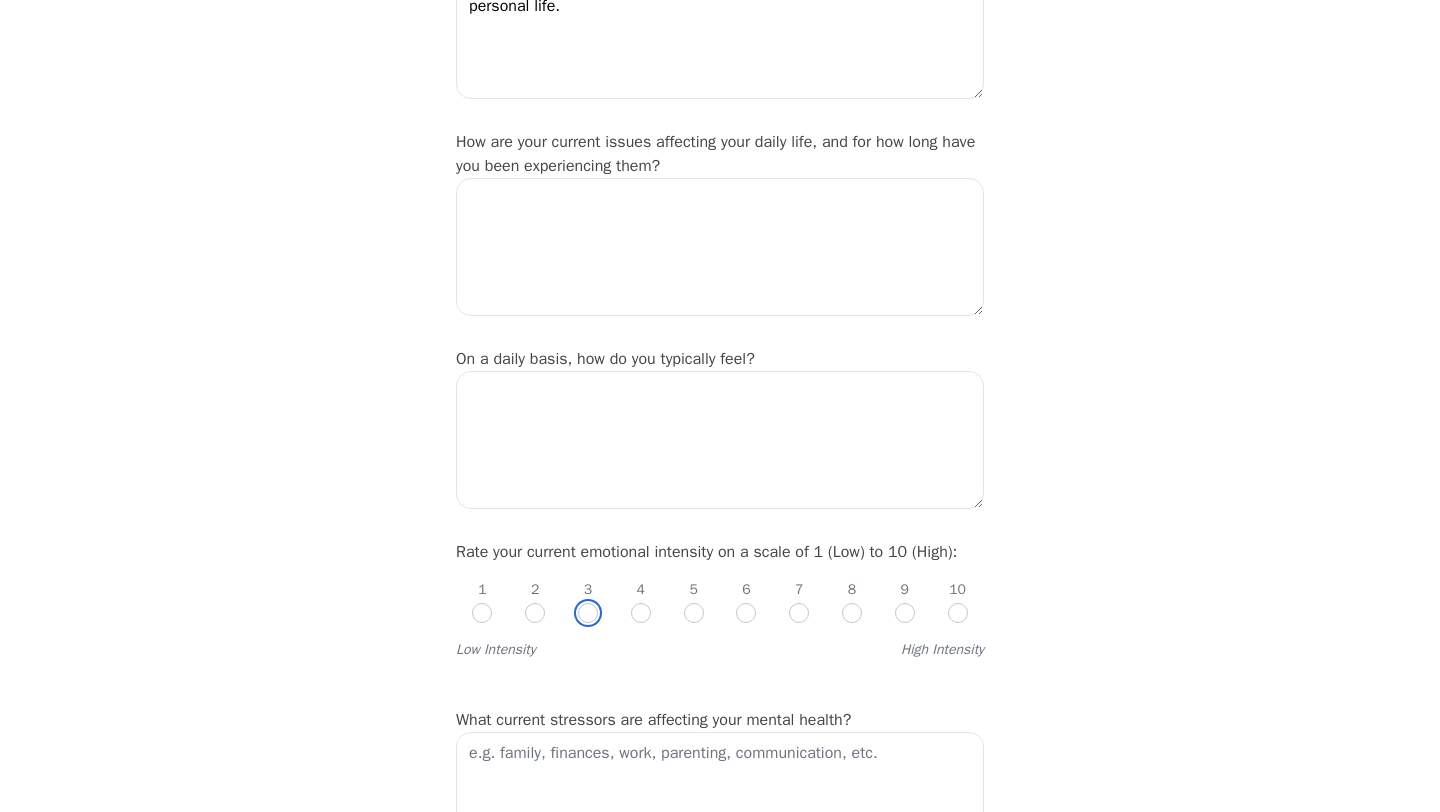 click at bounding box center [588, 613] 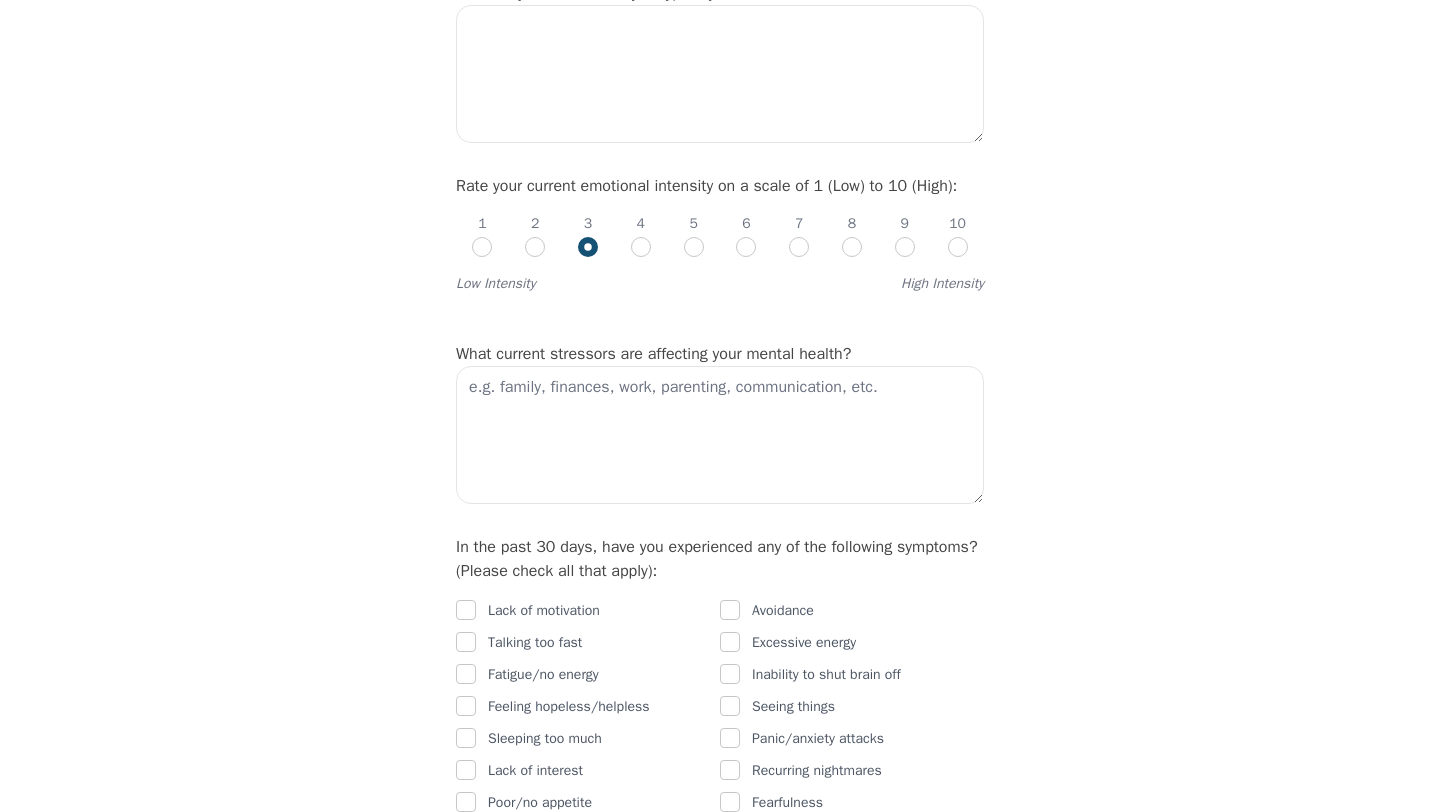scroll, scrollTop: 722, scrollLeft: 0, axis: vertical 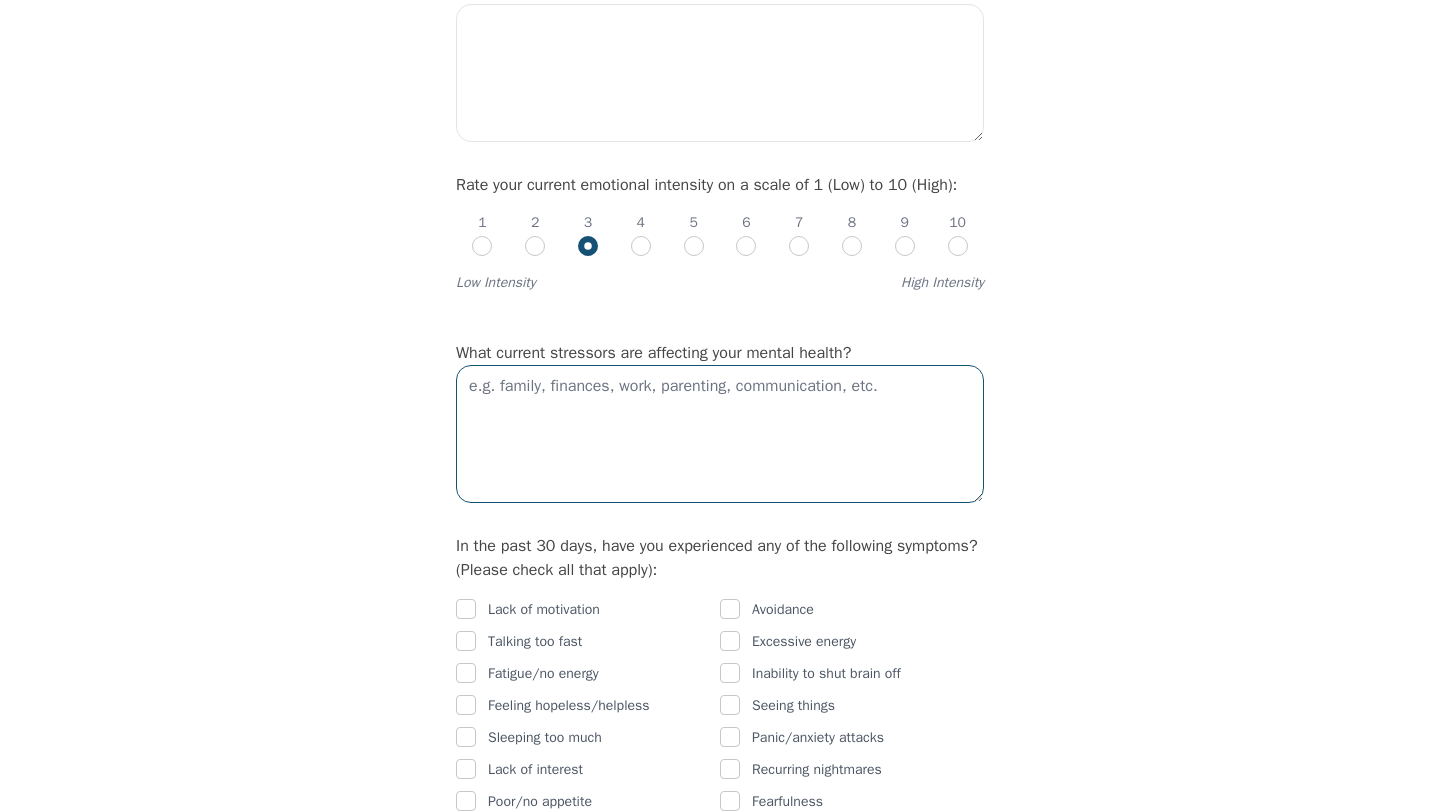 click at bounding box center (720, 434) 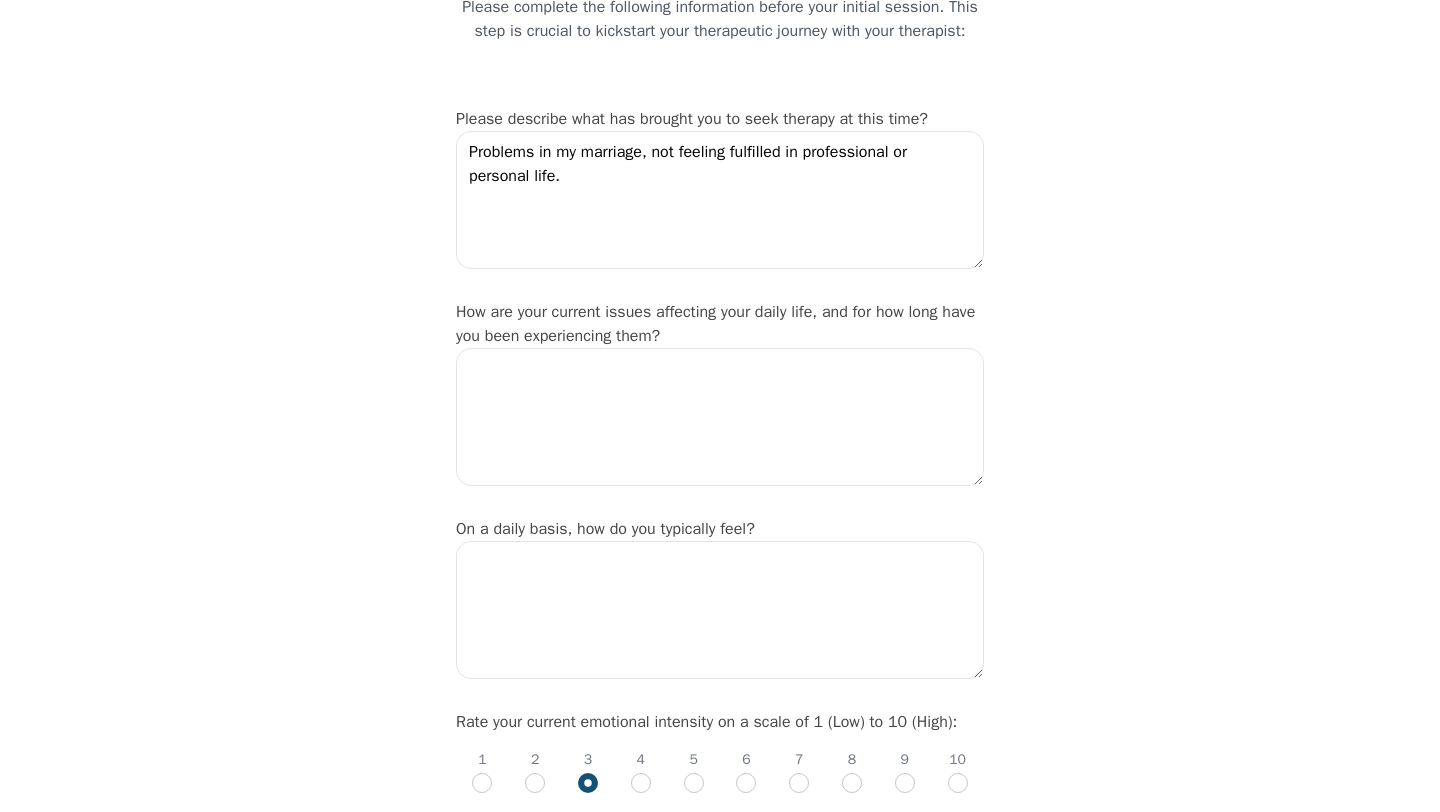 scroll, scrollTop: 188, scrollLeft: 0, axis: vertical 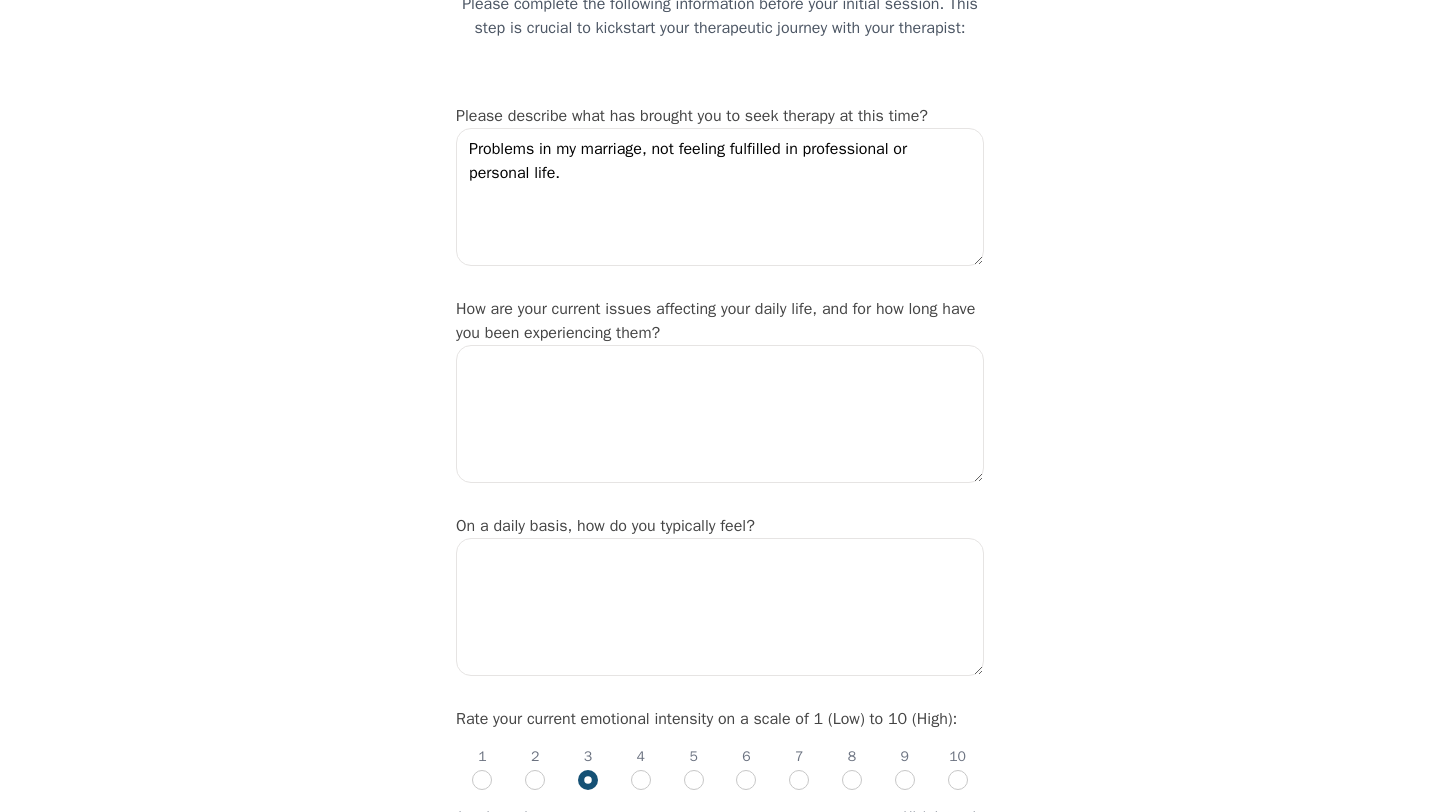type on "Family, my passing away 2 months ago" 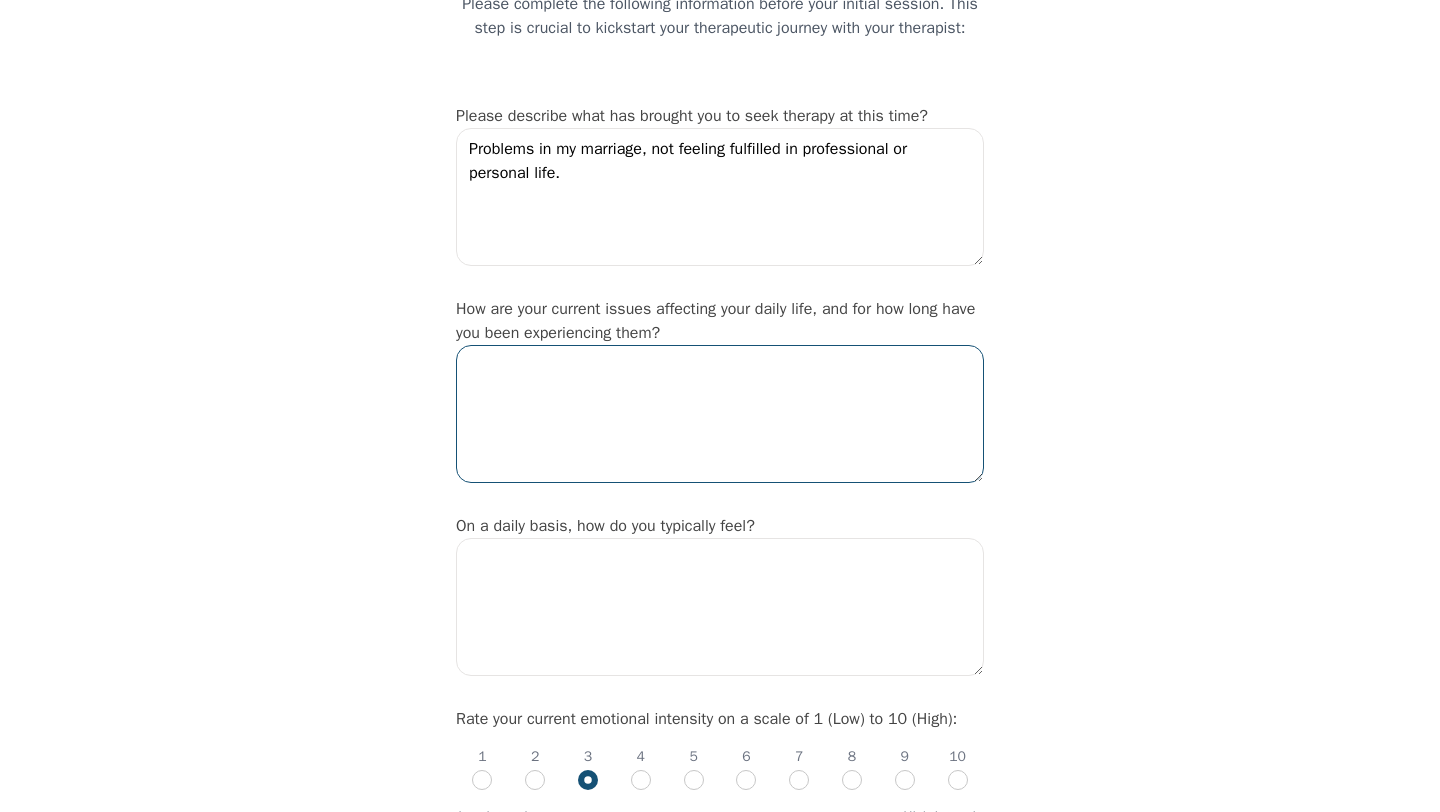click at bounding box center [720, 414] 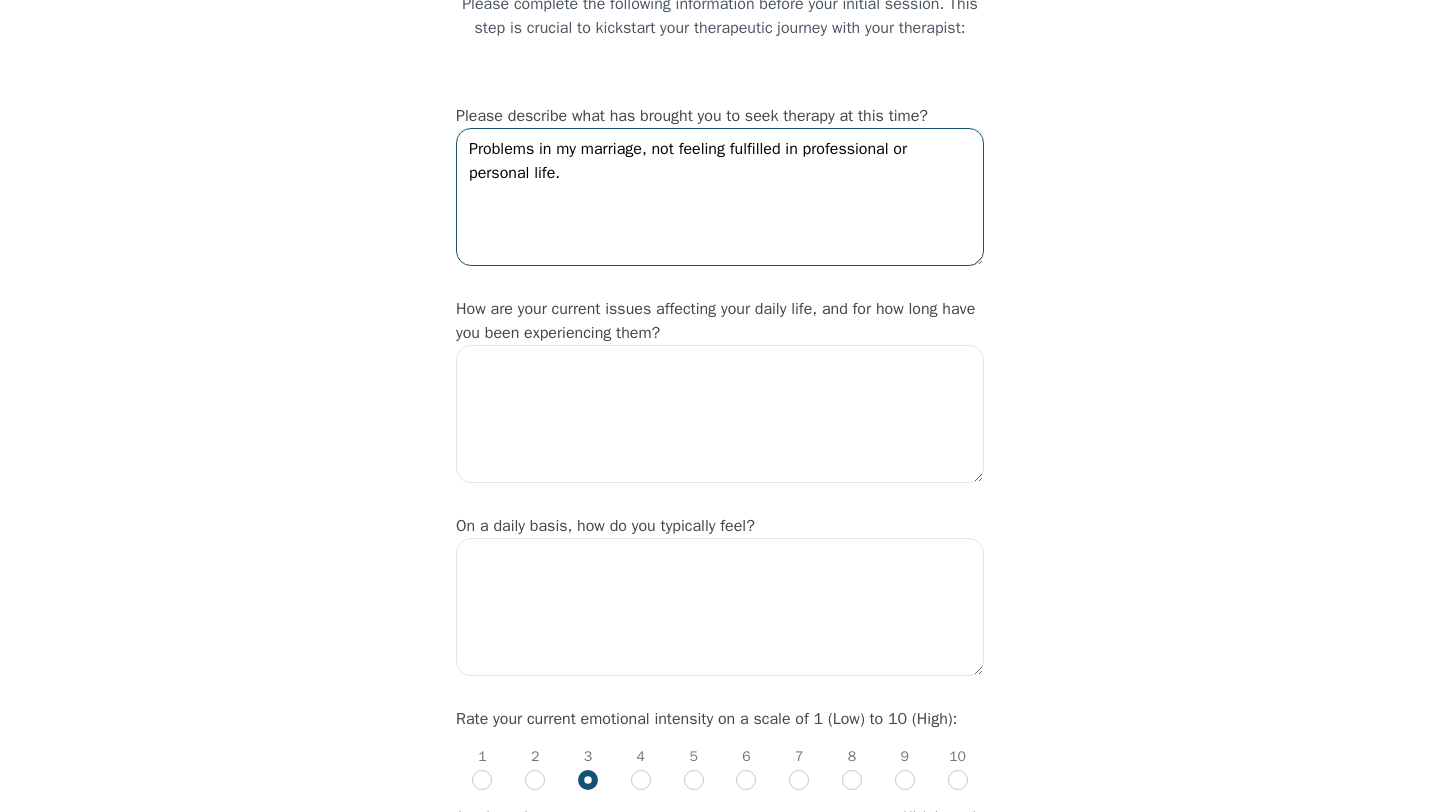 click on "Problems in my marriage, not feeling fulfilled in professional or personal life." at bounding box center (720, 197) 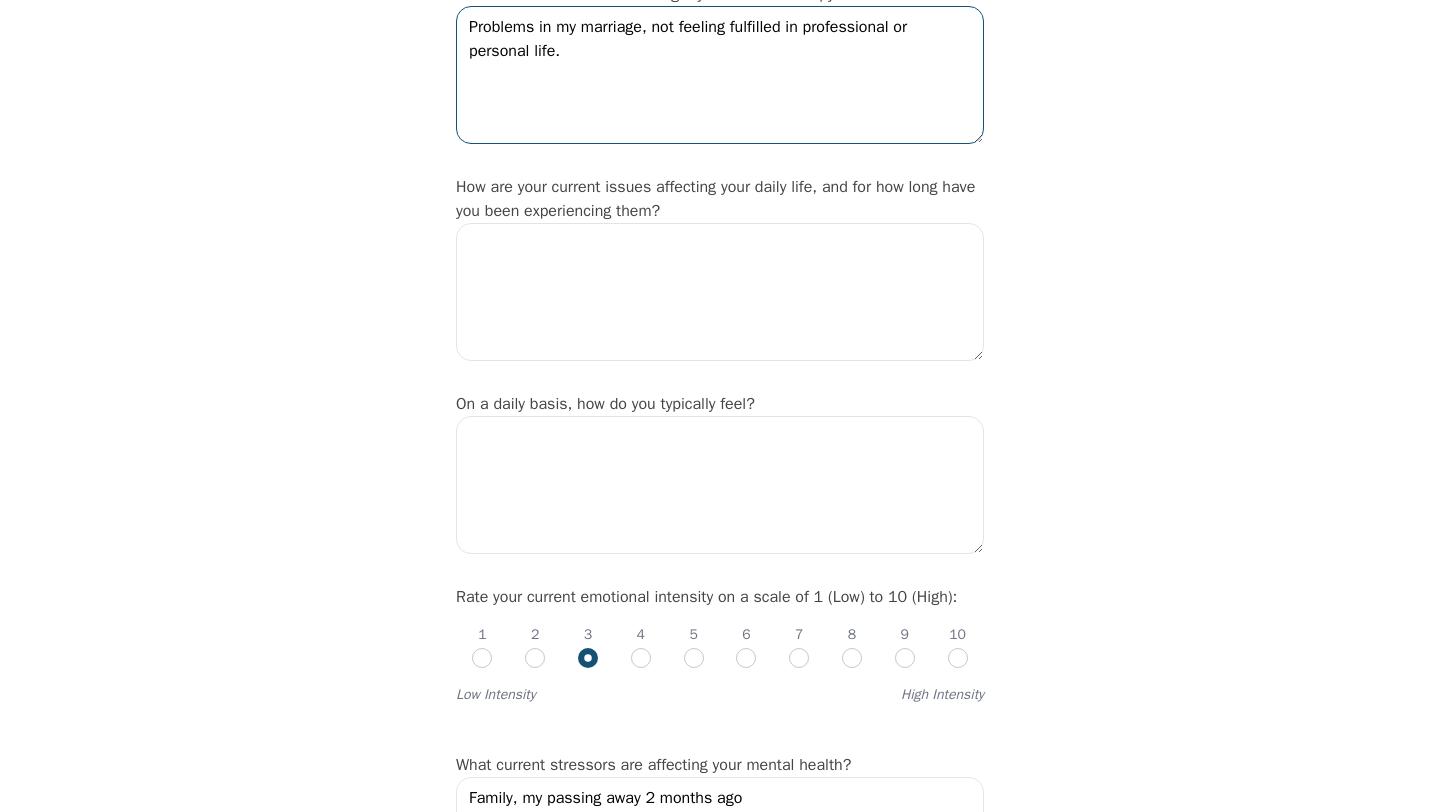scroll, scrollTop: 324, scrollLeft: 0, axis: vertical 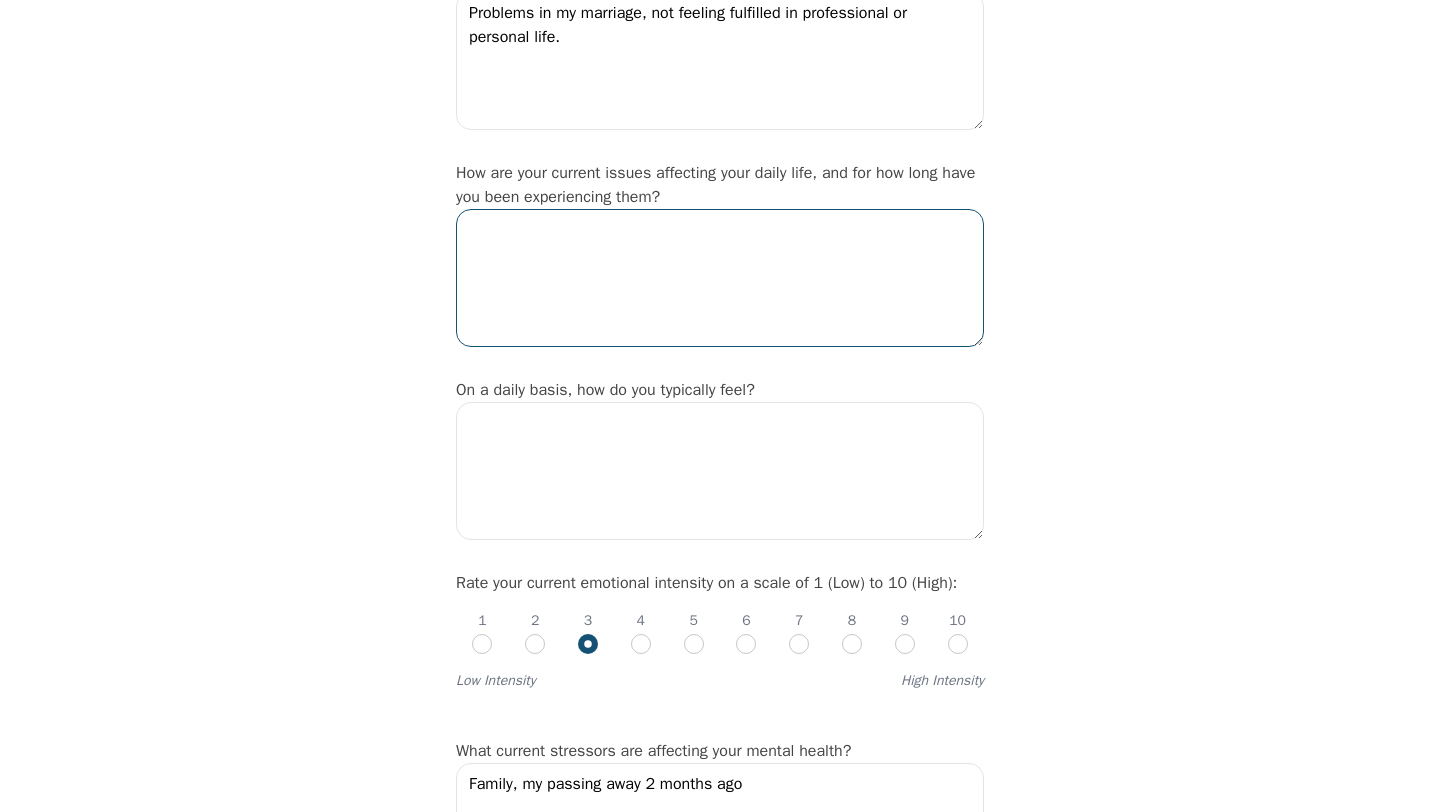 click at bounding box center [720, 278] 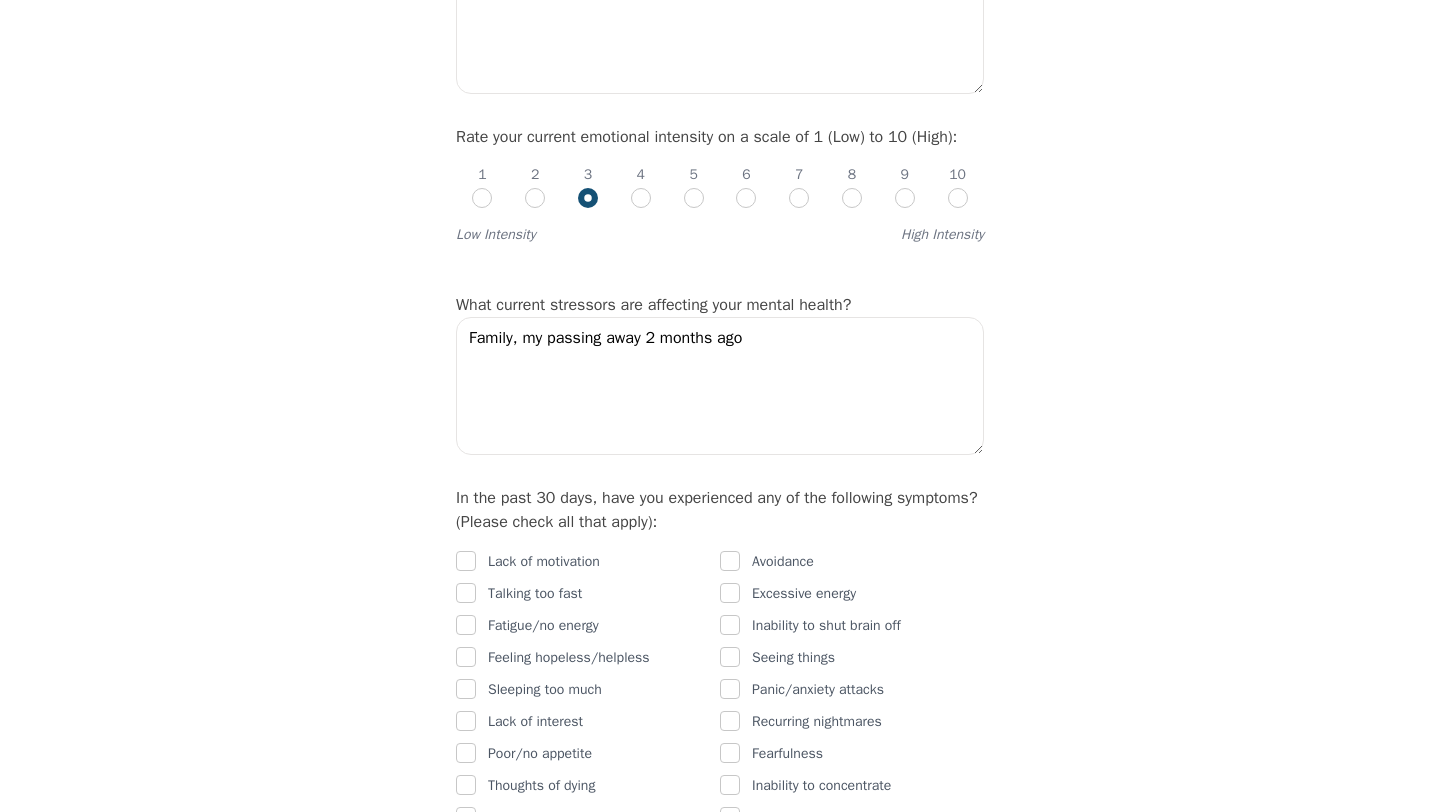 scroll, scrollTop: 780, scrollLeft: 0, axis: vertical 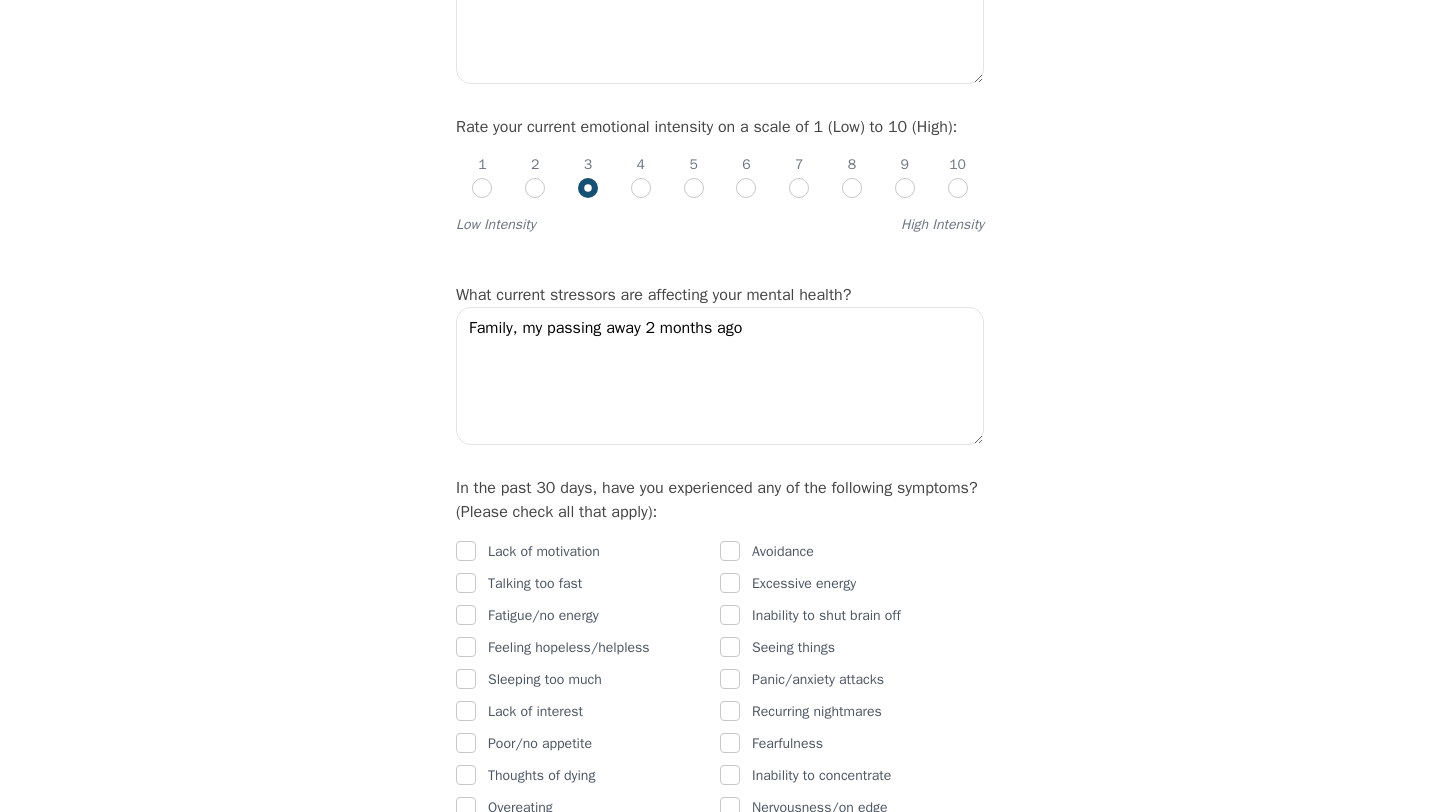type on "intensely for the past 4-5 months, but on and off over past 8 years since moving to [COUNTRY]" 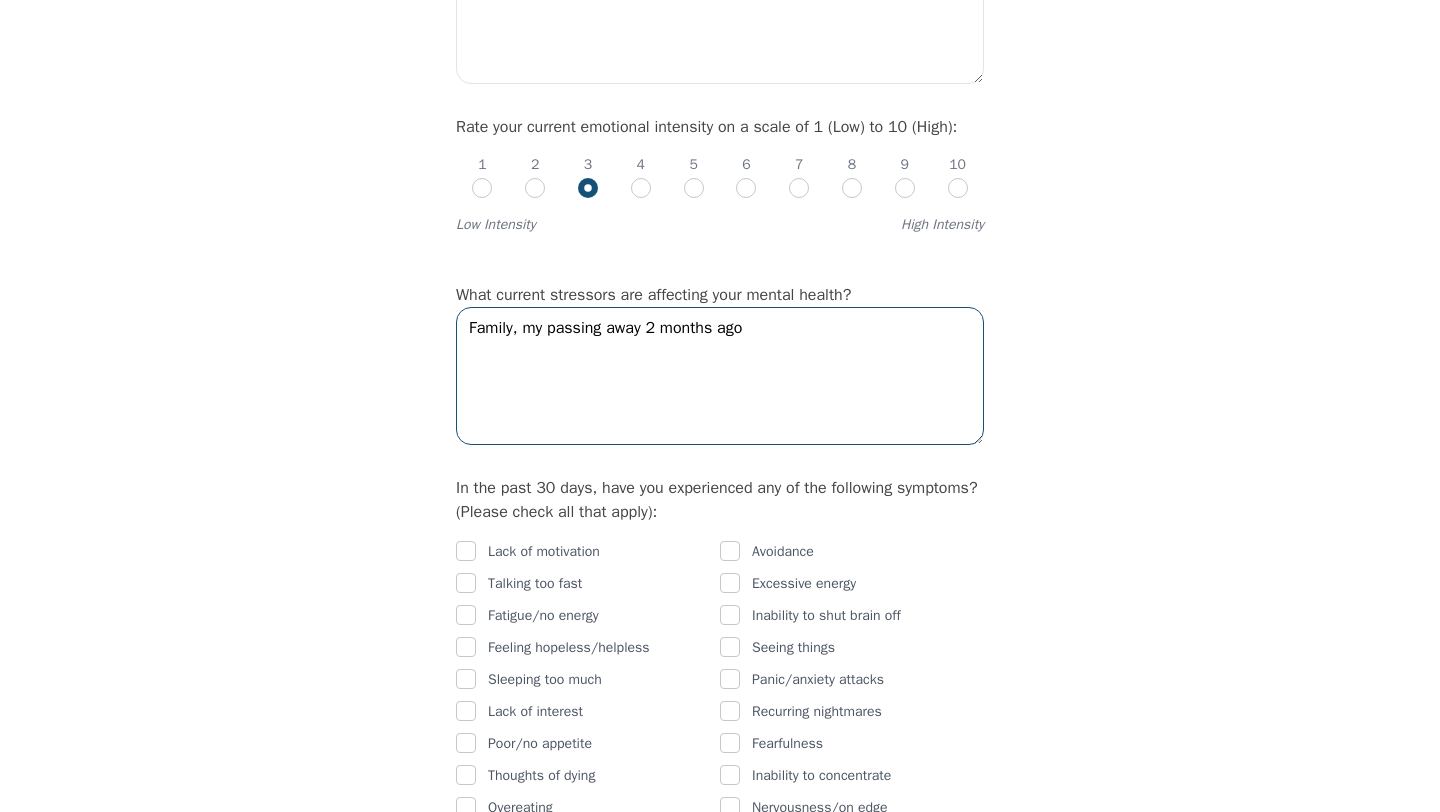 click on "Family, my passing away 2 months ago" at bounding box center (720, 376) 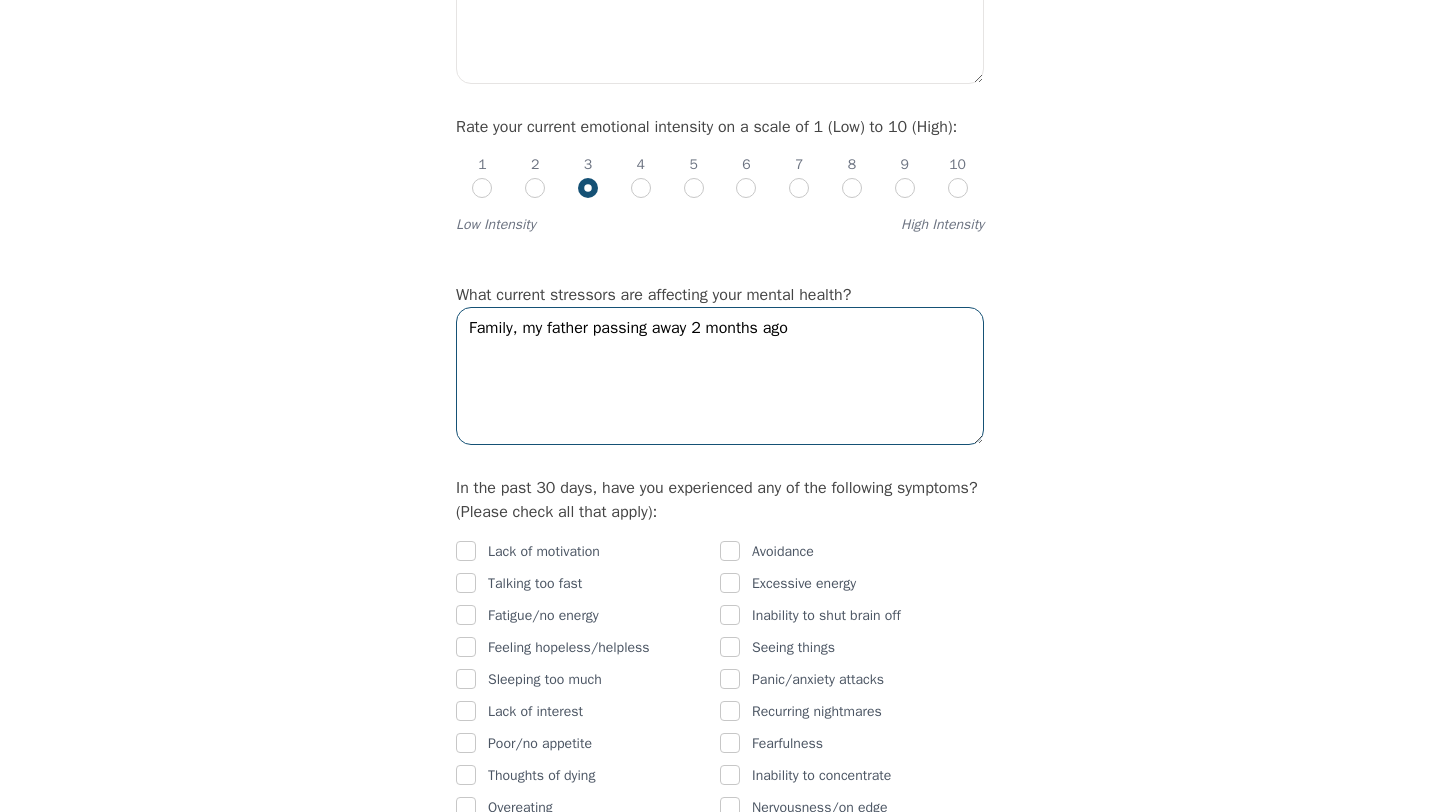 click on "Family, my father passing away 2 months ago" at bounding box center [720, 376] 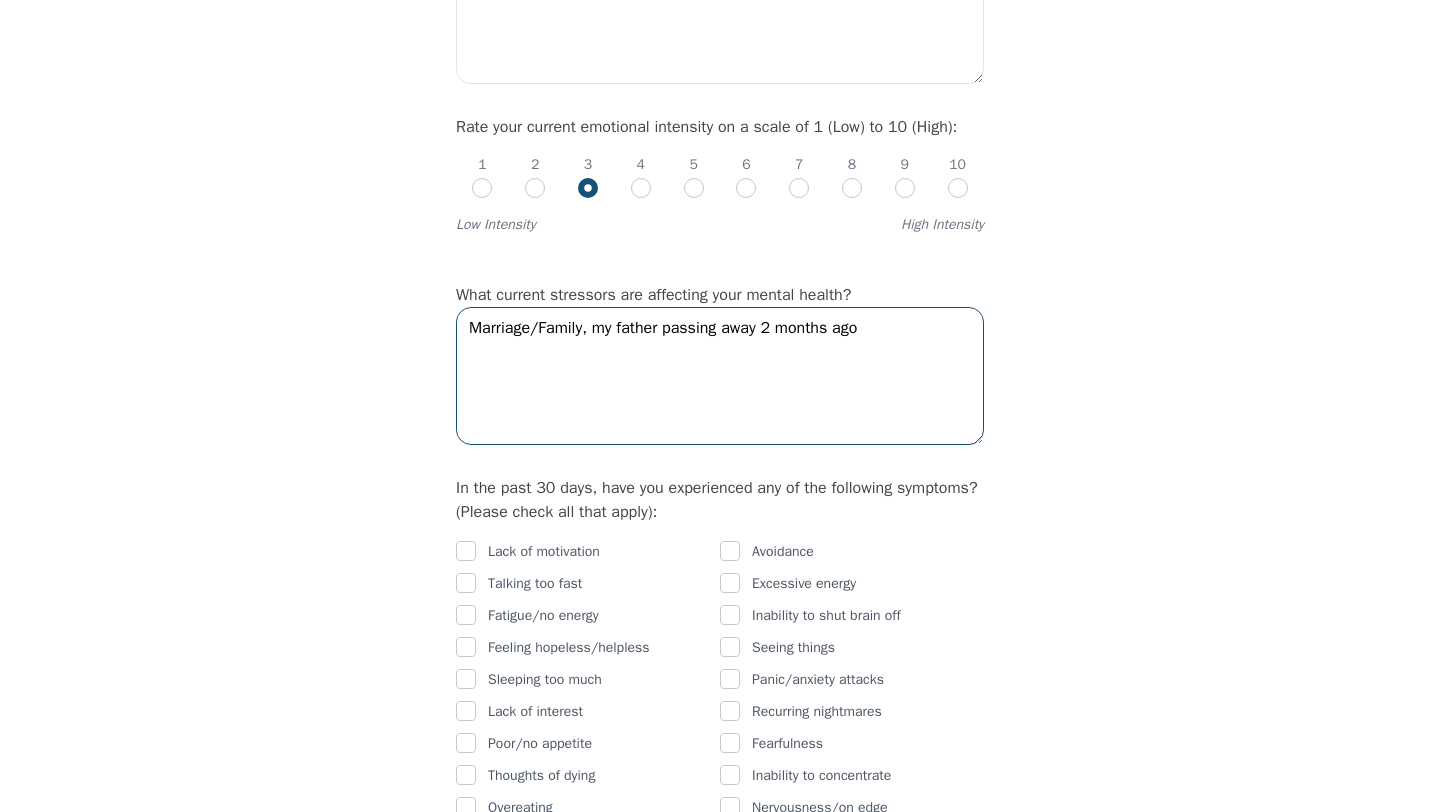 click on "Marriage/Family, my father passing away 2 months ago" at bounding box center (720, 376) 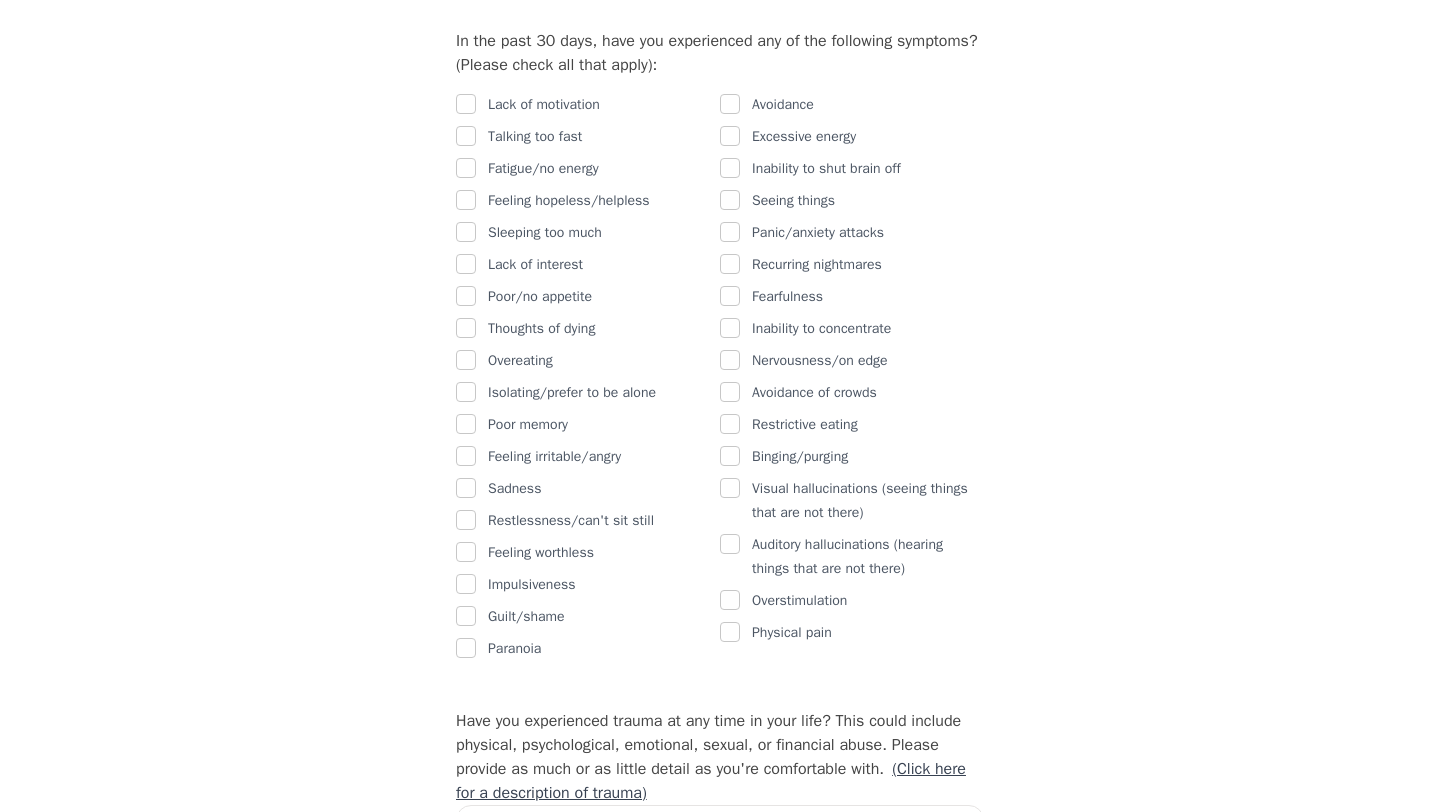 scroll, scrollTop: 1226, scrollLeft: 0, axis: vertical 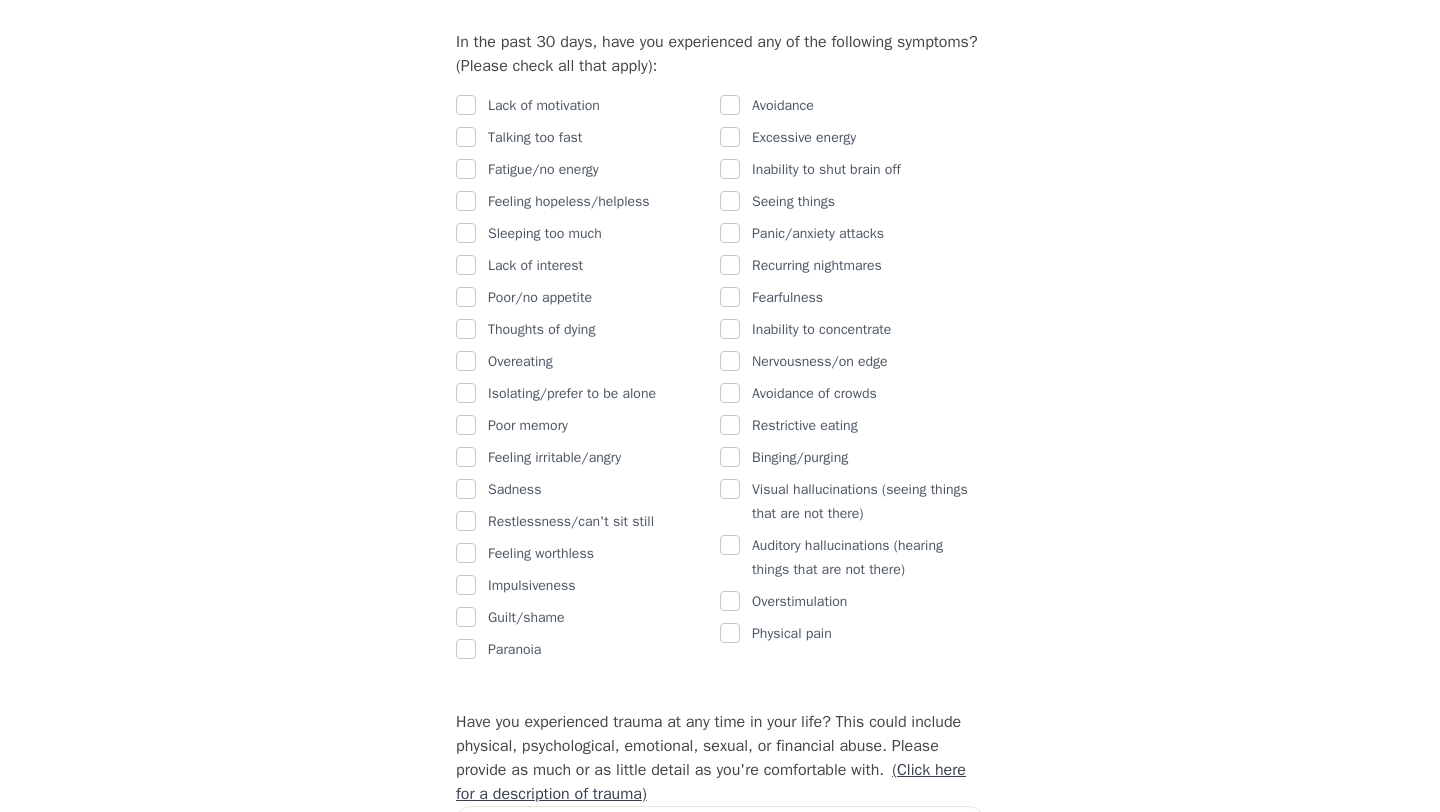 type on "Marriage/Family, my father passing away [MONTHS] months ago, all my works takes me away from [CITY], where I live with my husband." 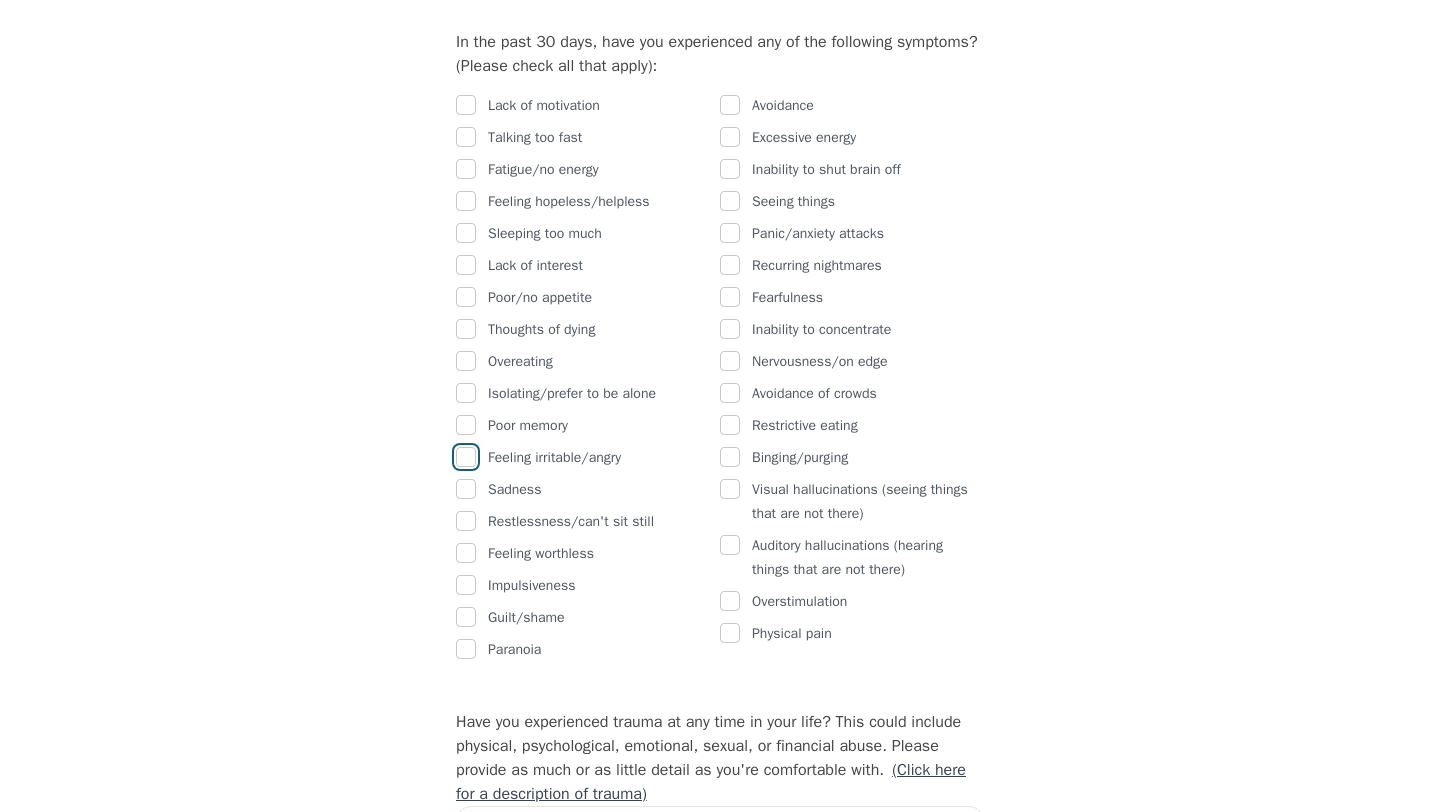 click at bounding box center [466, 457] 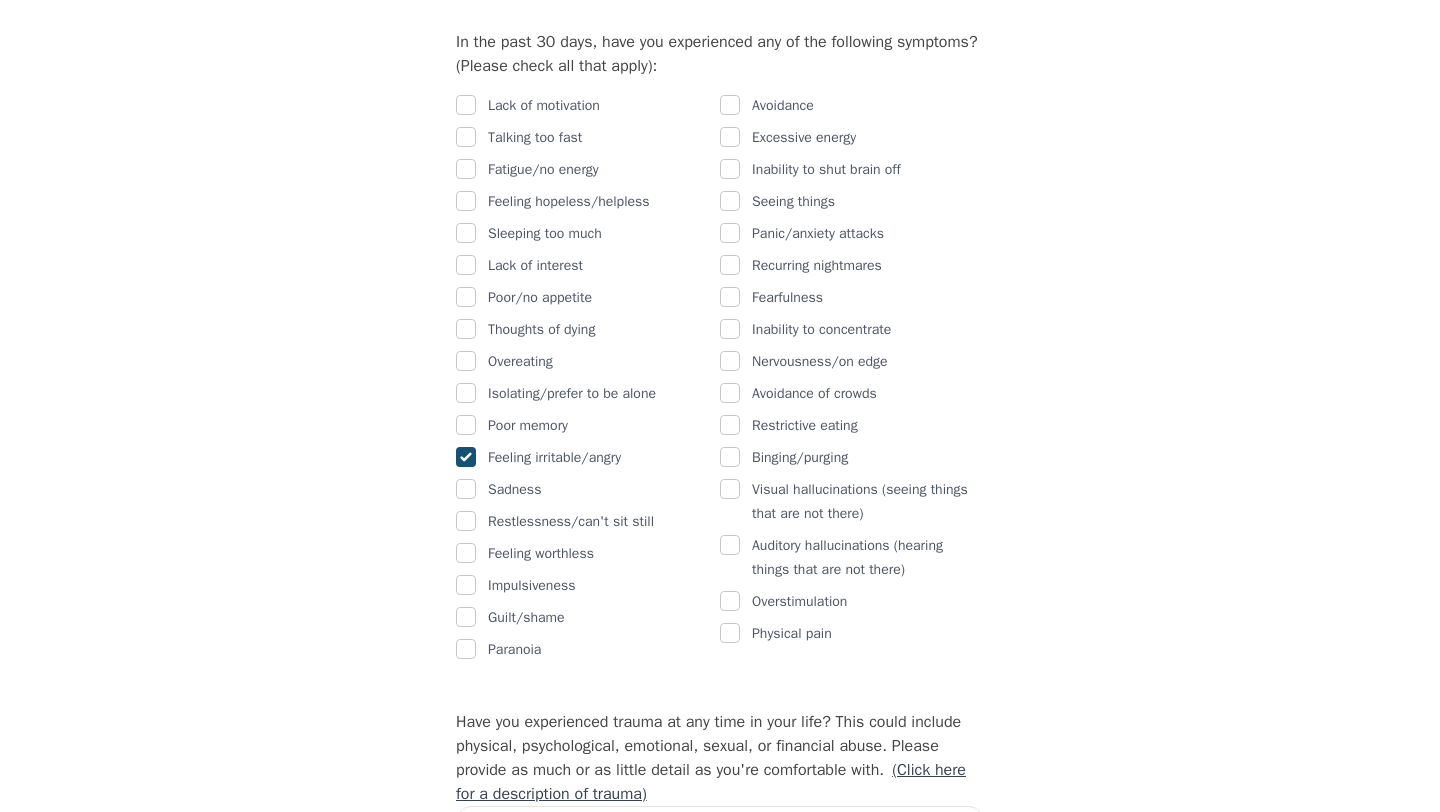click at bounding box center (466, 457) 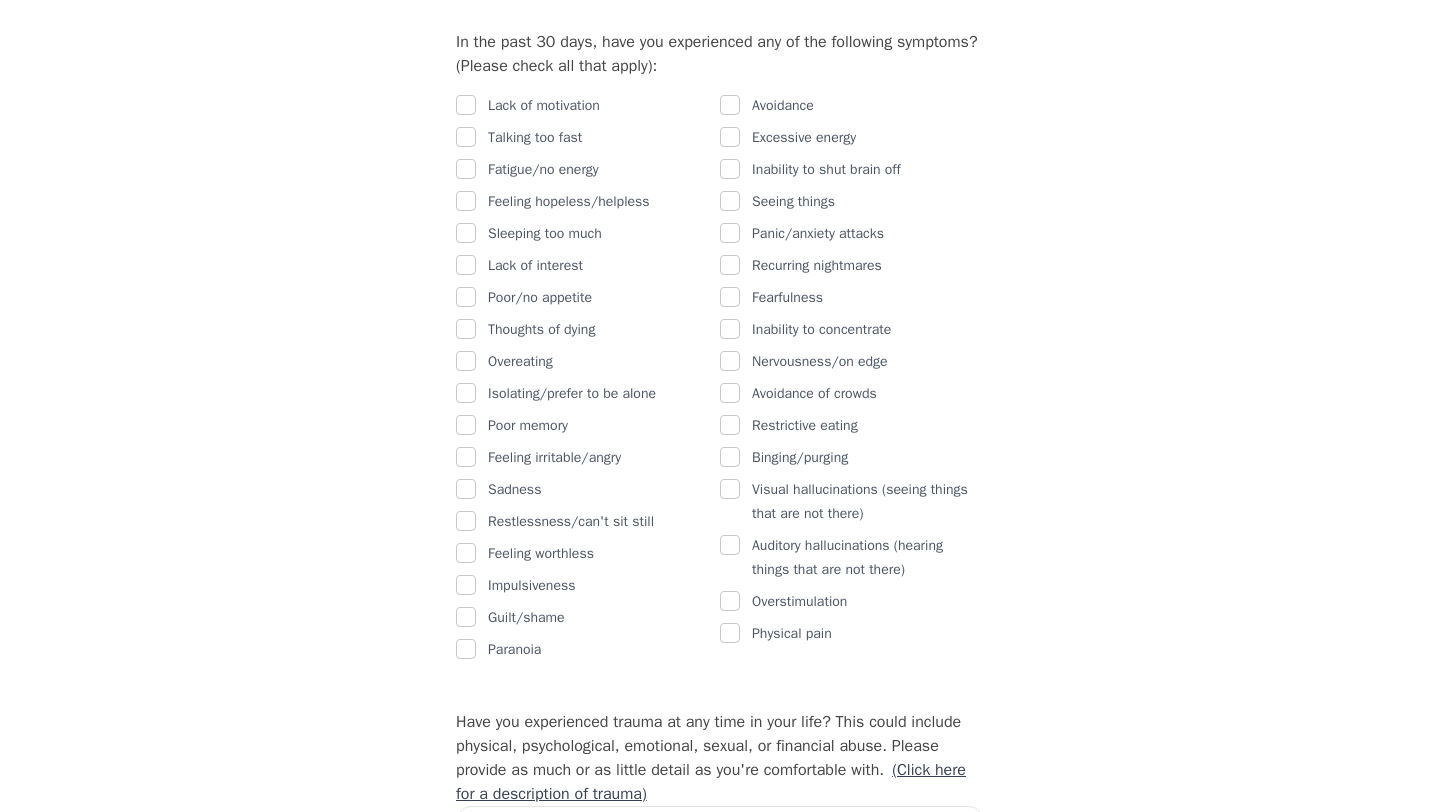 click on "Intake Assessment for [FIRST] [LAST] Part 2 of 2: Clinical Self-Report Please complete the following information before your initial session. This step is crucial to kickstart your therapeutic journey with your therapist: Please describe what has brought you to seek therapy at this time? Problems in my marriage, not feeling fulfilled in professional or personal life. How are your current issues affecting your daily life, and for how long have you been experiencing them? intensely for the past 4-5 months, but on and off over past 8 years since moving to [COUNTRY] On a daily basis, how do you typically feel? Rate your current emotional intensity on a scale of 1 (Low) to 10 (High): 1 2 3 4 5 6 7 8 9 10 Low Intensity High Intensity What current stressors are affecting your mental health? Marriage/Family, my father passing away 2 months ago, all my works takes me away from [CITY] where I live with my husband. In the past 30 days, have you experienced any of the following symptoms? (Please check all that apply): Yes No" at bounding box center (720, 581) 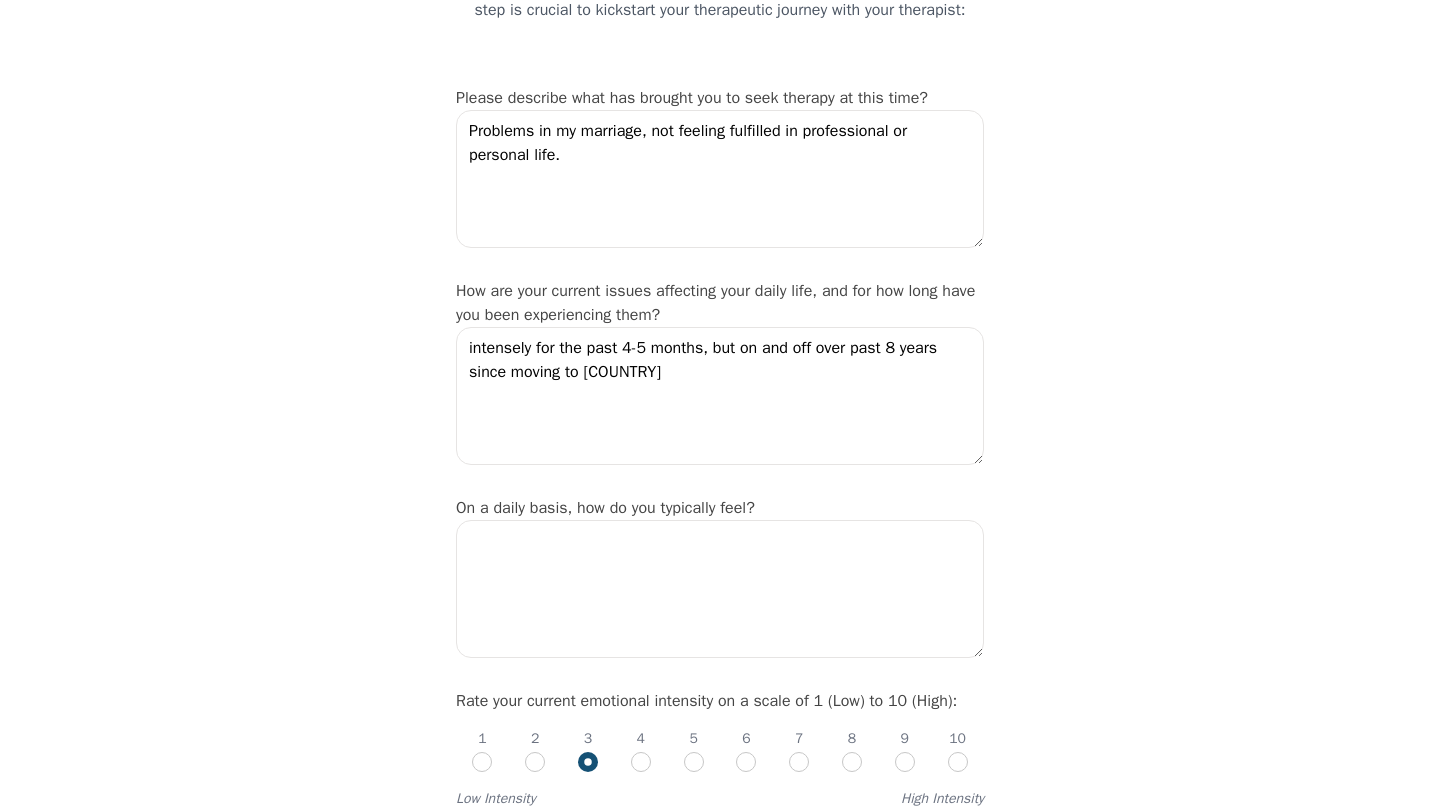 scroll, scrollTop: 208, scrollLeft: 0, axis: vertical 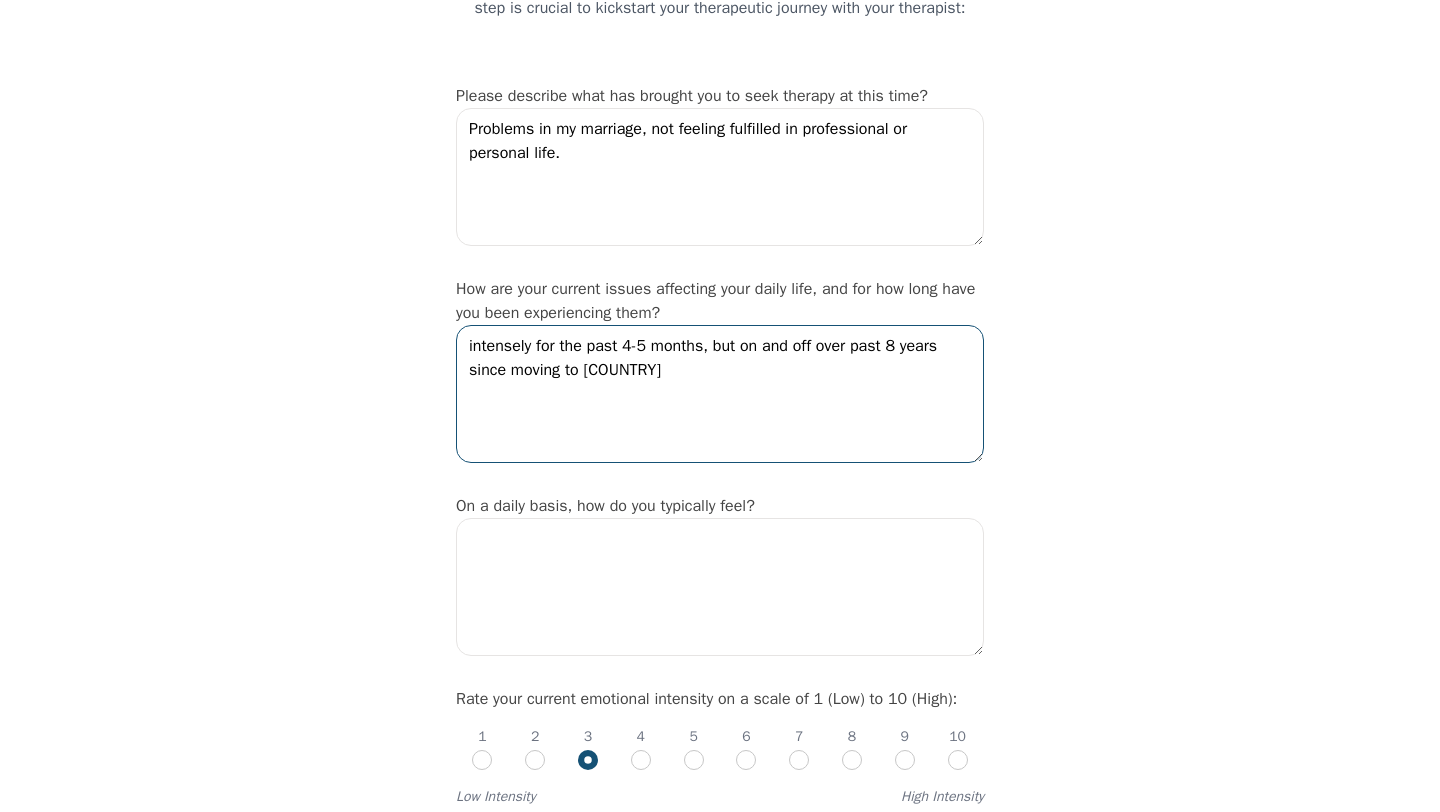 click on "intensely for the past 4-5 months, but on and off over past 8 years since moving to [COUNTRY]" at bounding box center (720, 394) 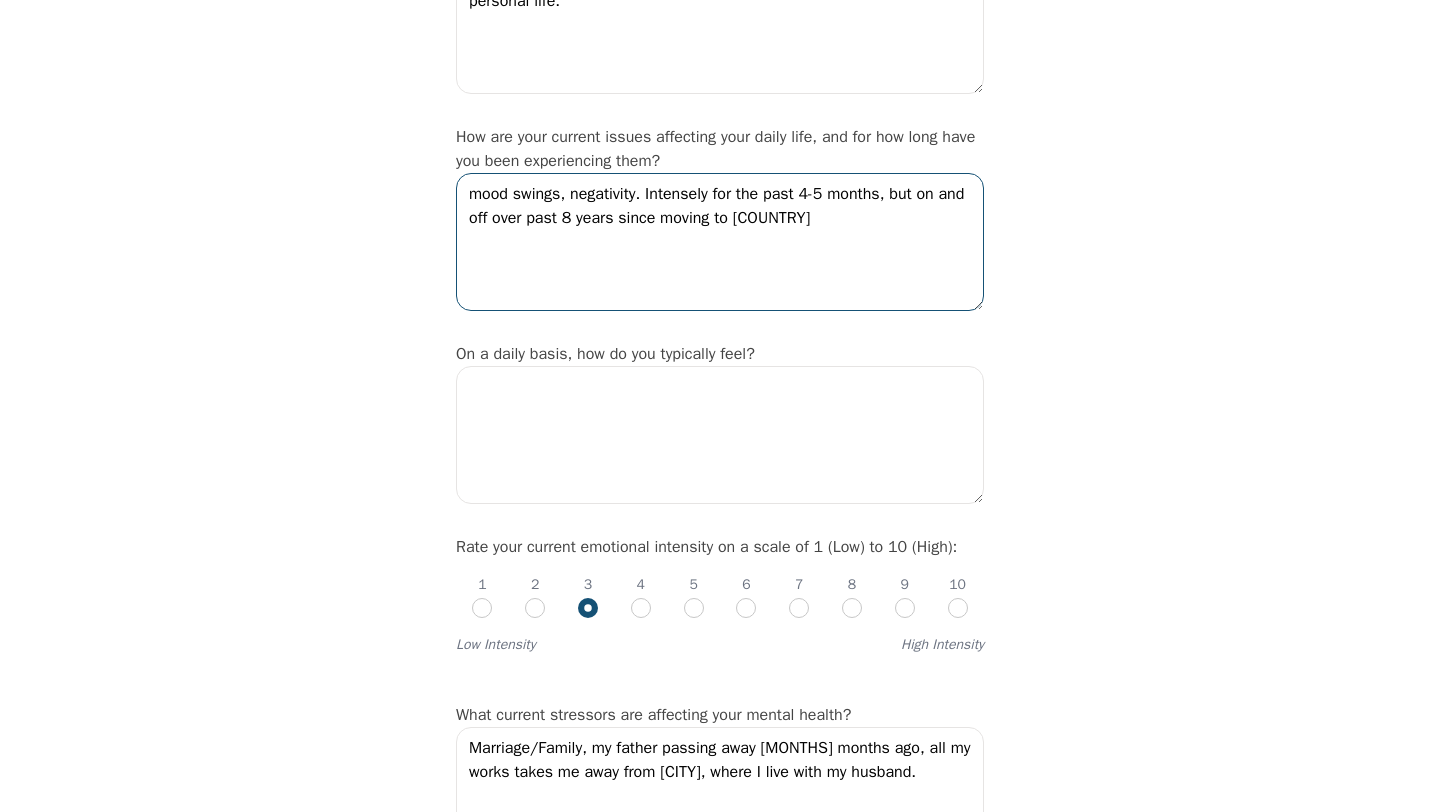 scroll, scrollTop: 425, scrollLeft: 0, axis: vertical 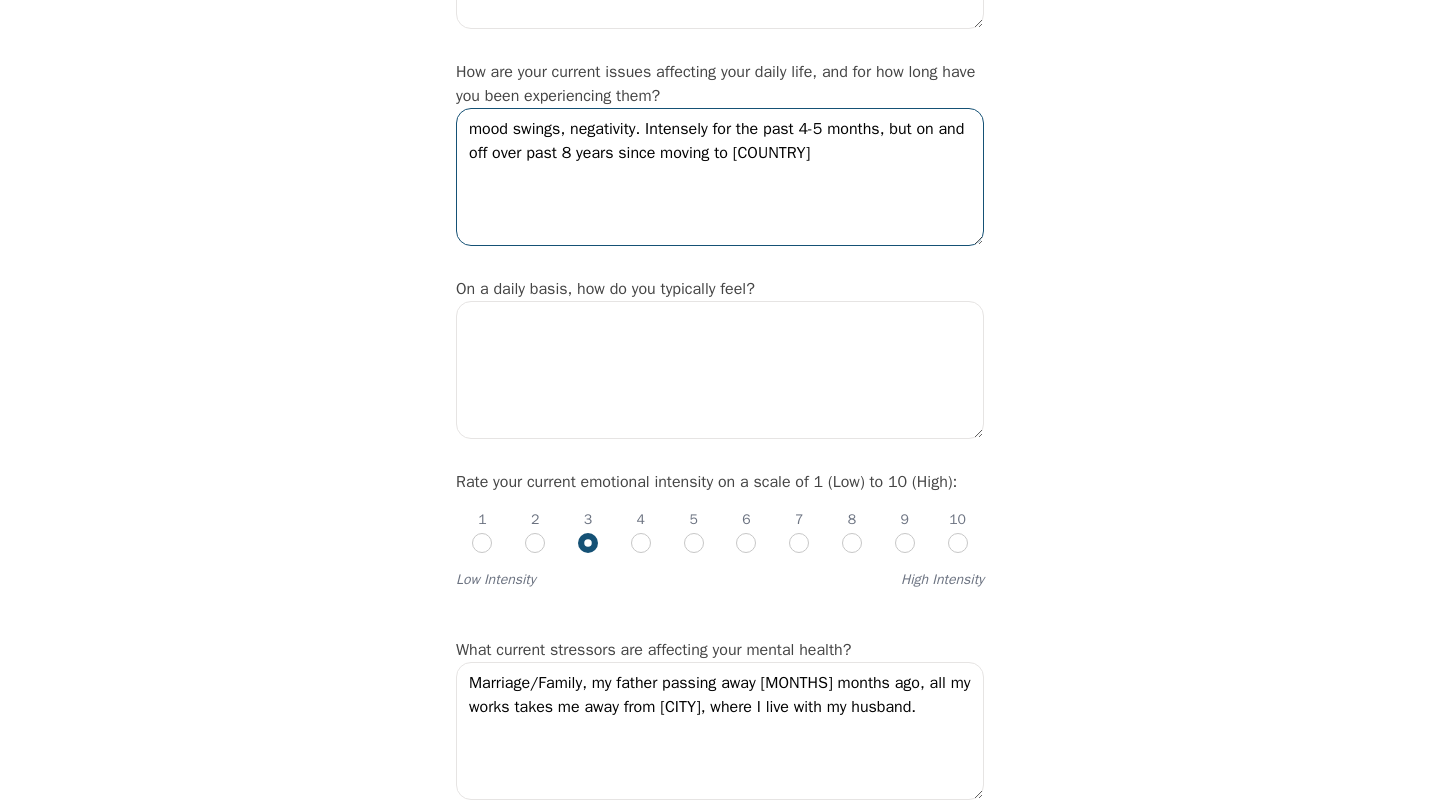 type on "mood swings, negativity. Intensely for the past 4-5 months, but on and off over past 8 years since moving to [COUNTRY]" 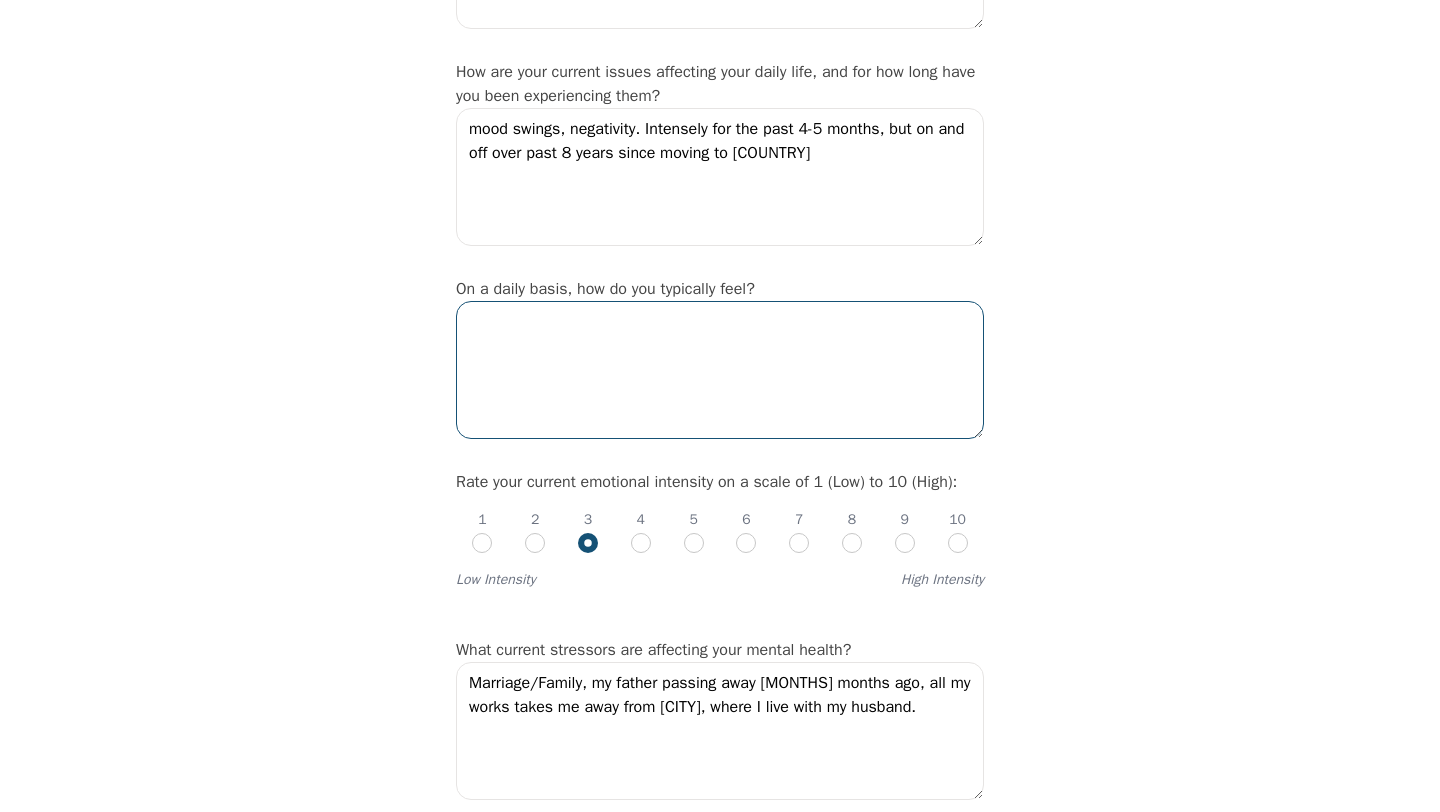 click at bounding box center (720, 370) 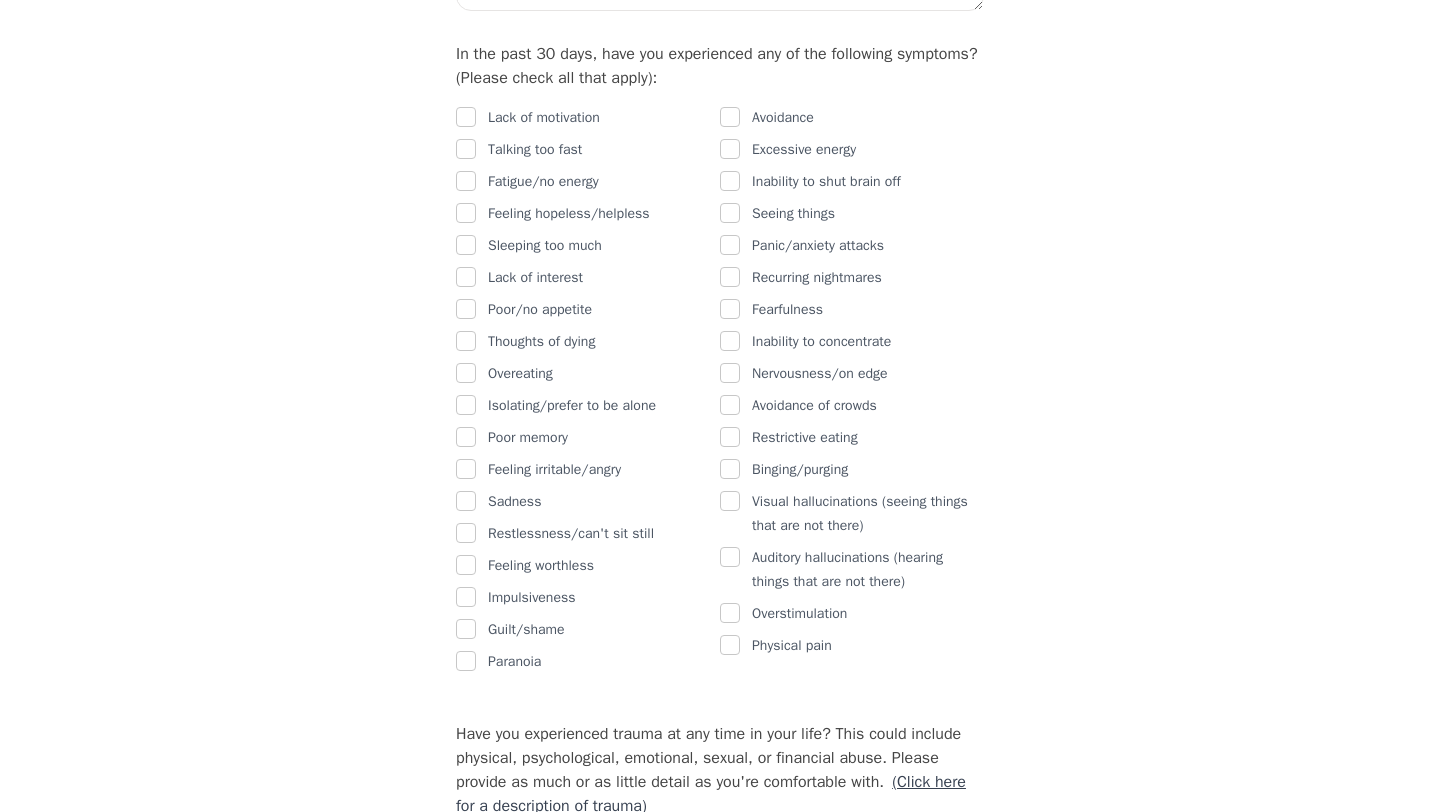scroll, scrollTop: 1215, scrollLeft: 0, axis: vertical 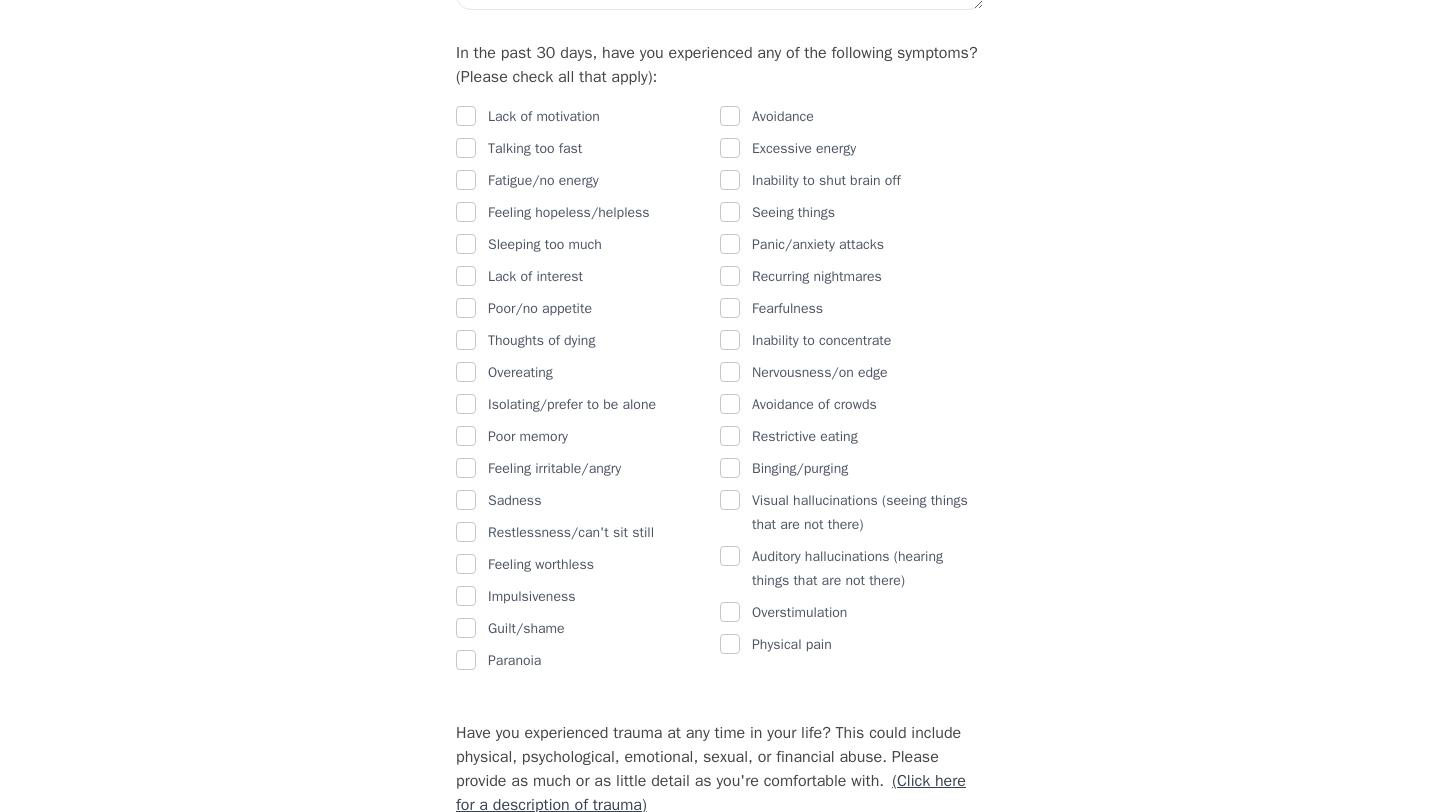 type on "I feel ok though quick to get irritable and/or emotional." 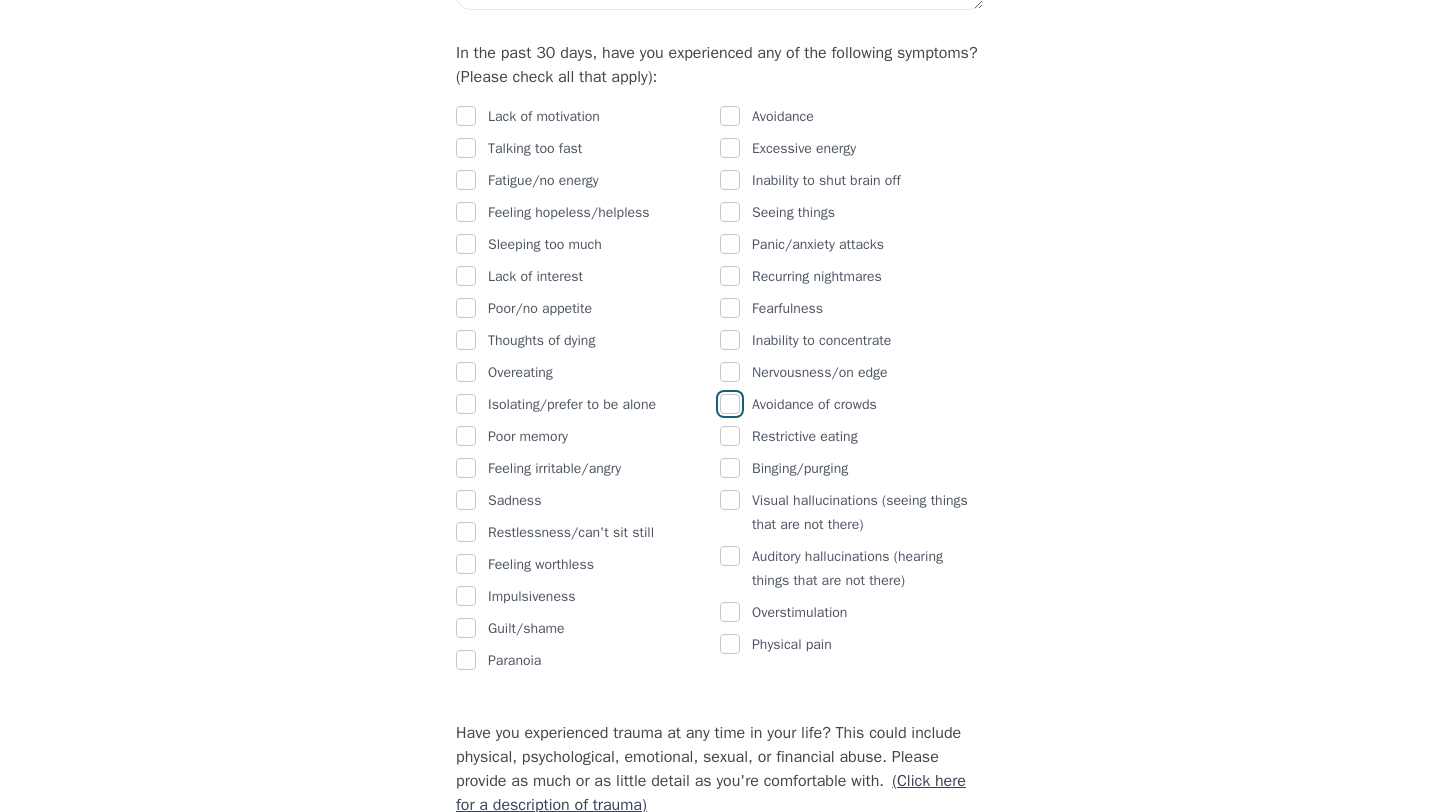 click at bounding box center [730, 404] 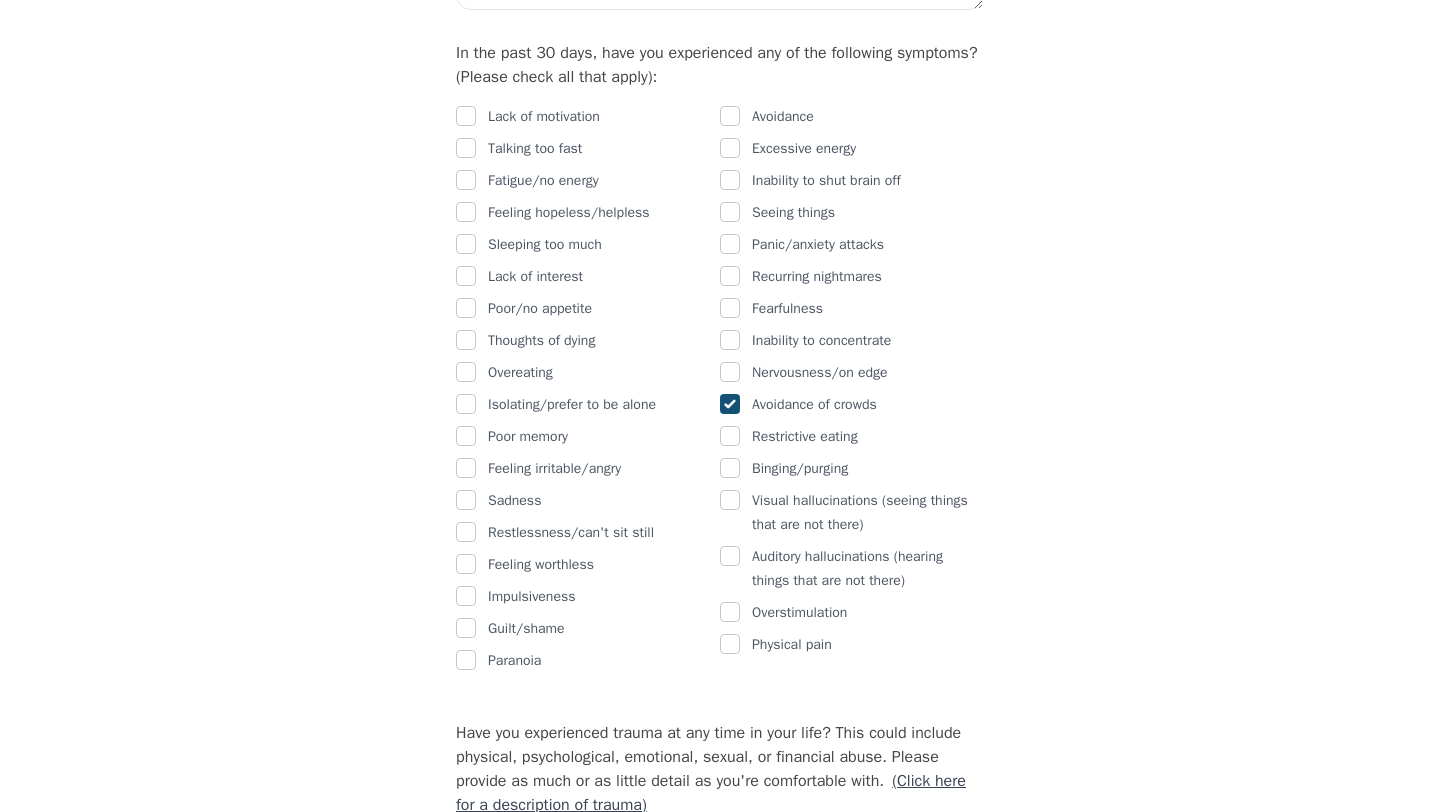 checkbox on "true" 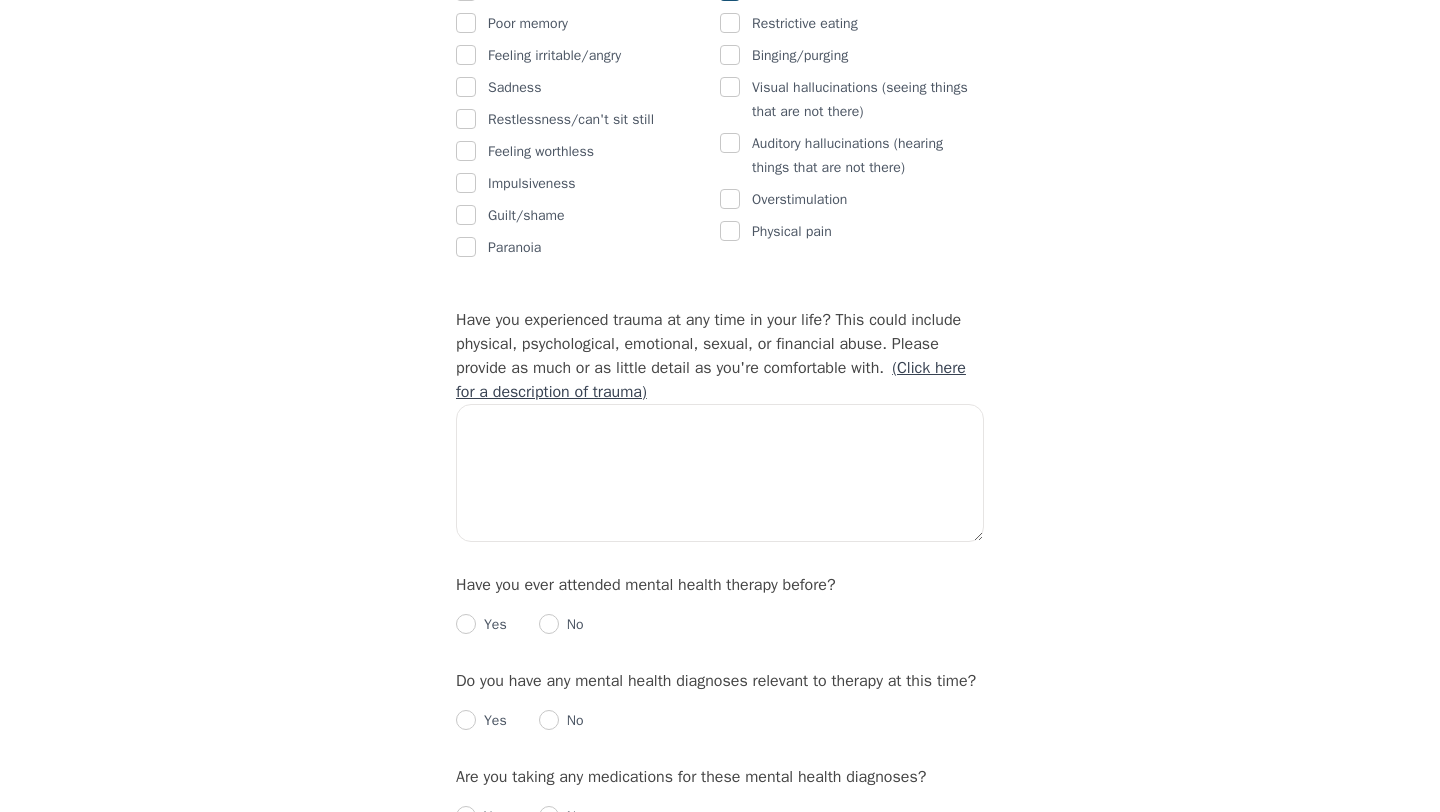 scroll, scrollTop: 1631, scrollLeft: 0, axis: vertical 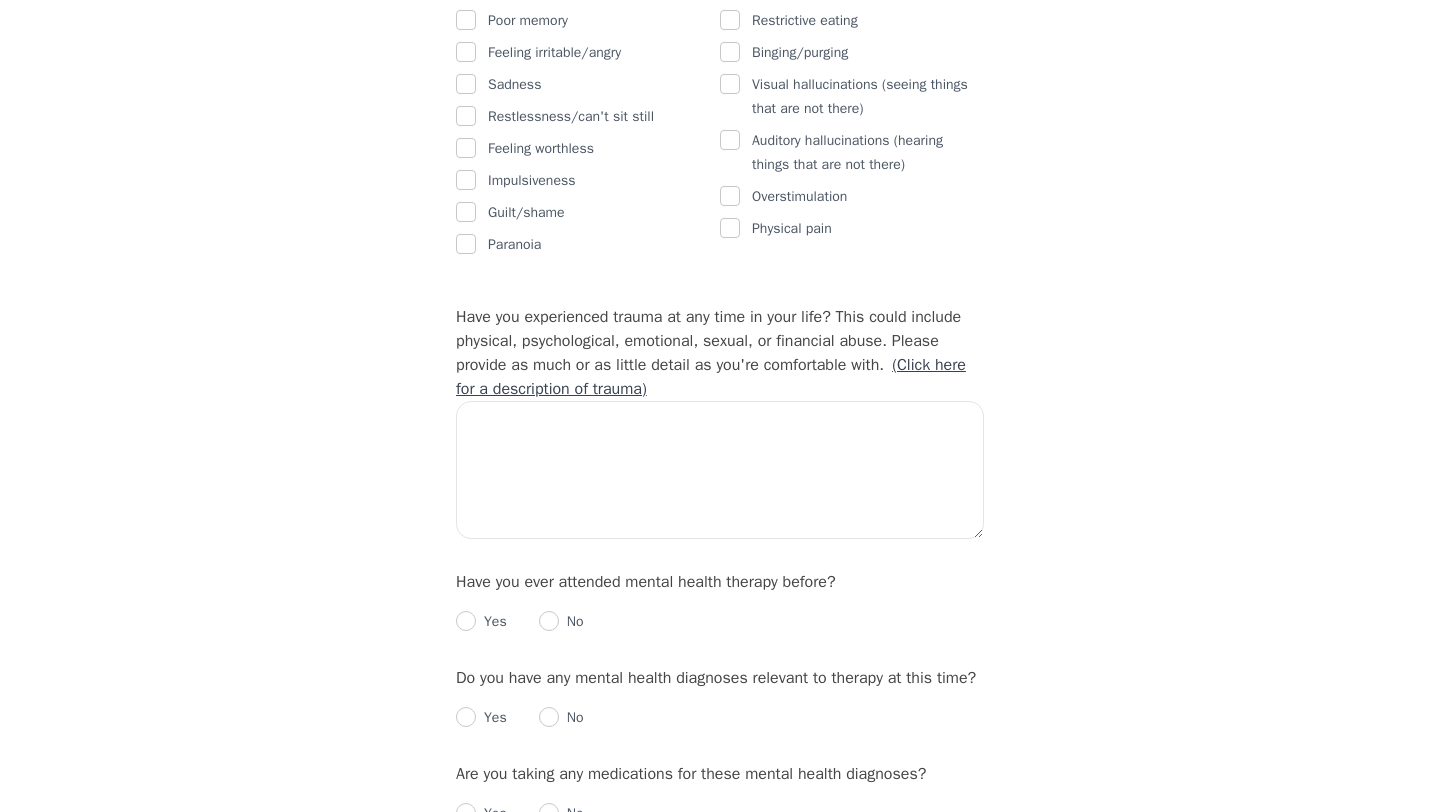 click on "(Click here for a description of trauma)" at bounding box center [711, 377] 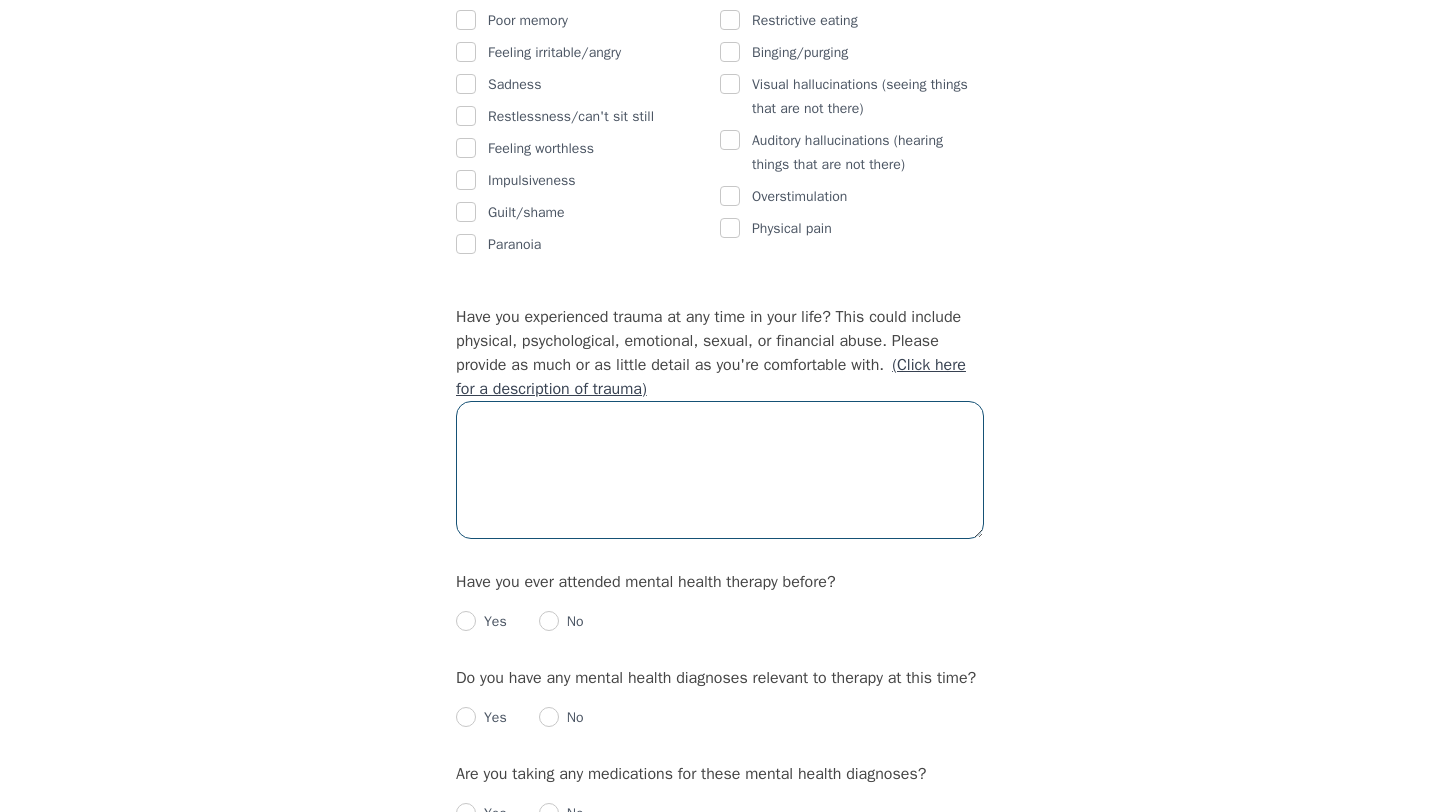 click at bounding box center [720, 470] 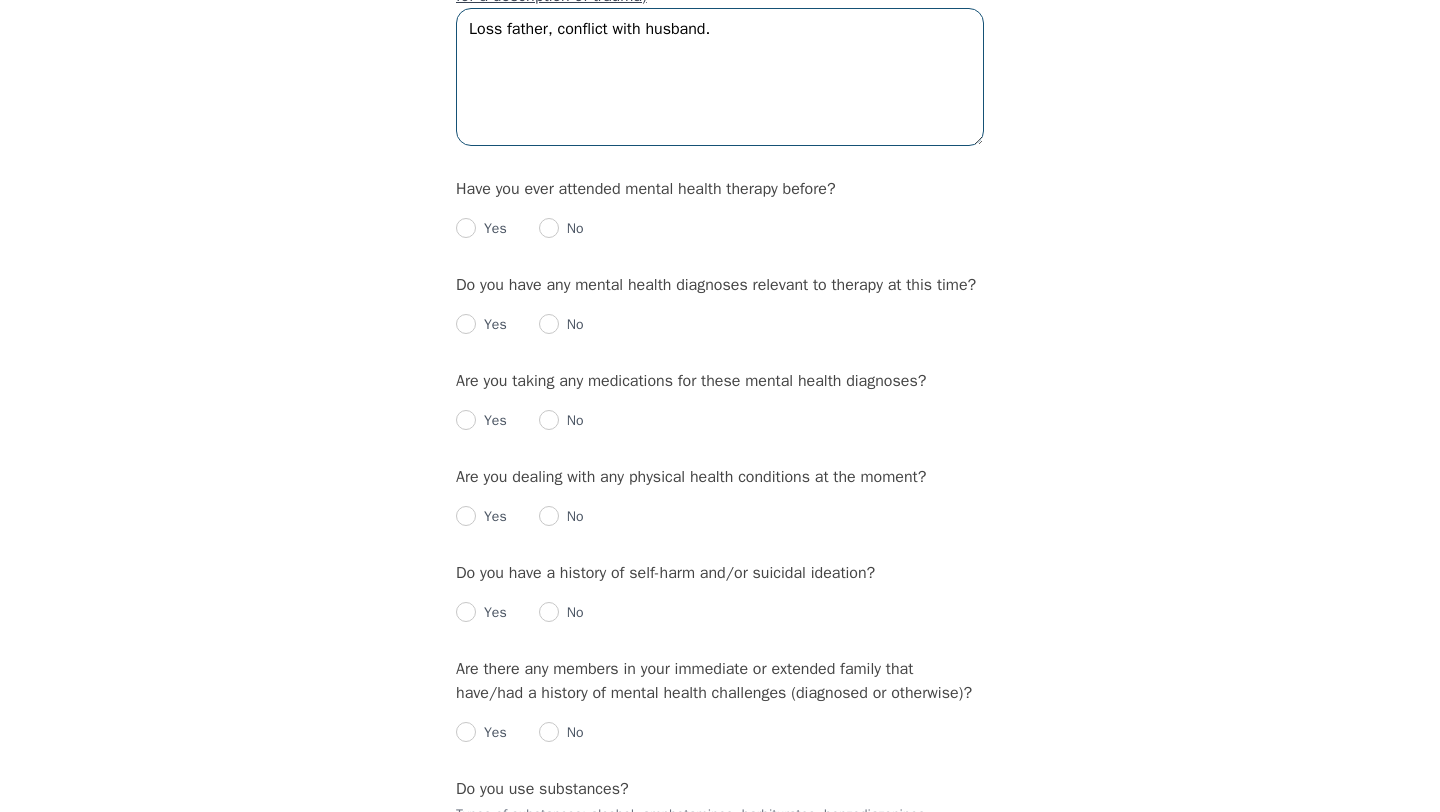 scroll, scrollTop: 2059, scrollLeft: 0, axis: vertical 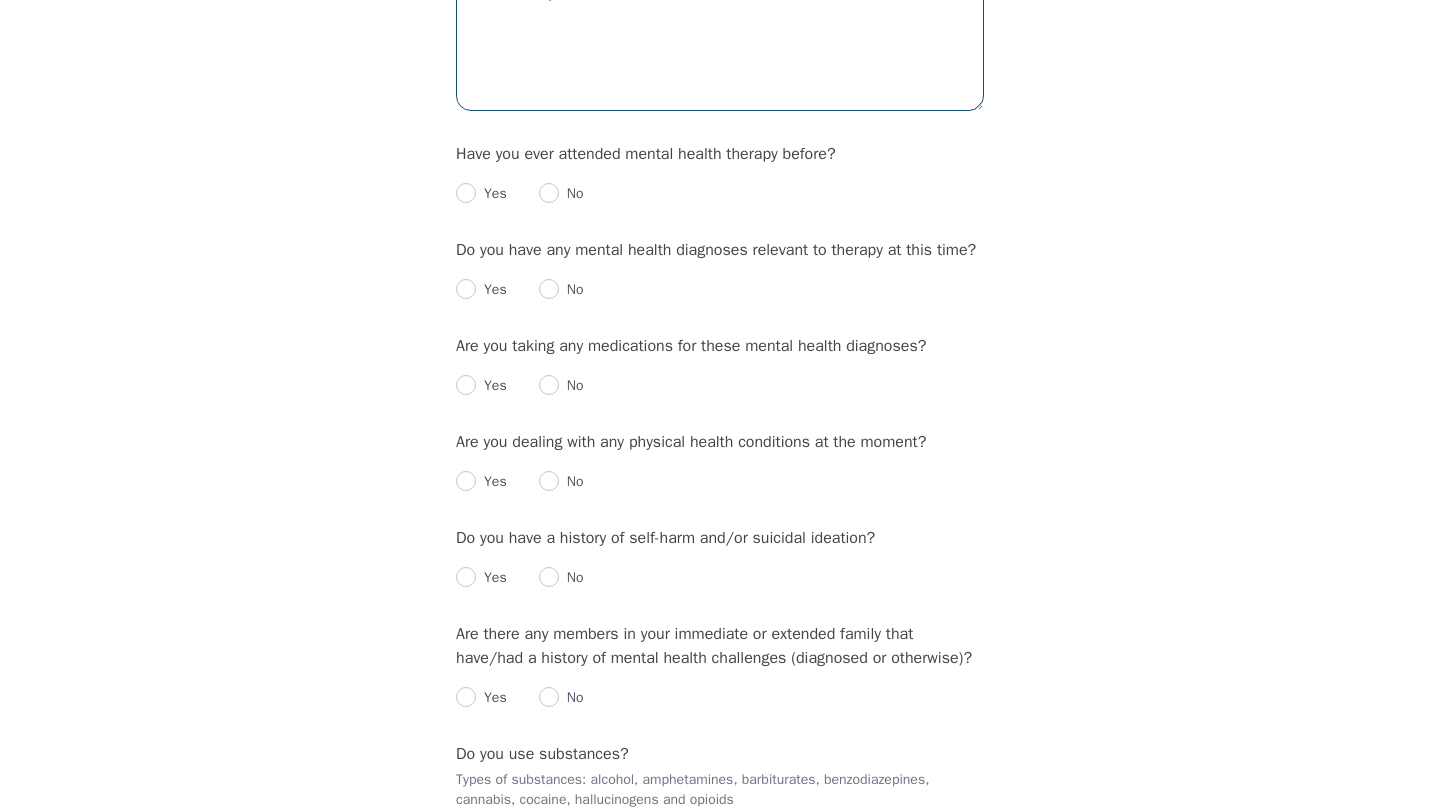type on "Loss father, conflict with husband." 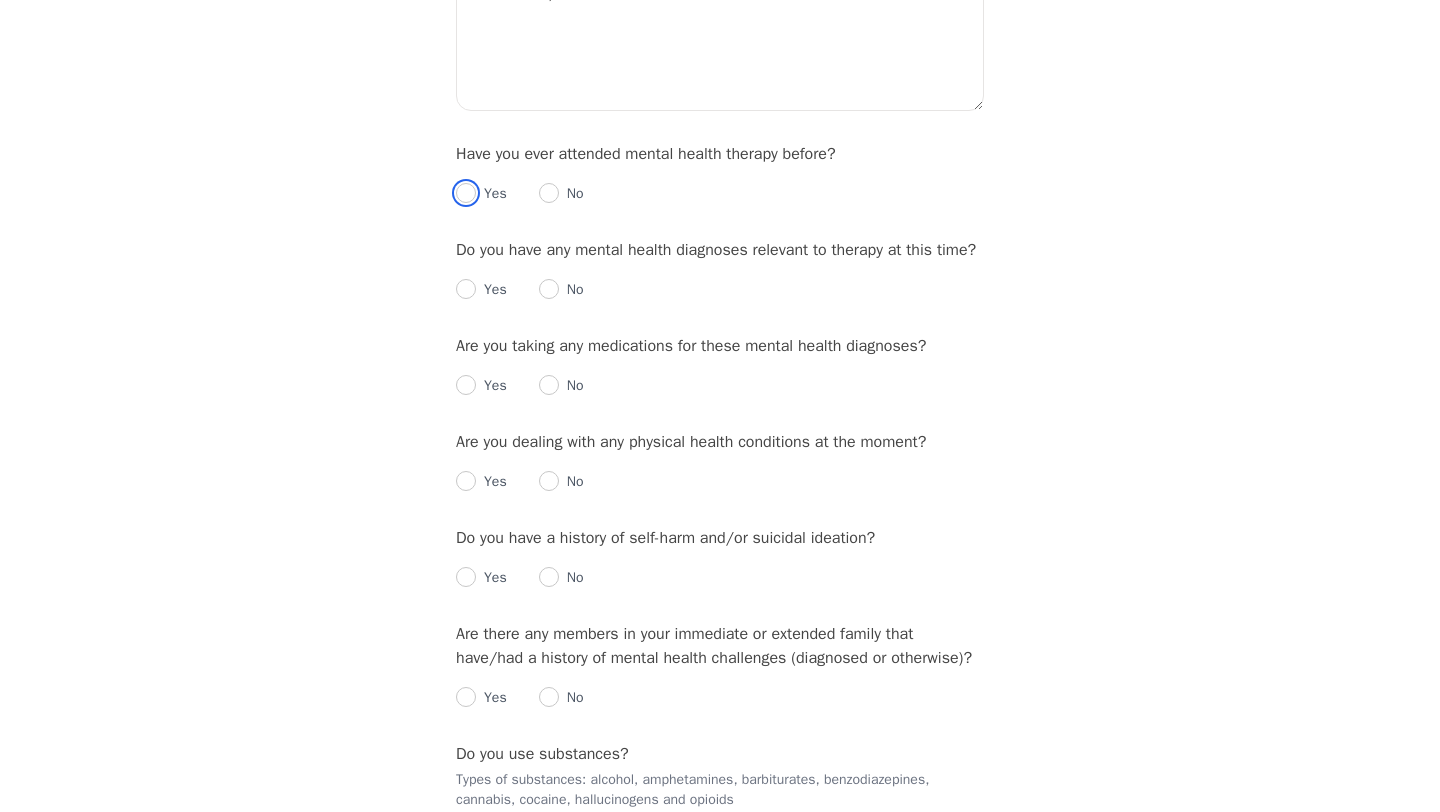 click at bounding box center (466, 193) 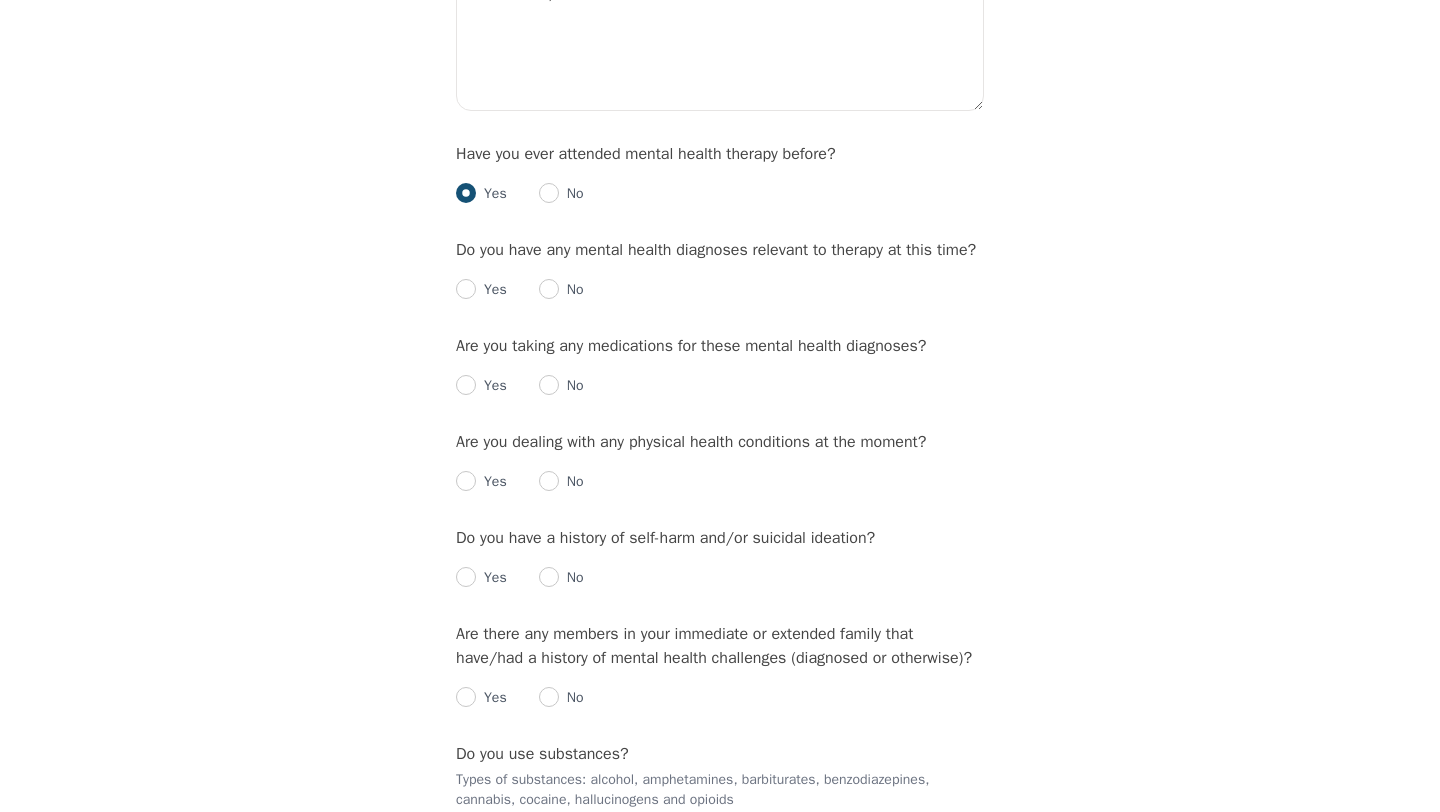 radio on "true" 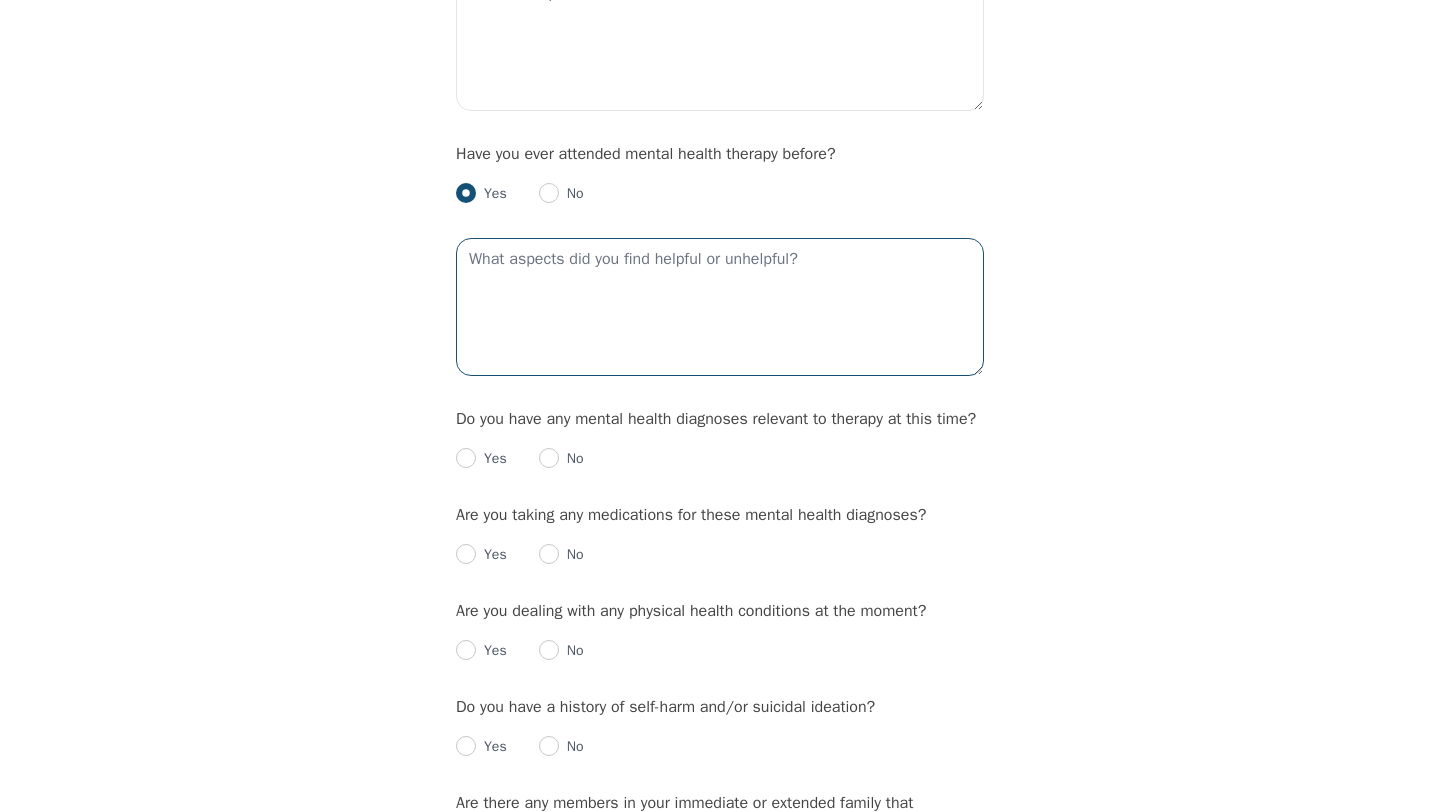 click at bounding box center (720, 307) 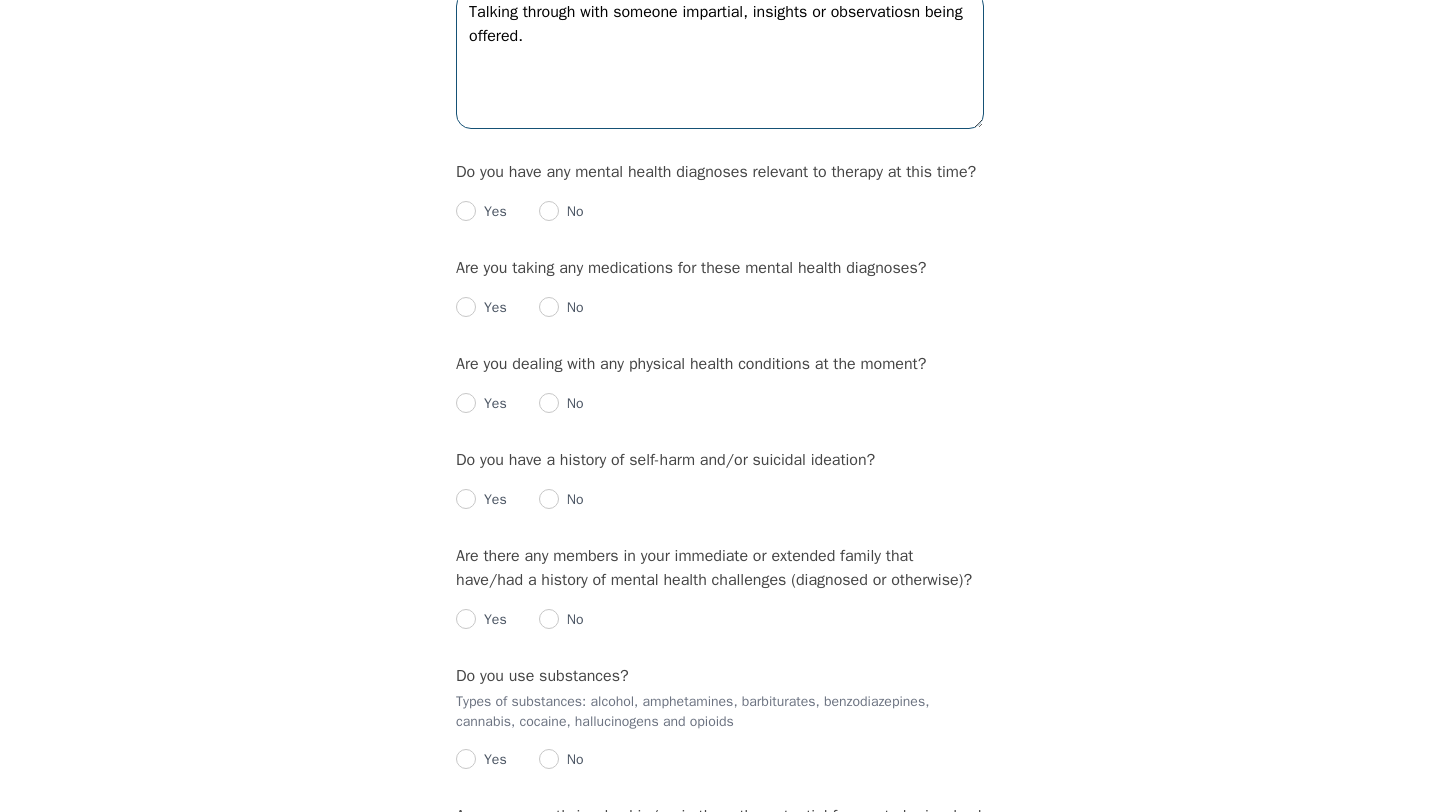 scroll, scrollTop: 2324, scrollLeft: 0, axis: vertical 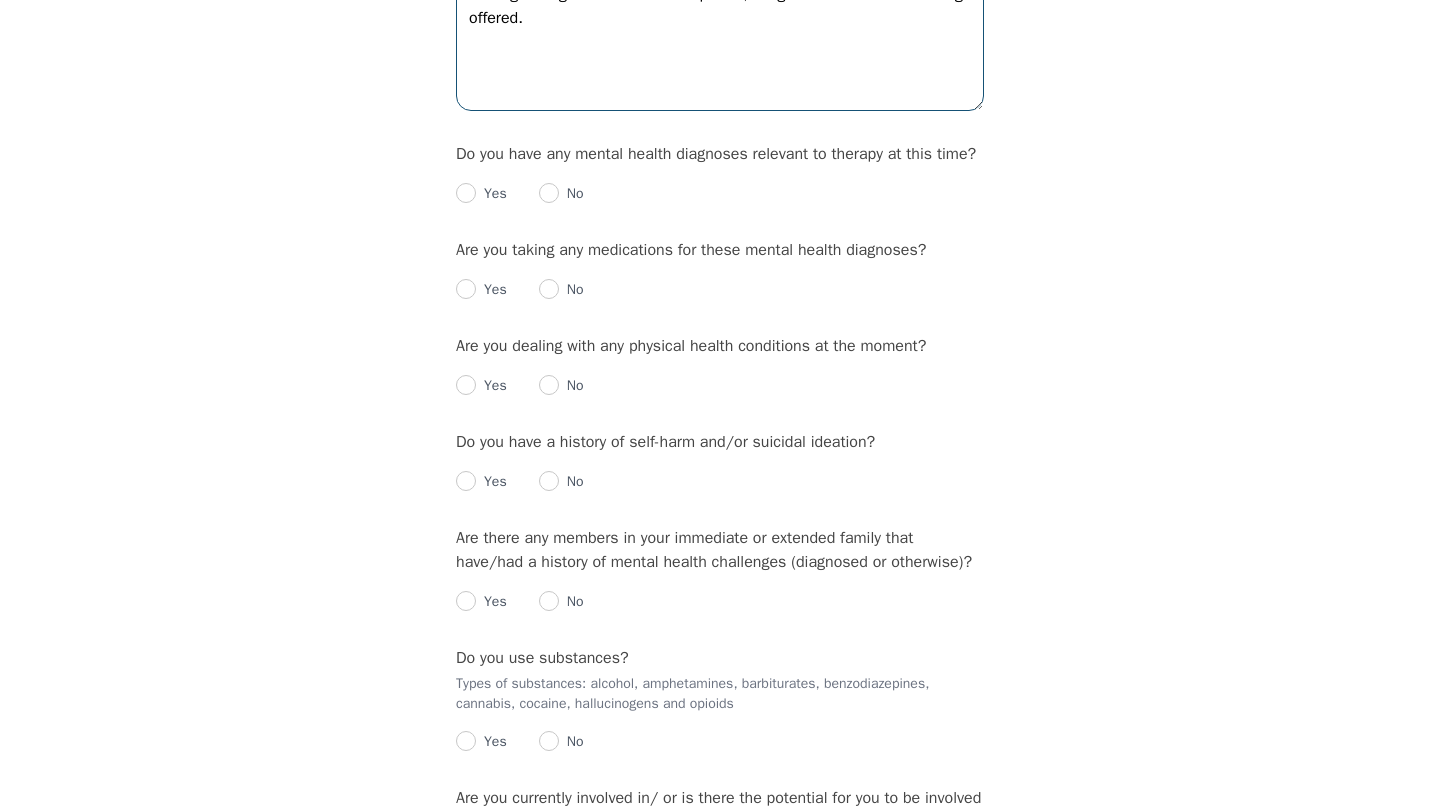 type on "Talking through with someone impartial, insights or observatiosn being offered." 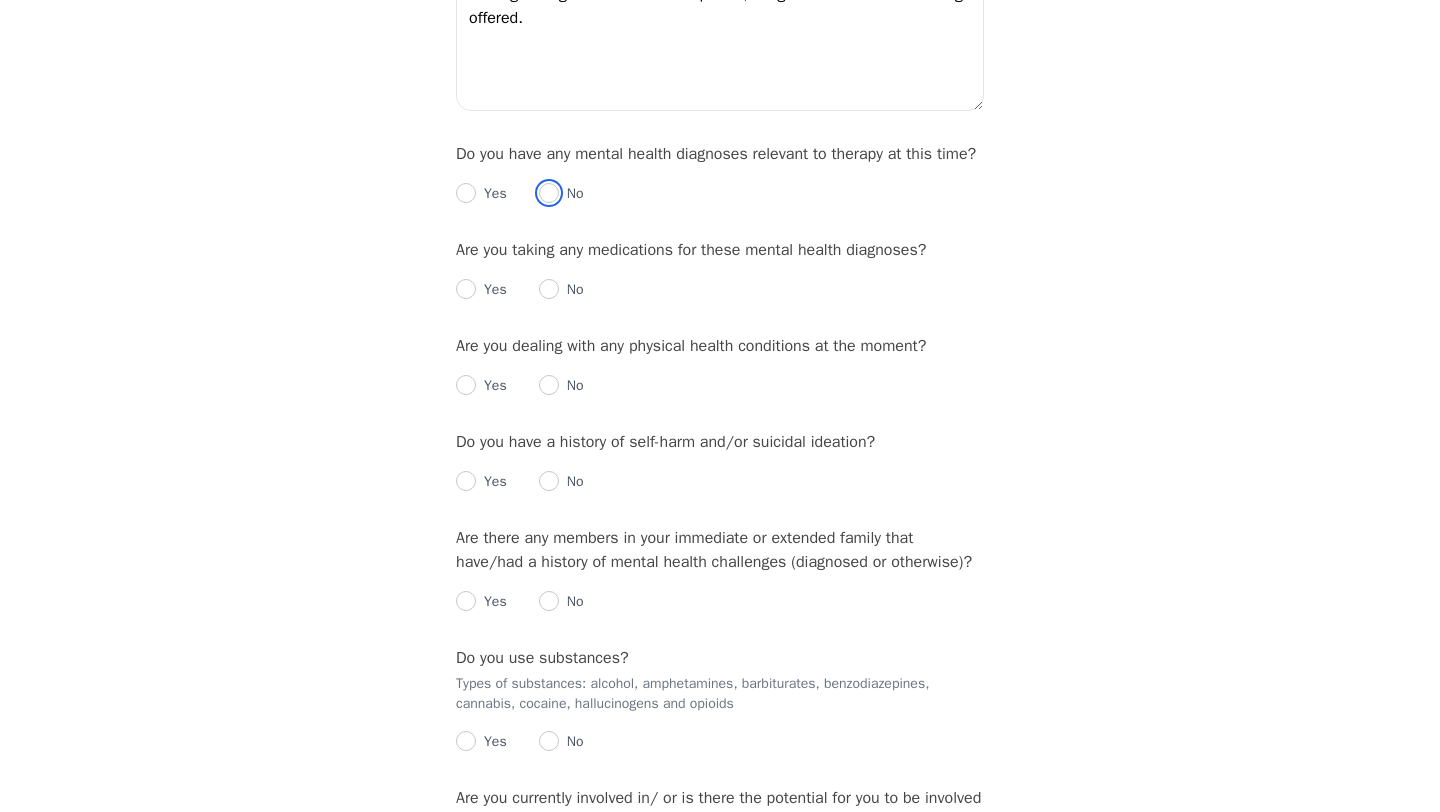 click at bounding box center [549, 193] 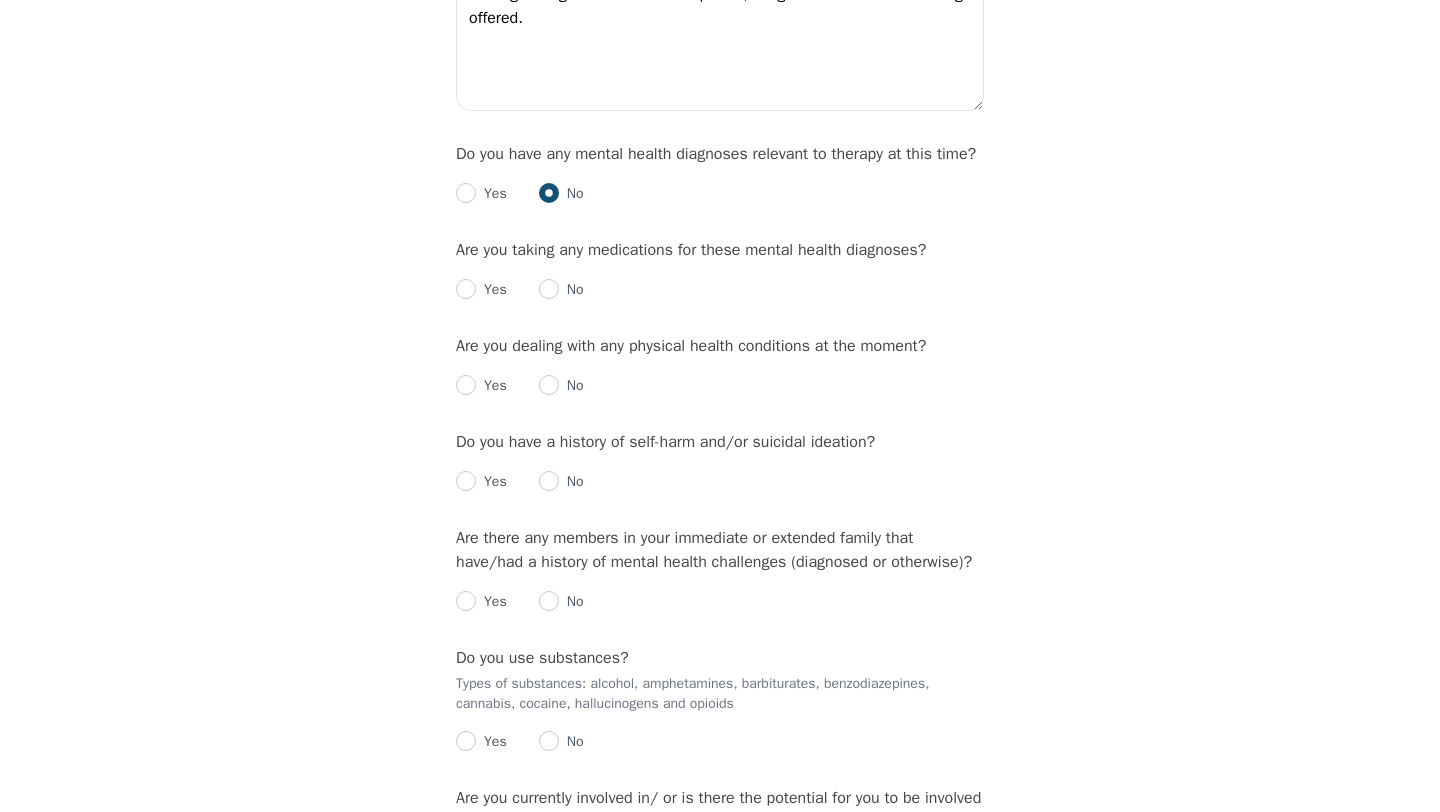 radio on "true" 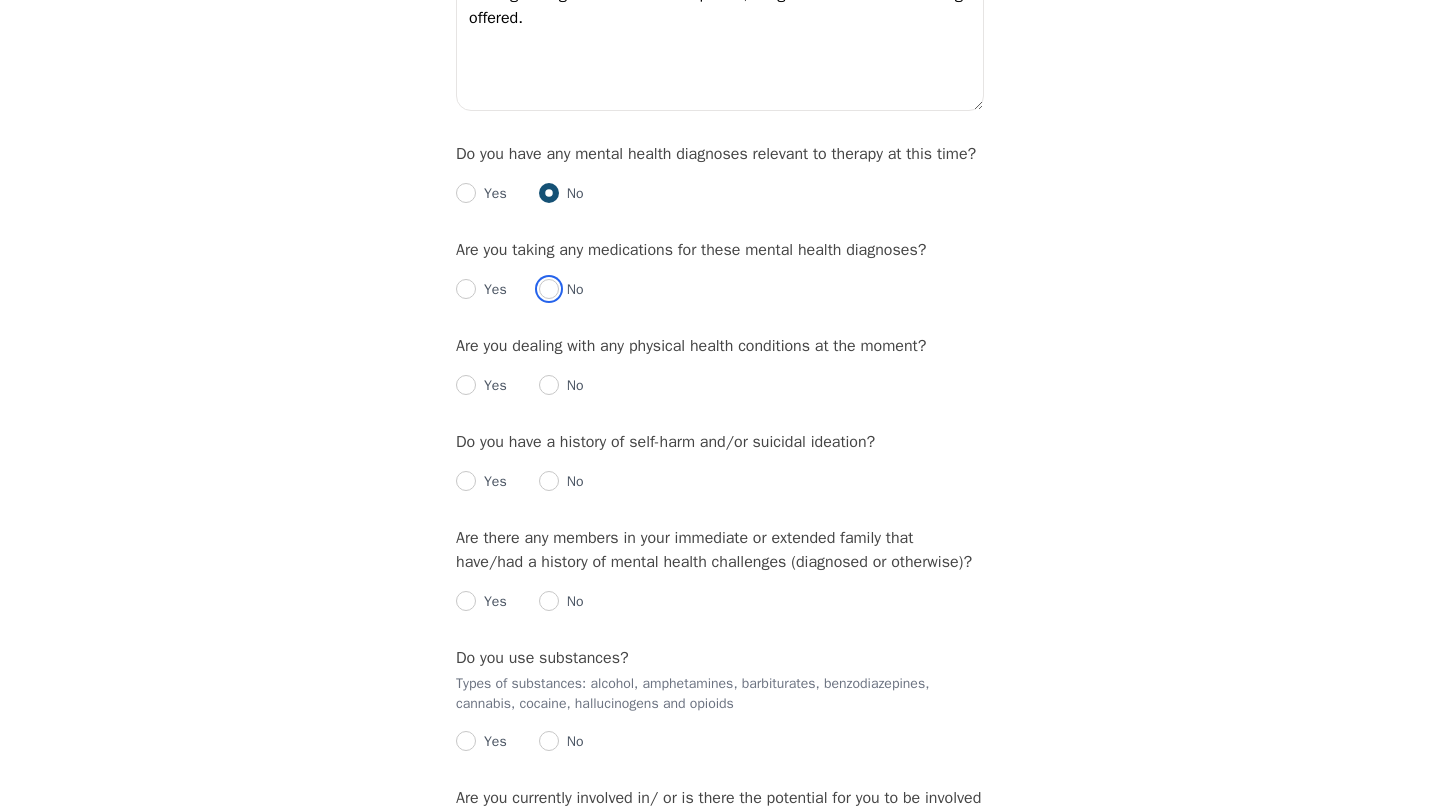click at bounding box center [549, 289] 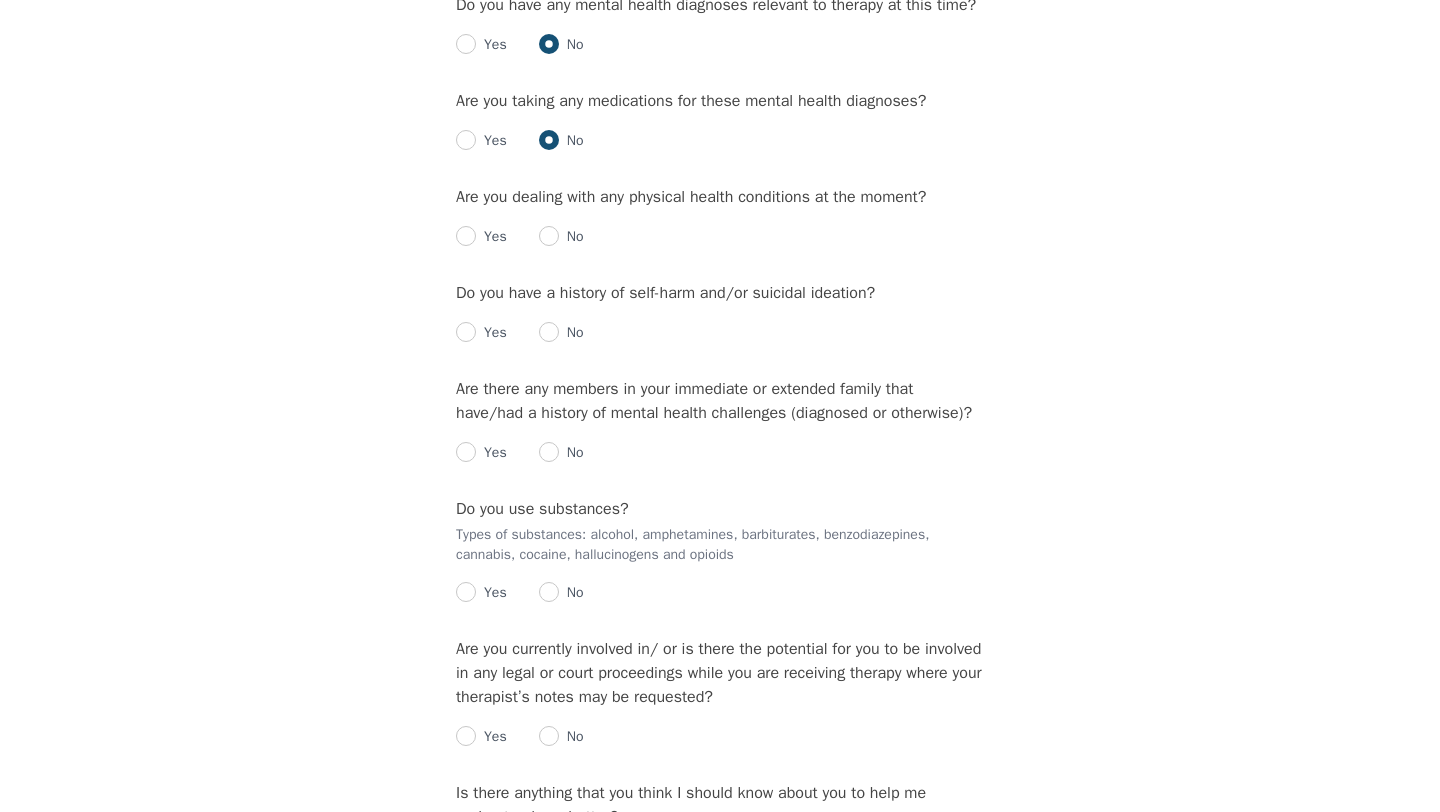 scroll, scrollTop: 2477, scrollLeft: 0, axis: vertical 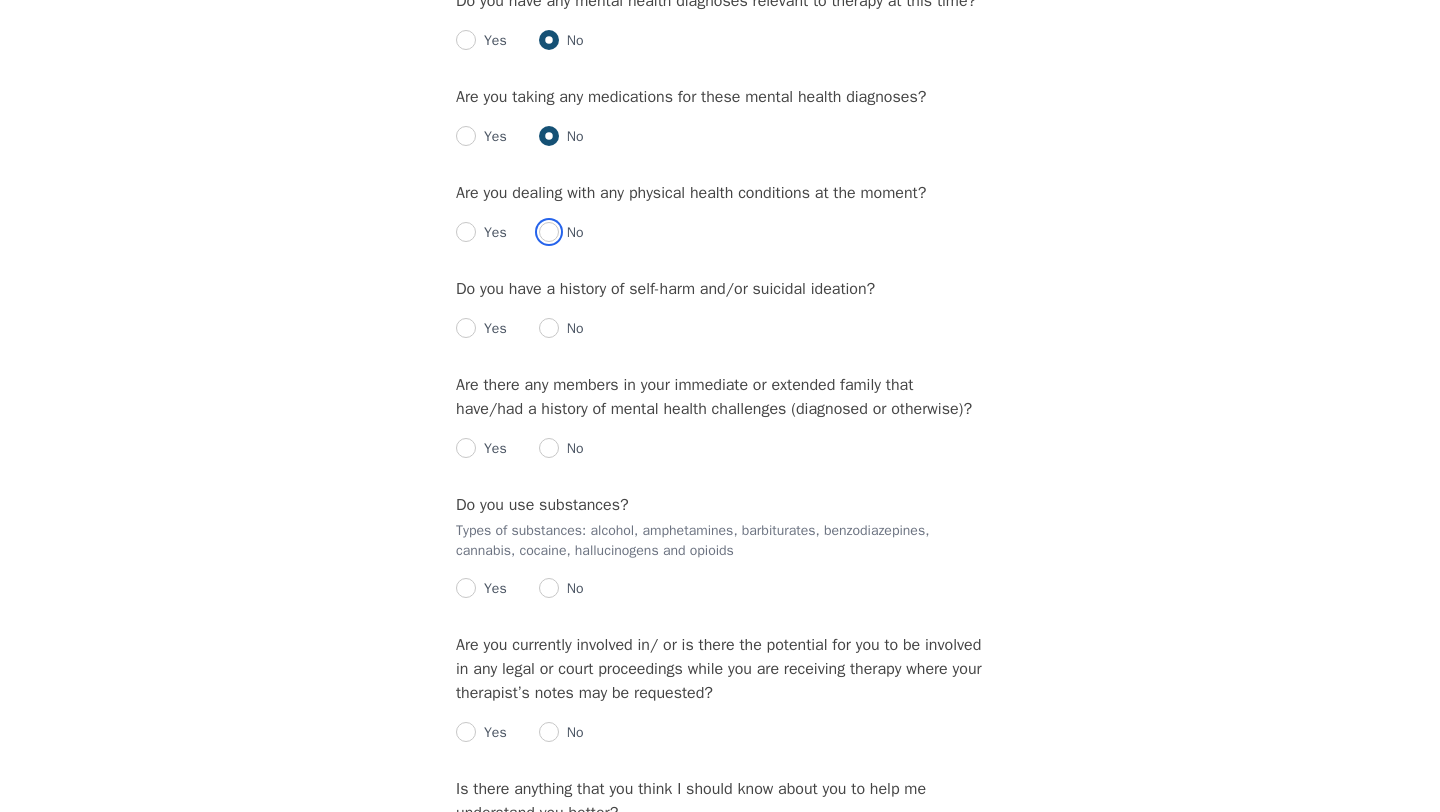 click at bounding box center [549, 232] 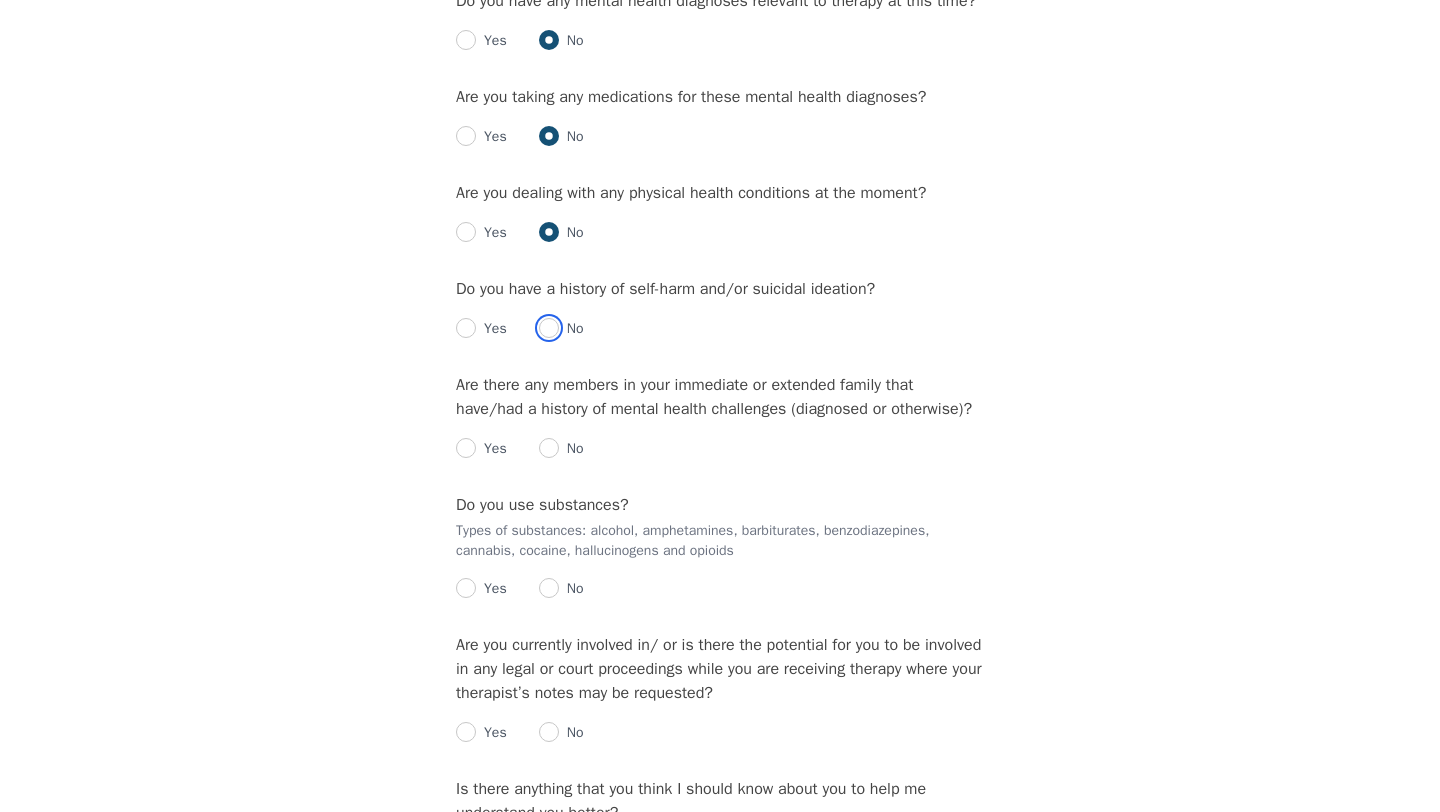 click at bounding box center [549, 328] 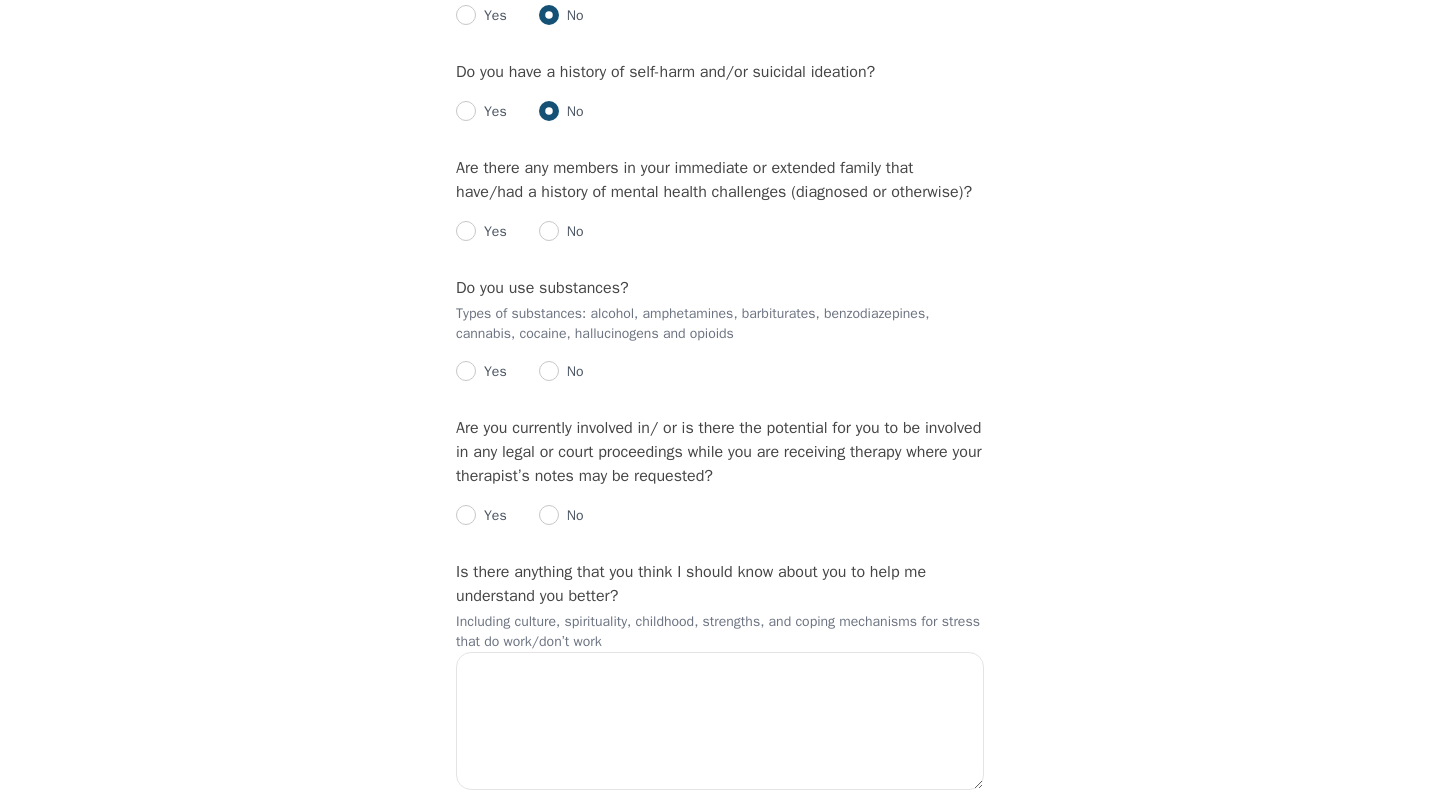scroll, scrollTop: 2701, scrollLeft: 0, axis: vertical 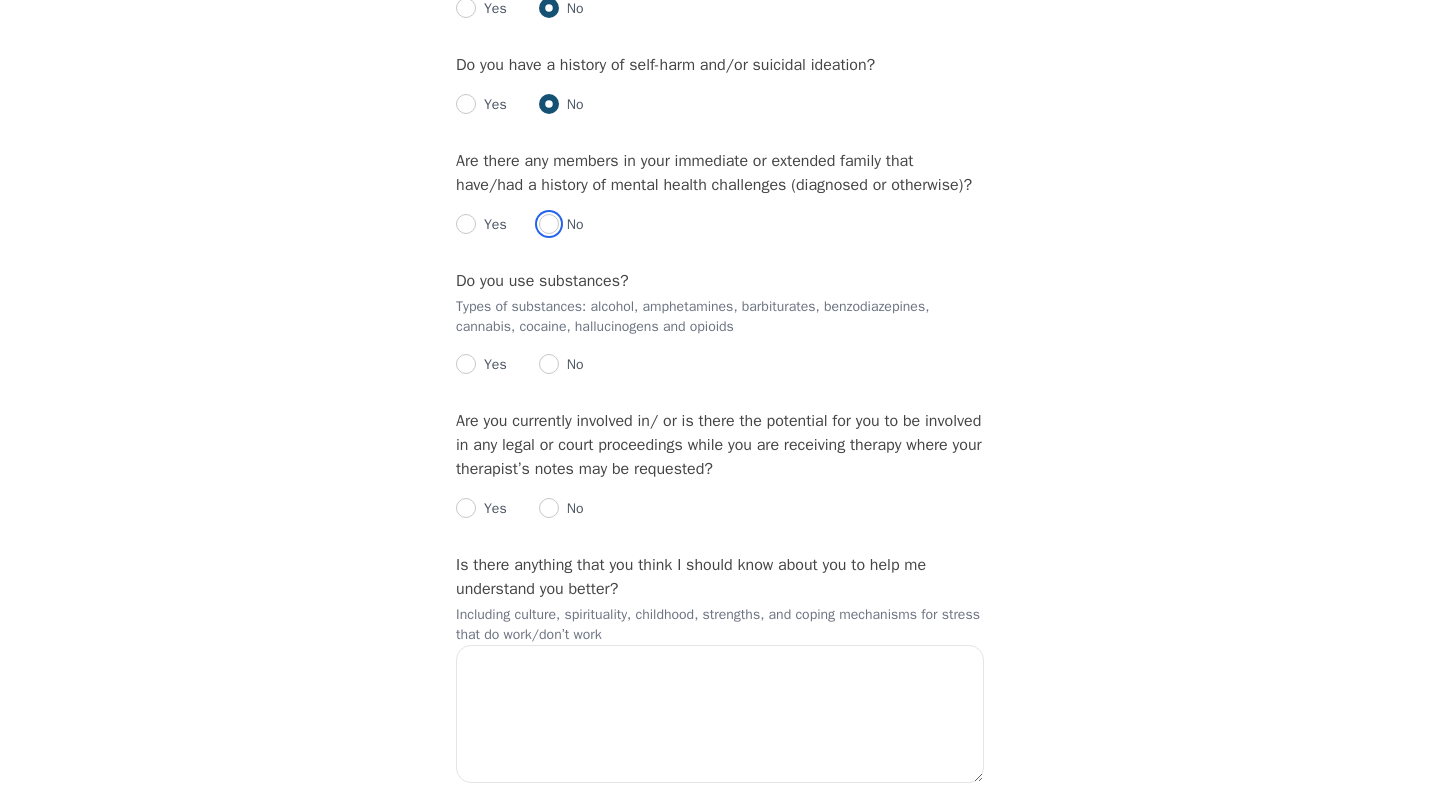 click at bounding box center (549, 224) 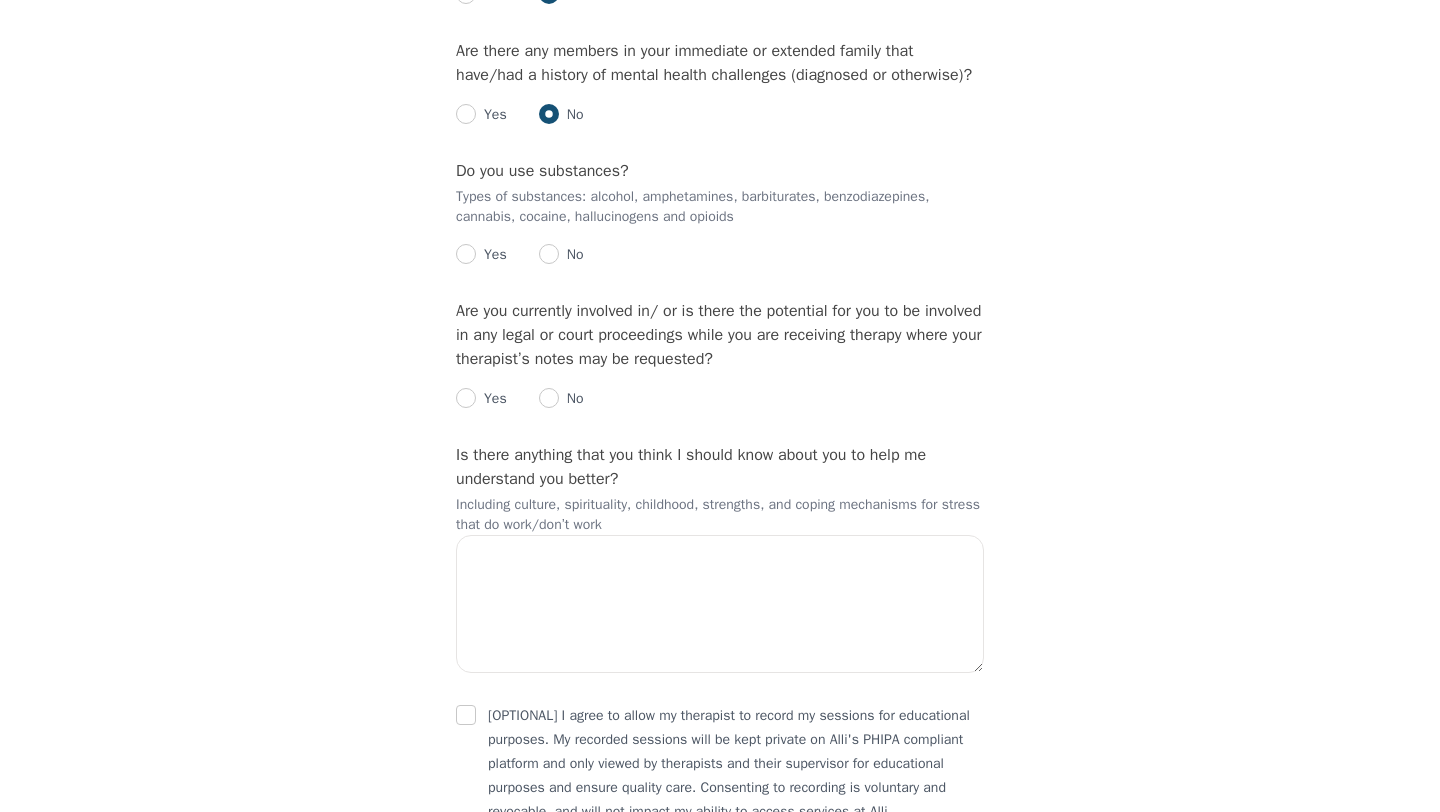 scroll, scrollTop: 2833, scrollLeft: 0, axis: vertical 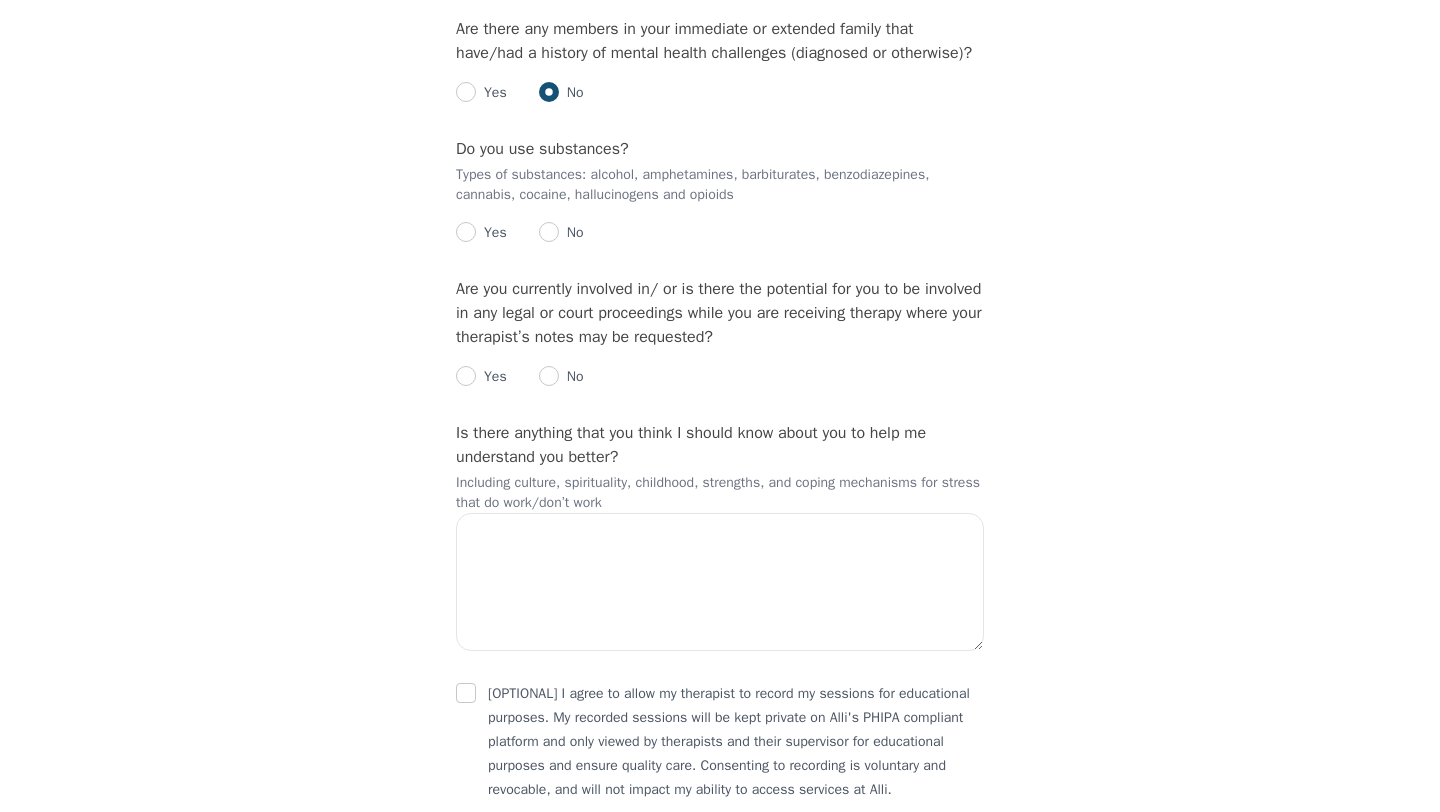 click on "No" at bounding box center (571, 233) 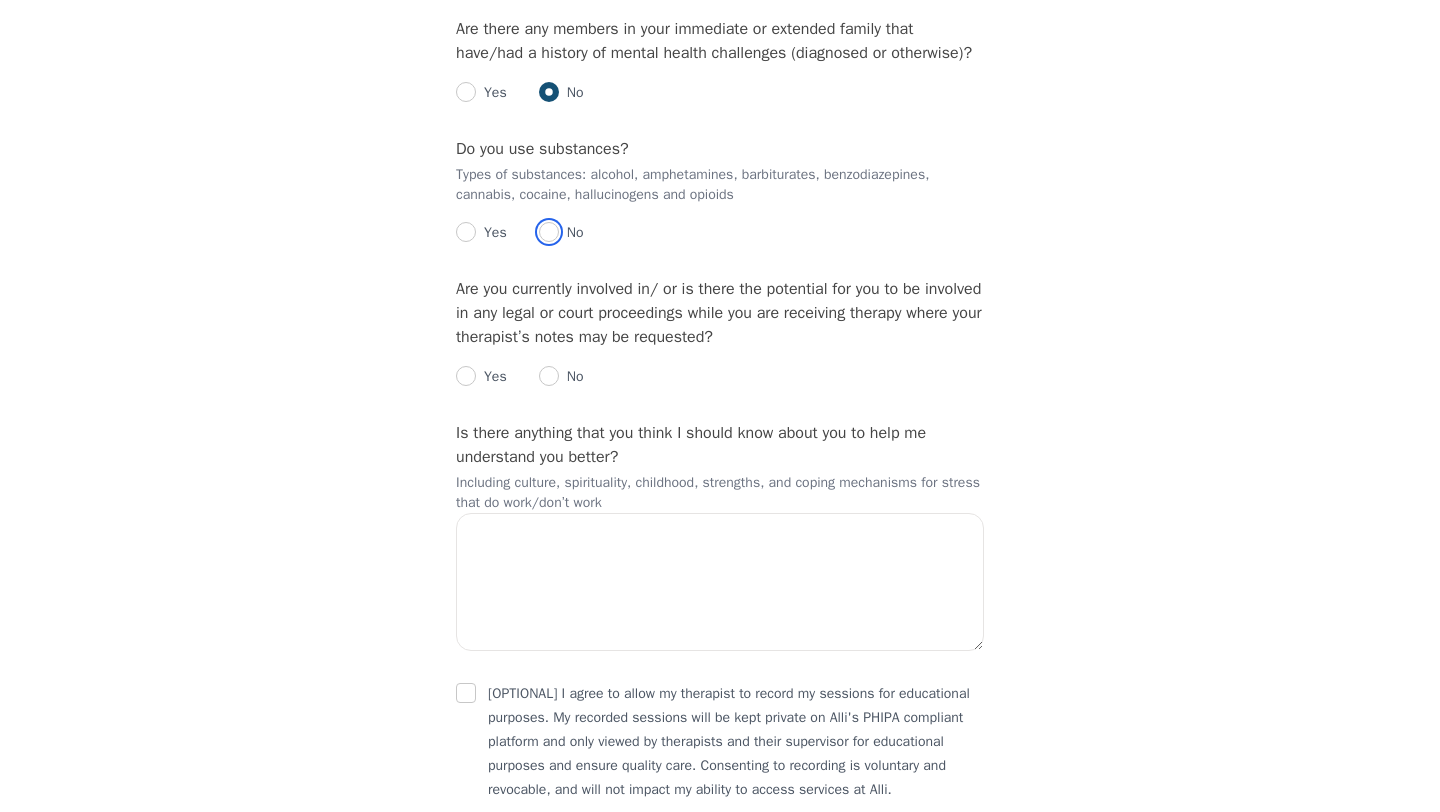 click at bounding box center (549, 232) 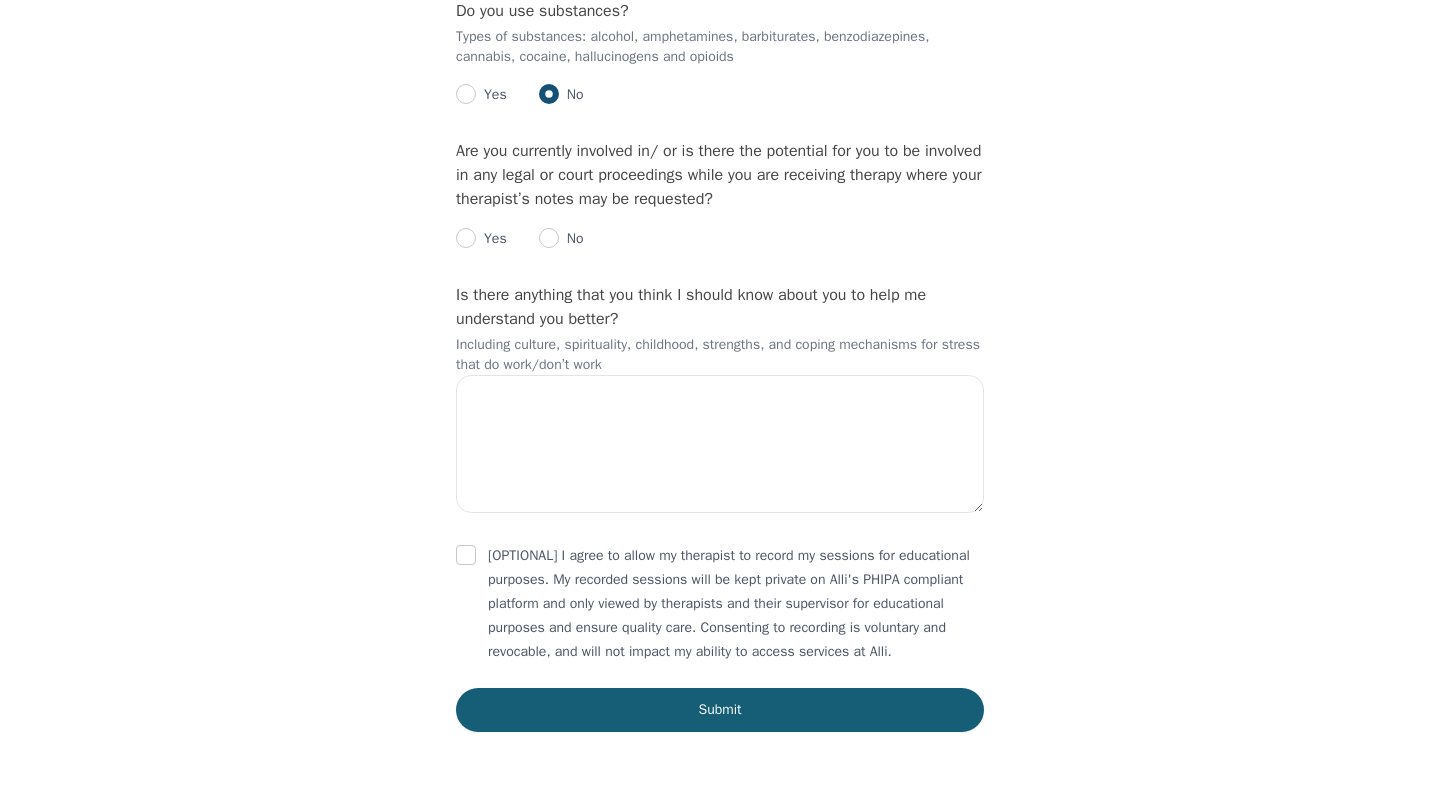 scroll, scrollTop: 3003, scrollLeft: 0, axis: vertical 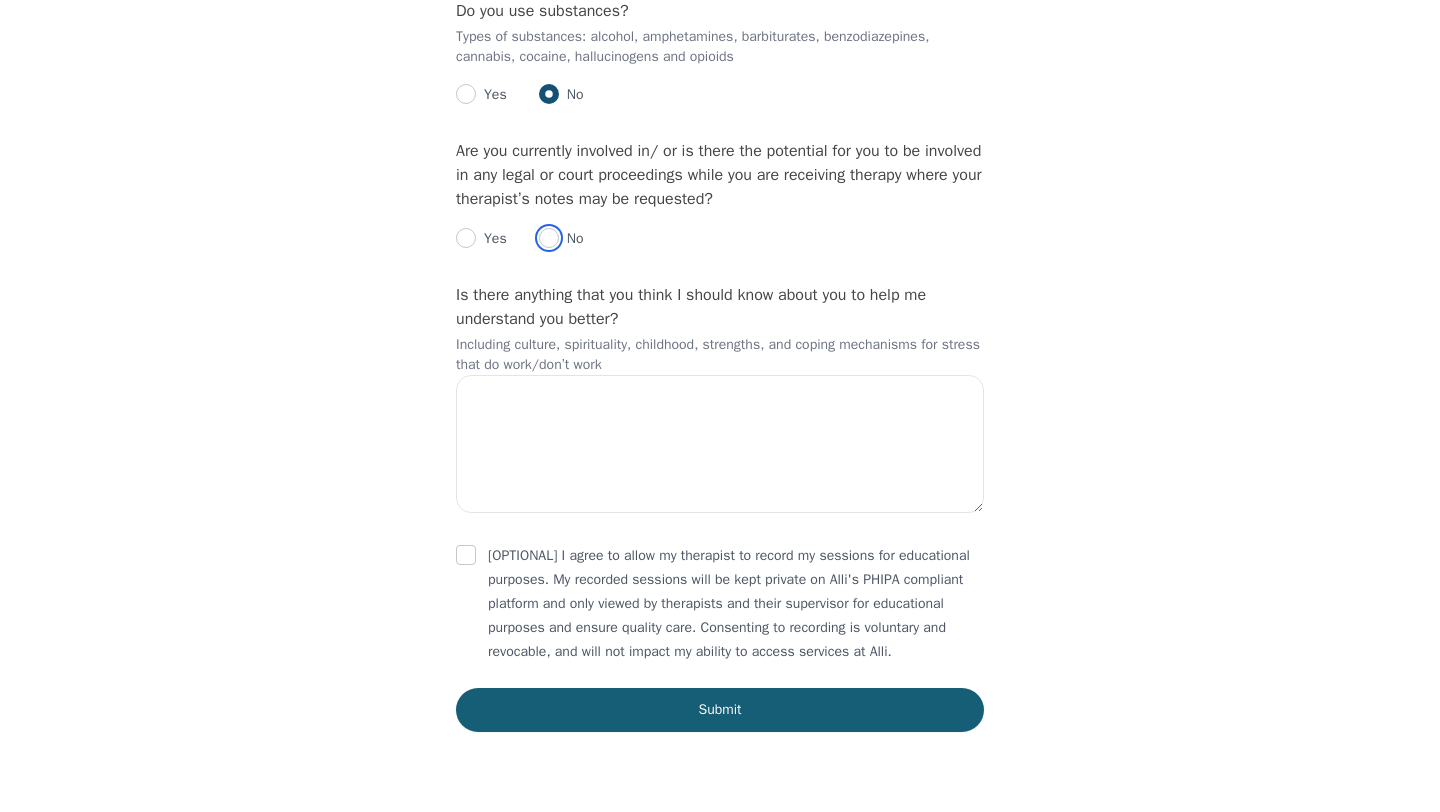 click at bounding box center [549, 238] 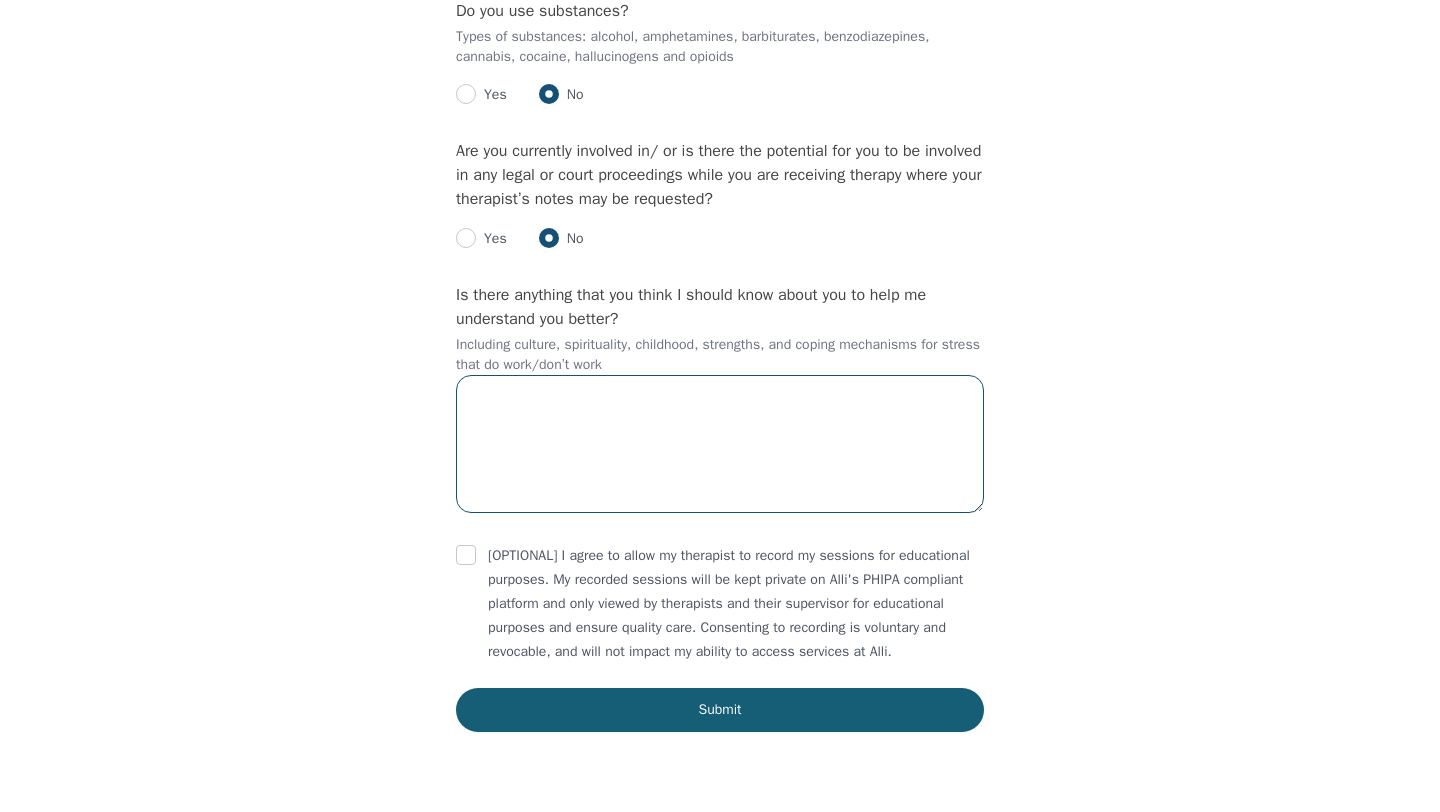 click at bounding box center (720, 444) 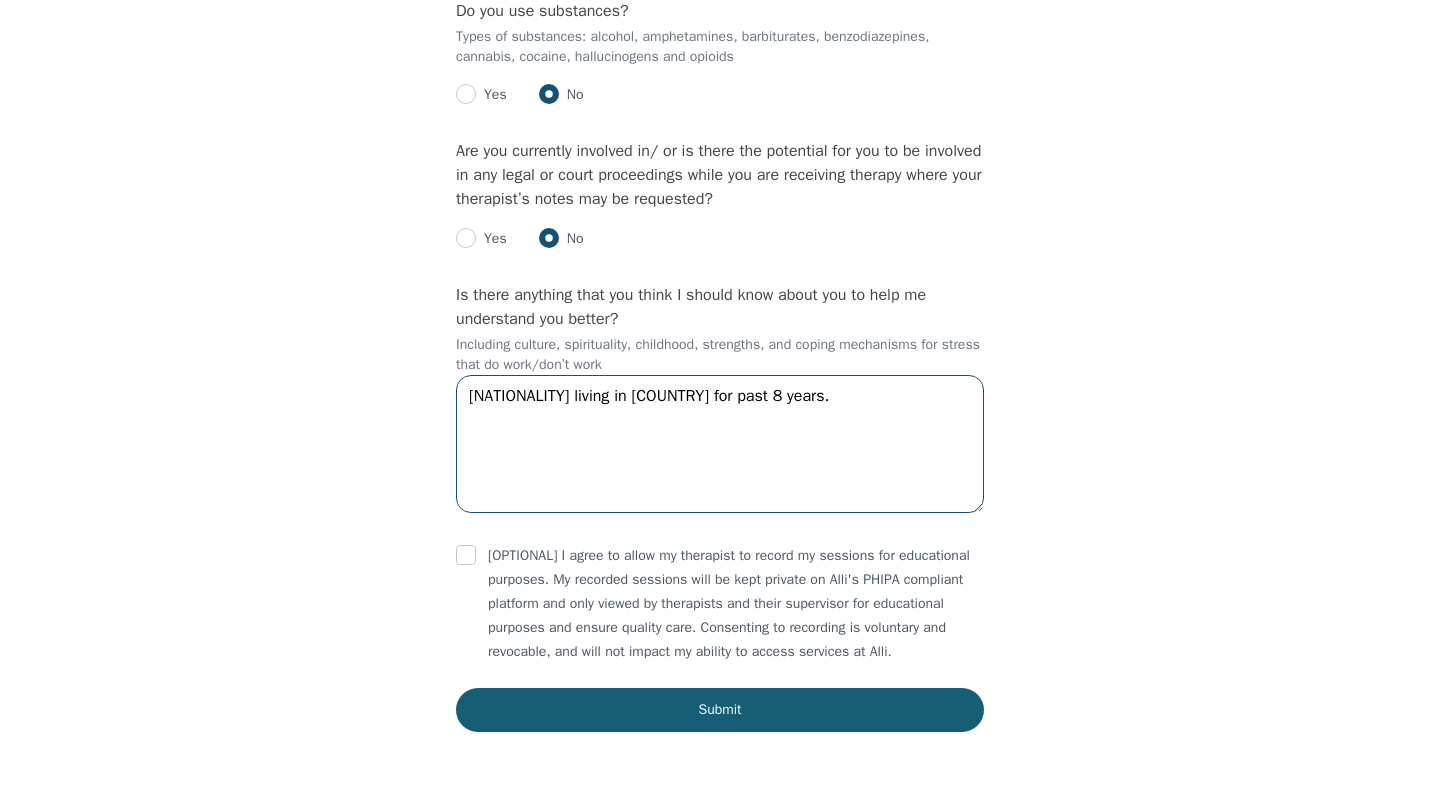 scroll, scrollTop: 3060, scrollLeft: 0, axis: vertical 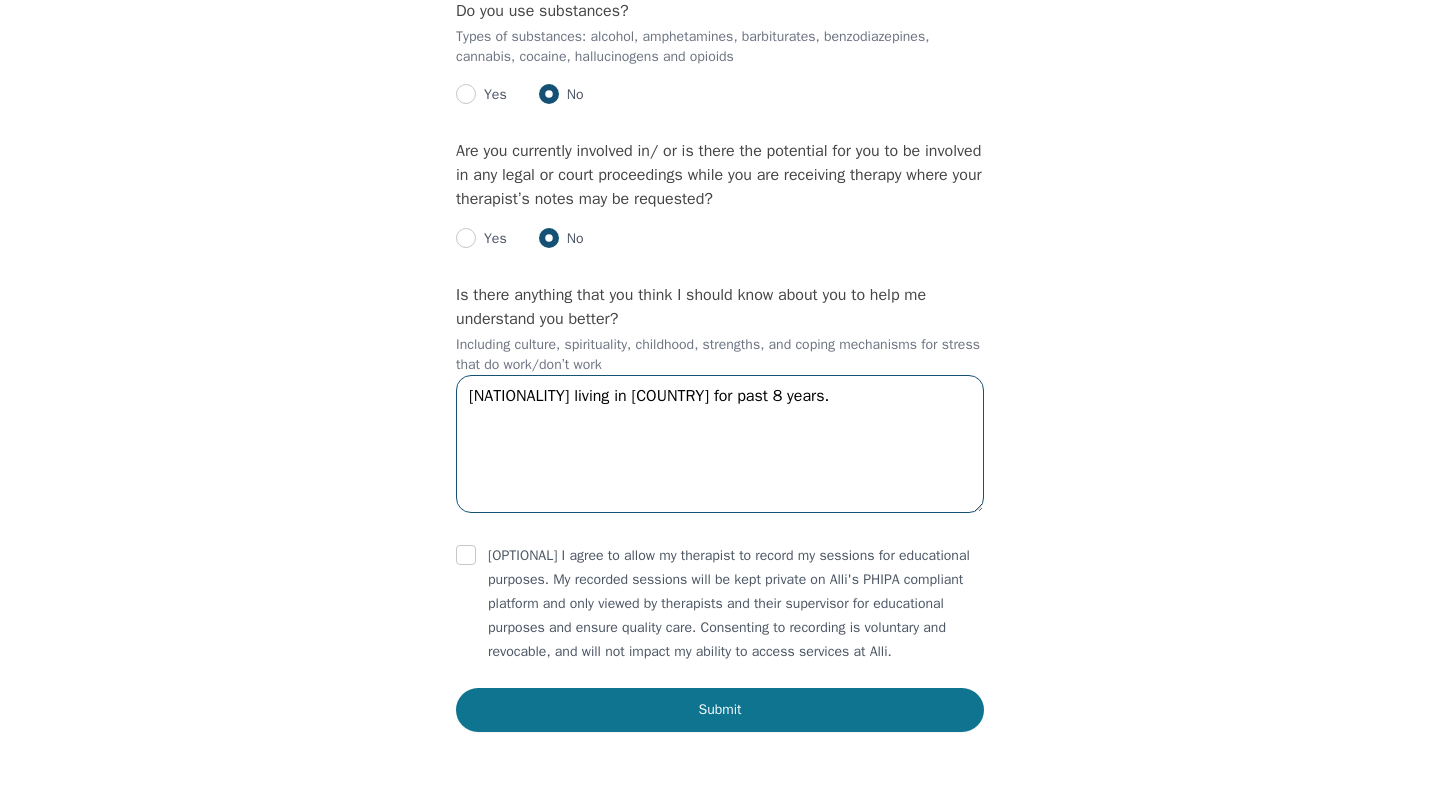 type on "[NATIONALITY] living in [COUNTRY] for past 8 years." 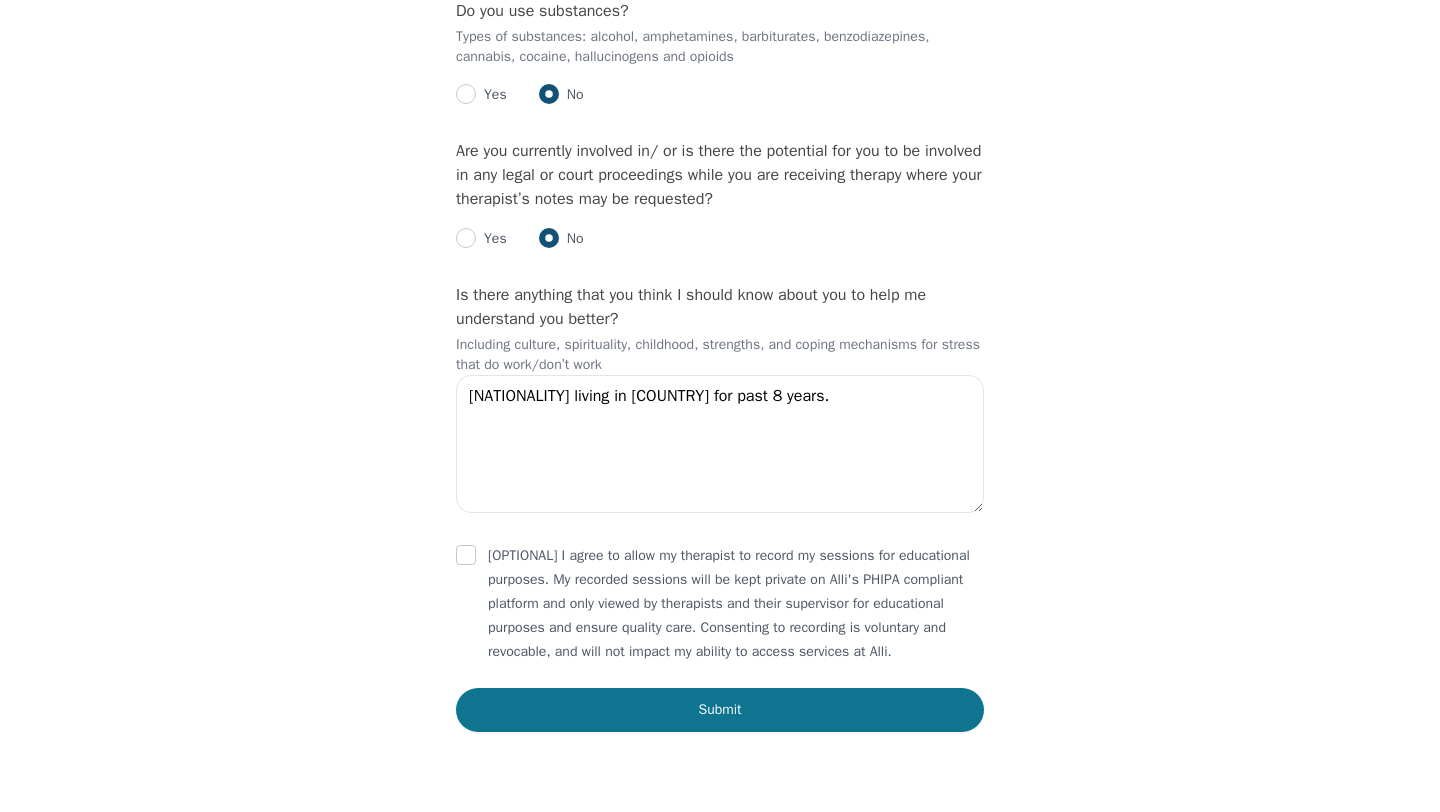 click on "Submit" at bounding box center (720, 710) 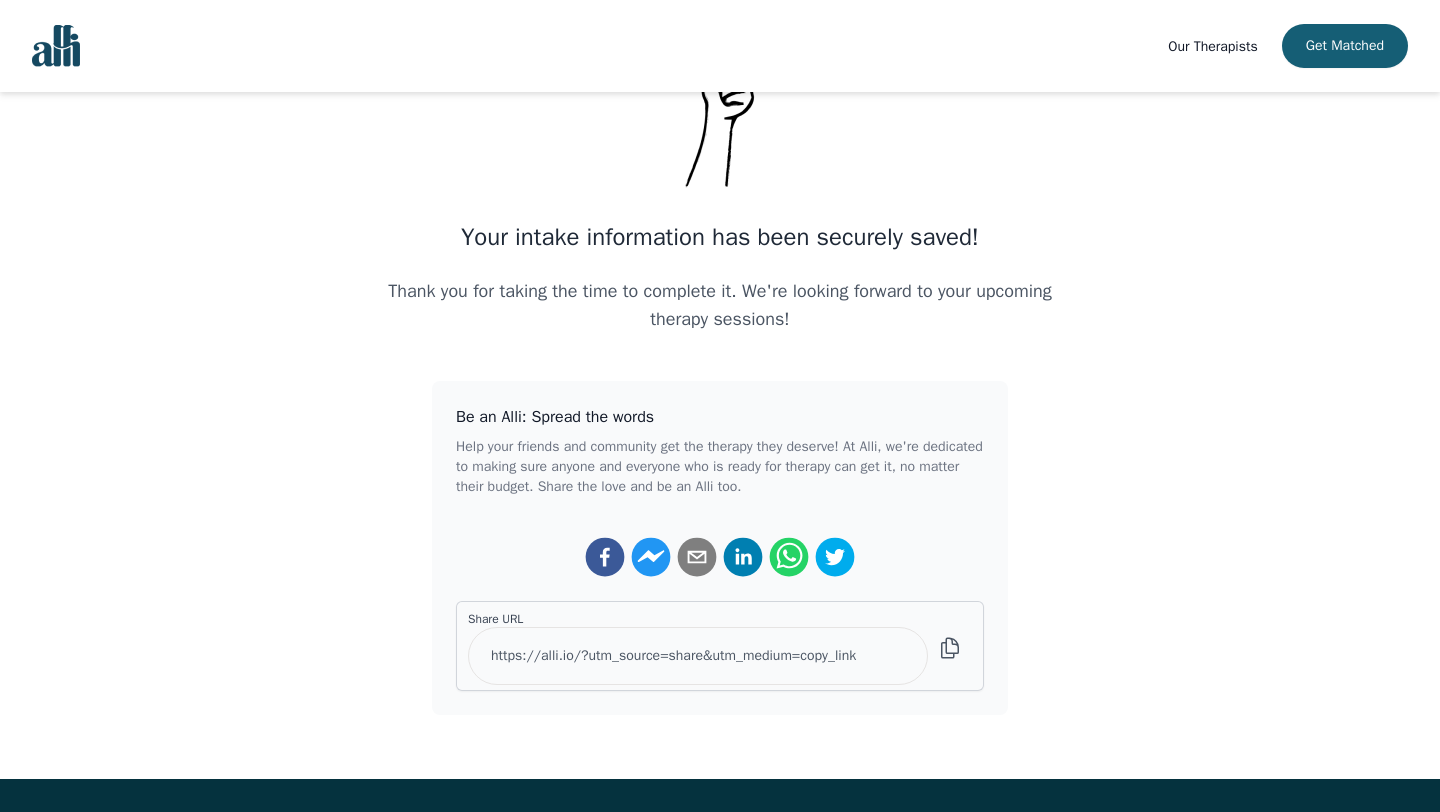 scroll, scrollTop: 209, scrollLeft: 0, axis: vertical 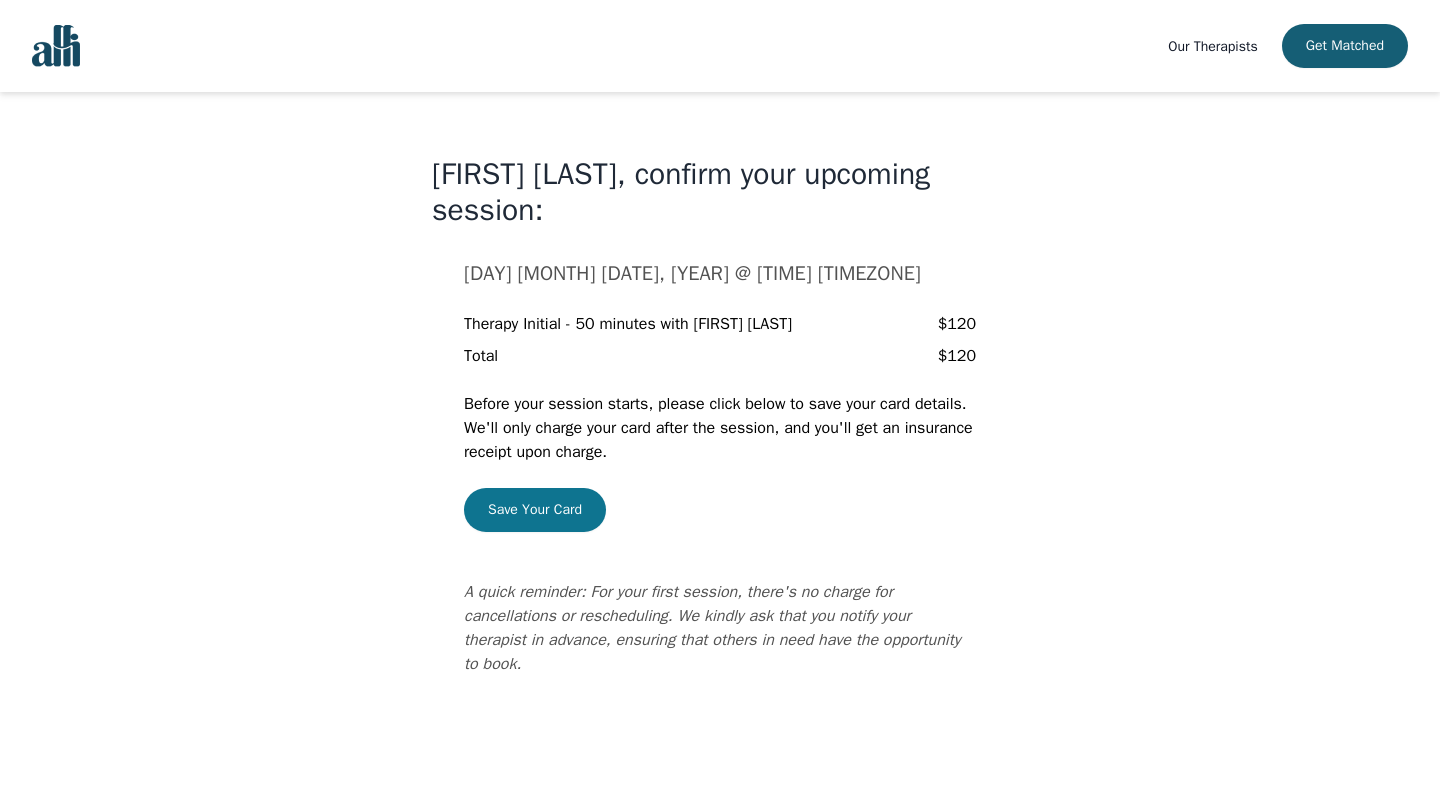 click on "Save Your Card" at bounding box center [535, 510] 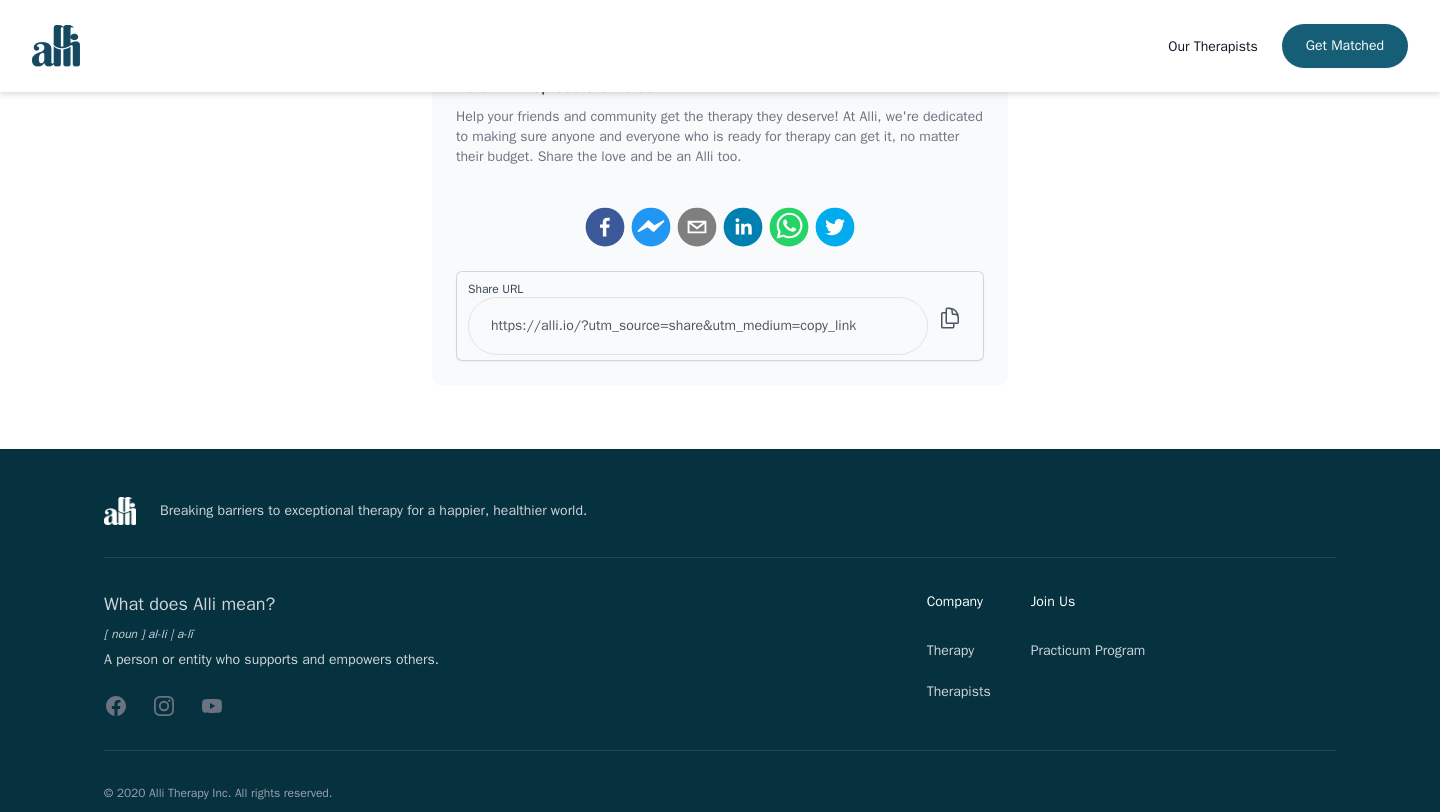 scroll, scrollTop: 467, scrollLeft: 0, axis: vertical 